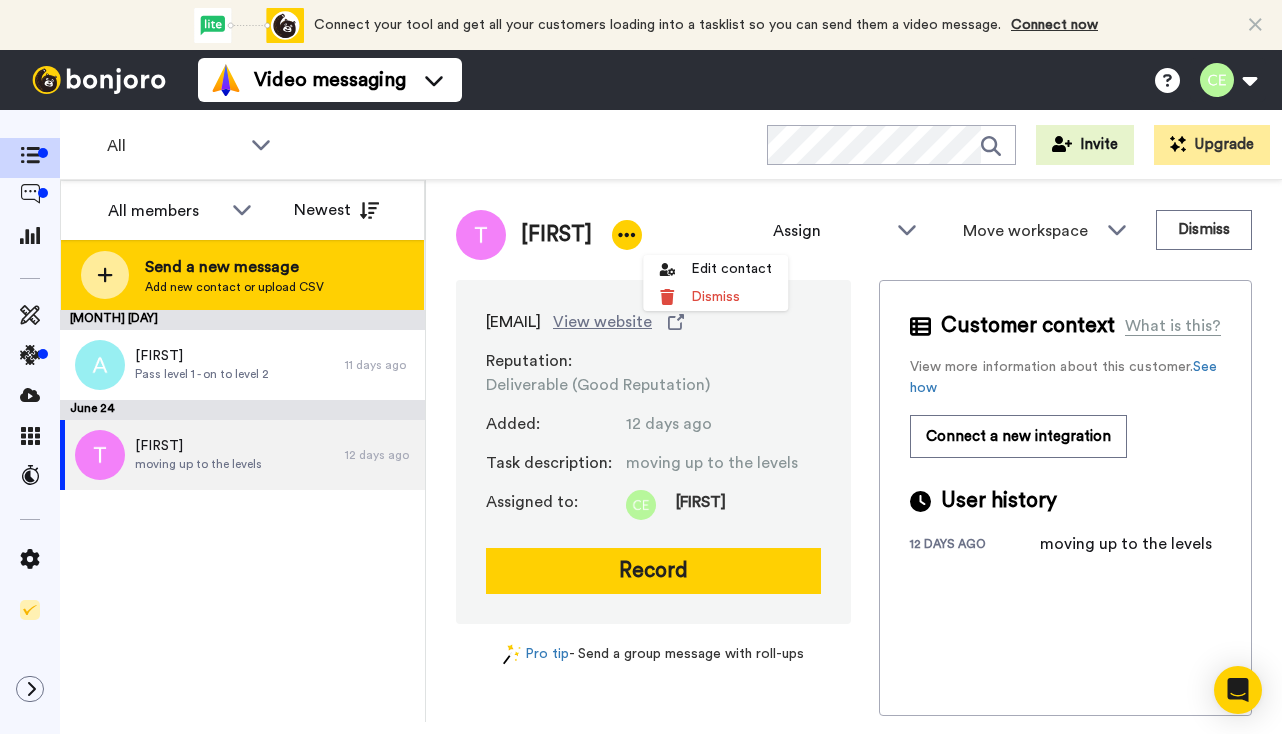 scroll, scrollTop: 0, scrollLeft: 0, axis: both 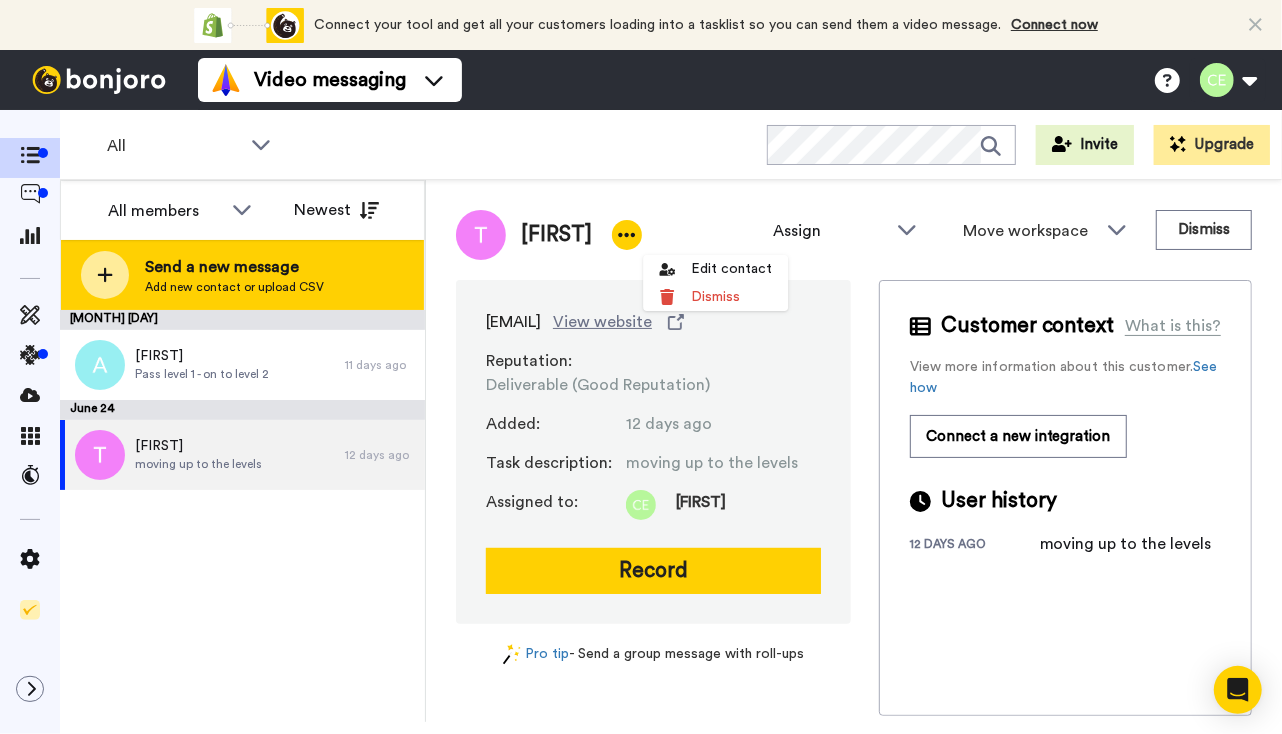 click at bounding box center [105, 275] 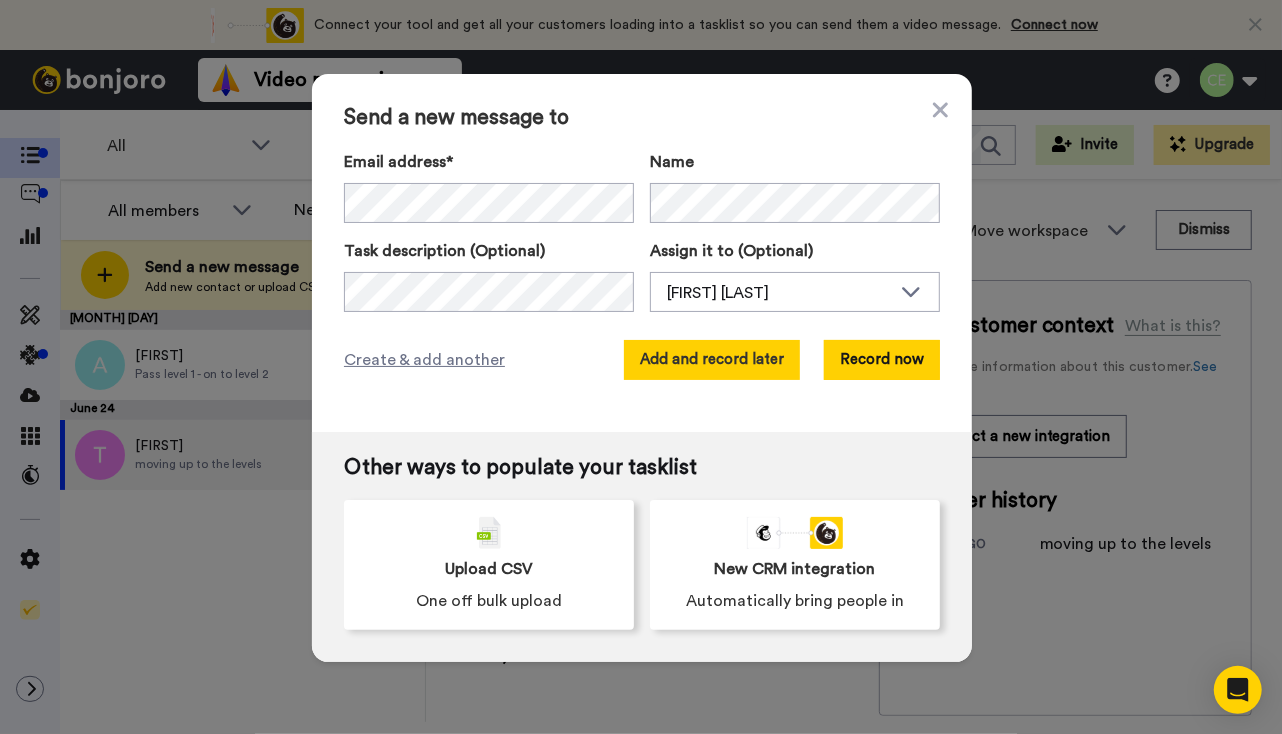 click on "Add and record later" at bounding box center (712, 360) 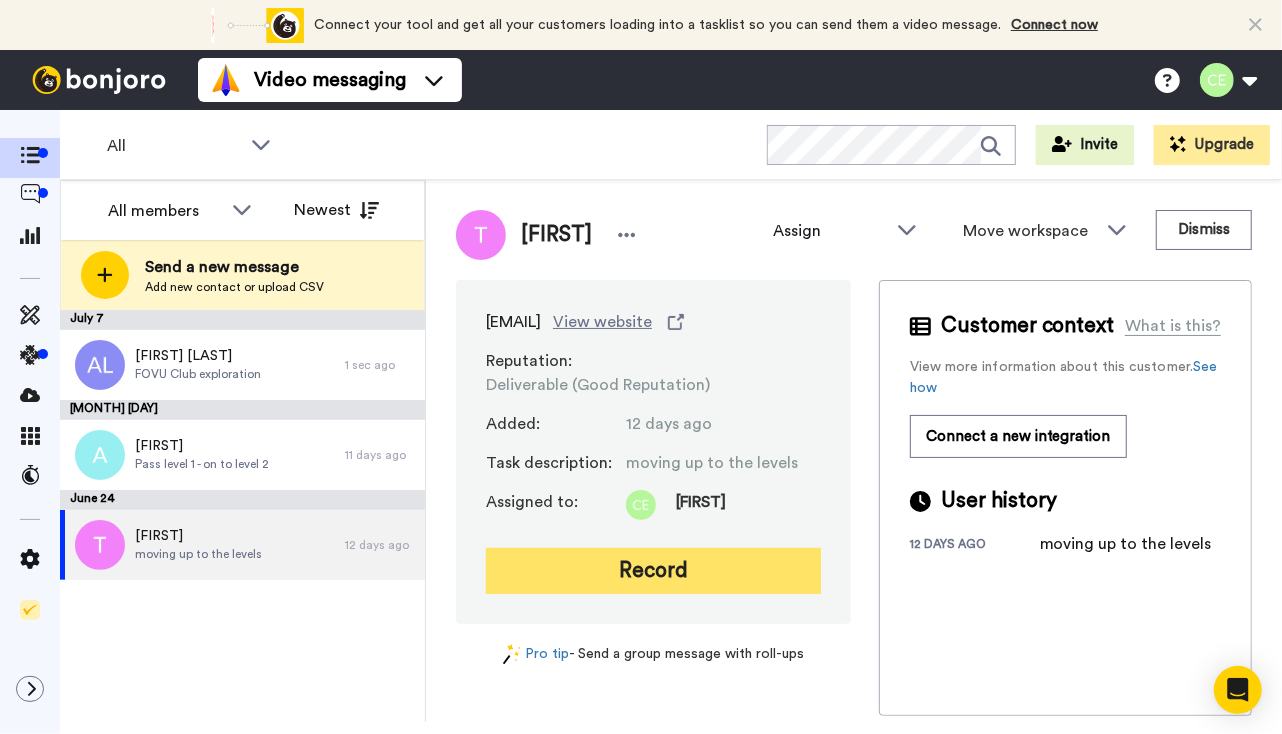 click on "Record" at bounding box center (653, 571) 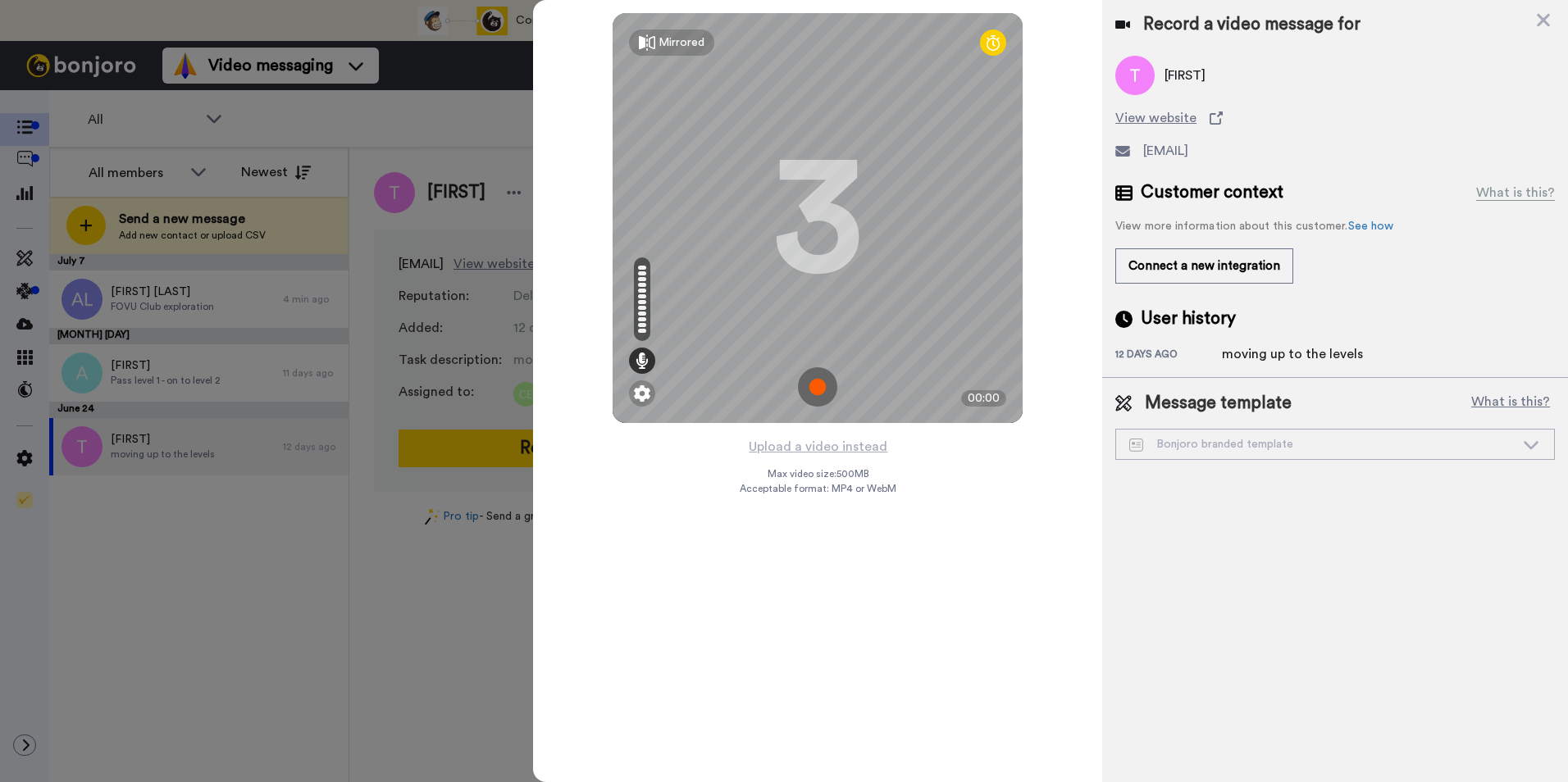 click at bounding box center [818, 387] 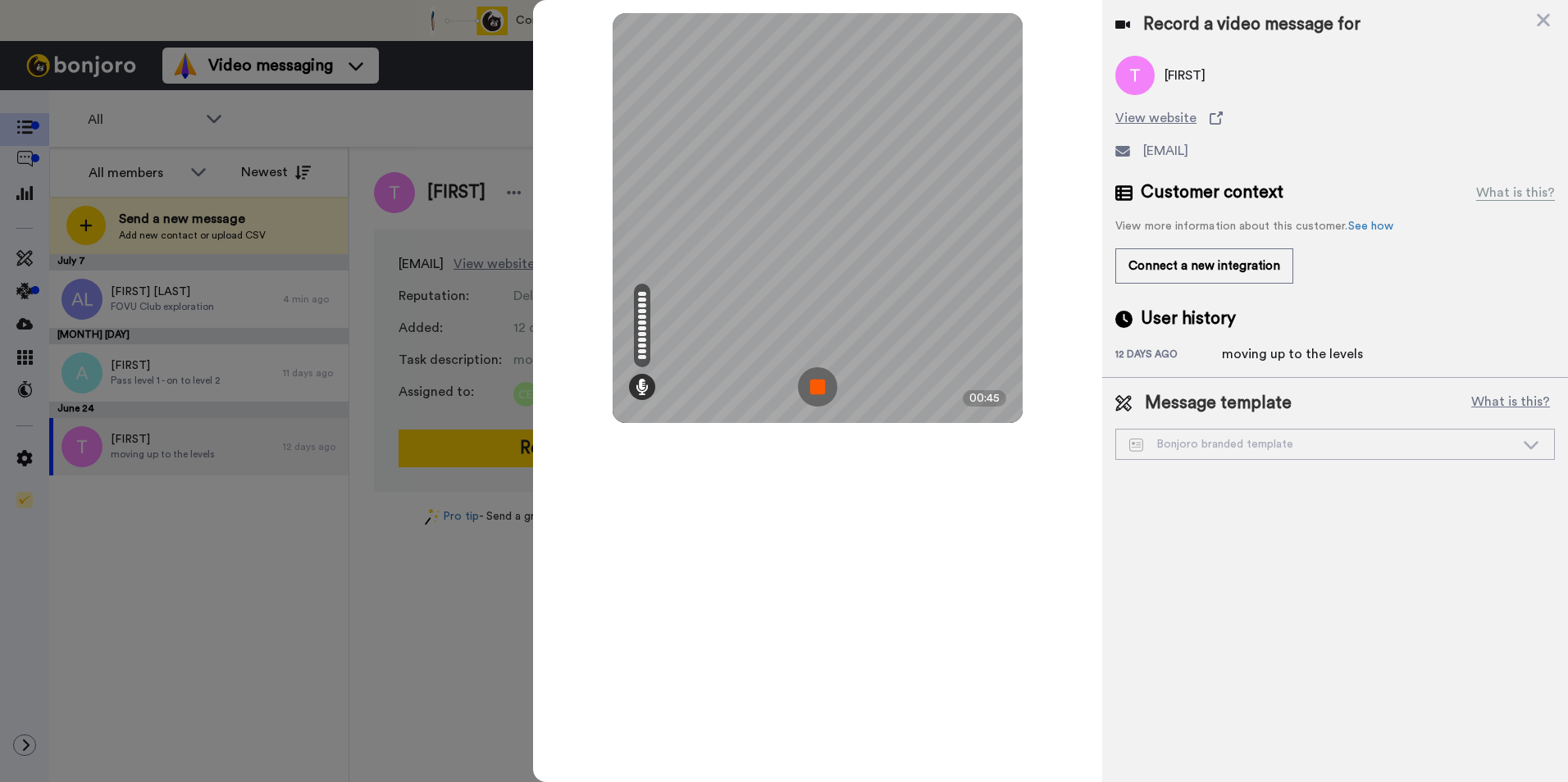 click at bounding box center (818, 387) 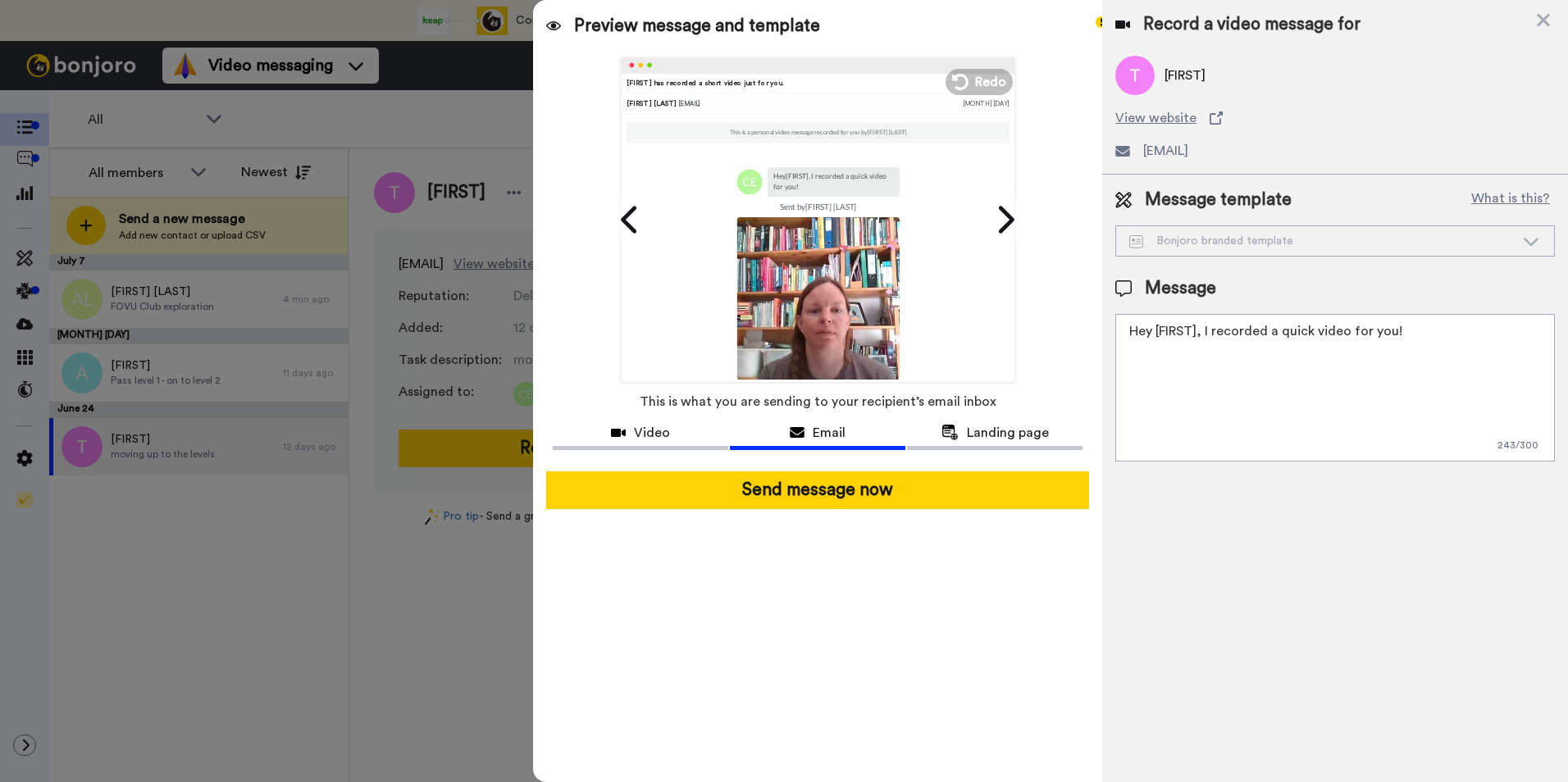 click on "Hey {[FIRST]}|there, I recorded a quick video for you!" at bounding box center (1335, 388) 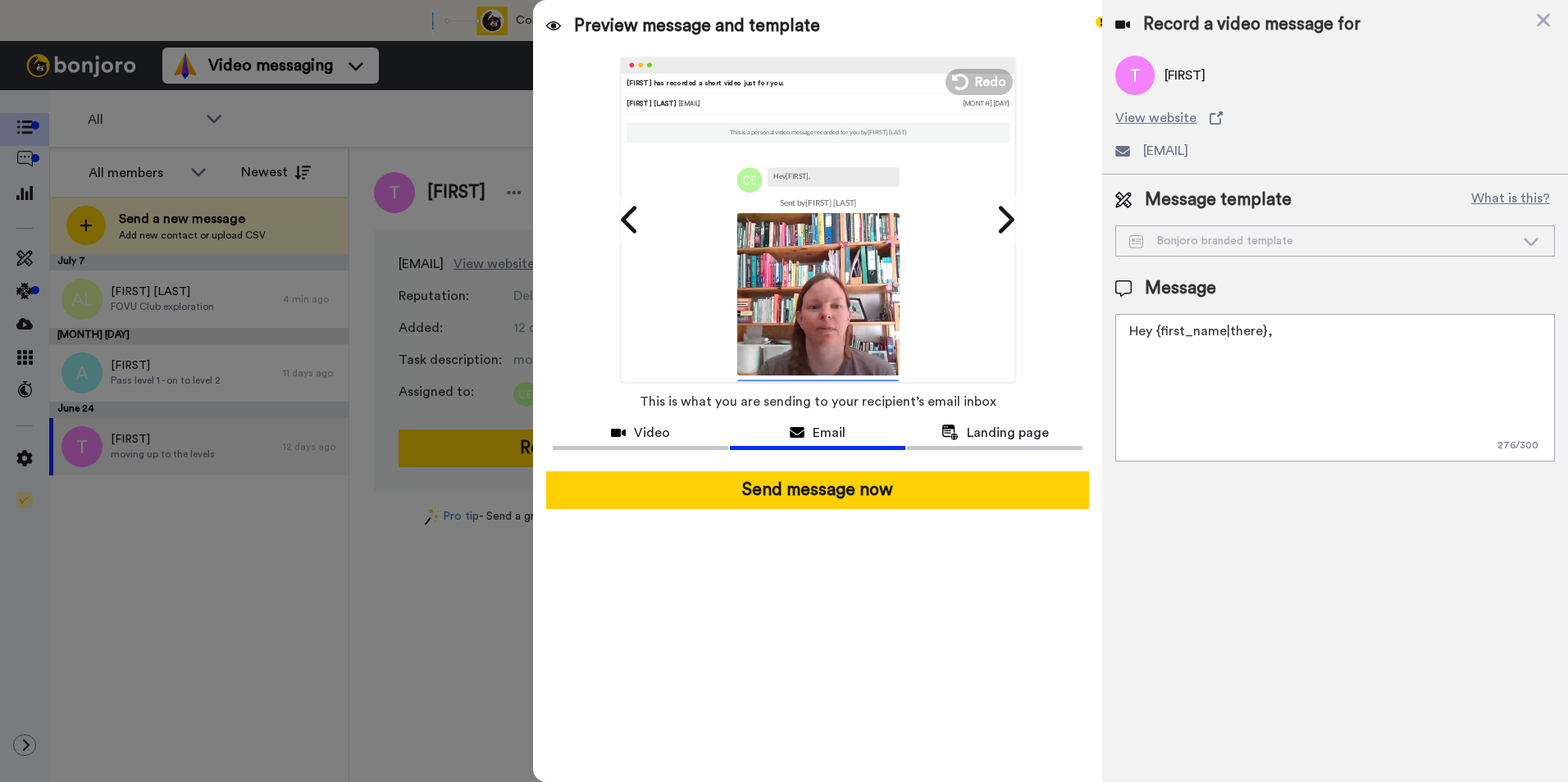 click on "Hey {[FIRST]}|there," at bounding box center (1335, 388) 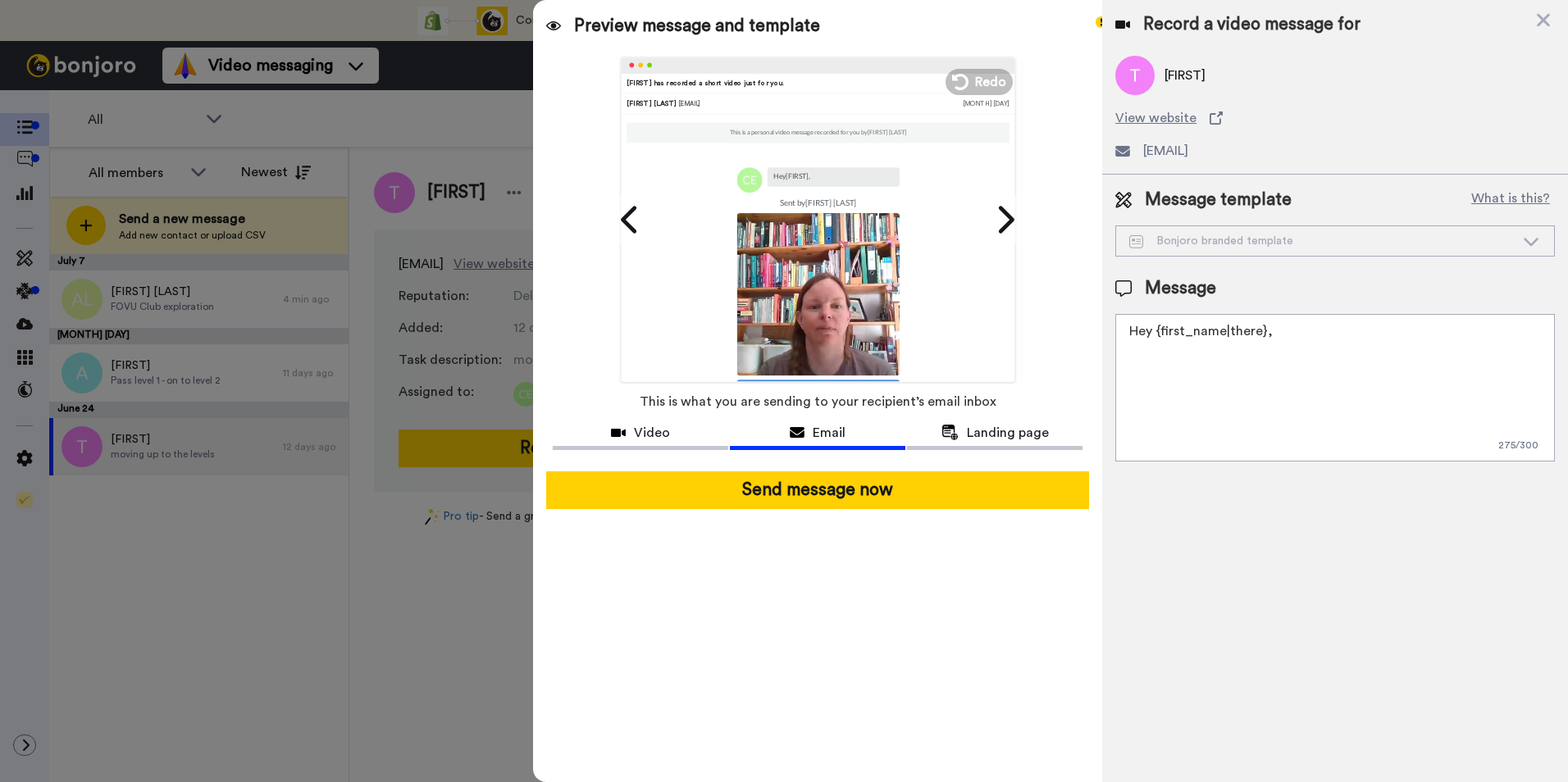 paste on "https://app.membership.io/watch/l2PJ9Y6VNL" 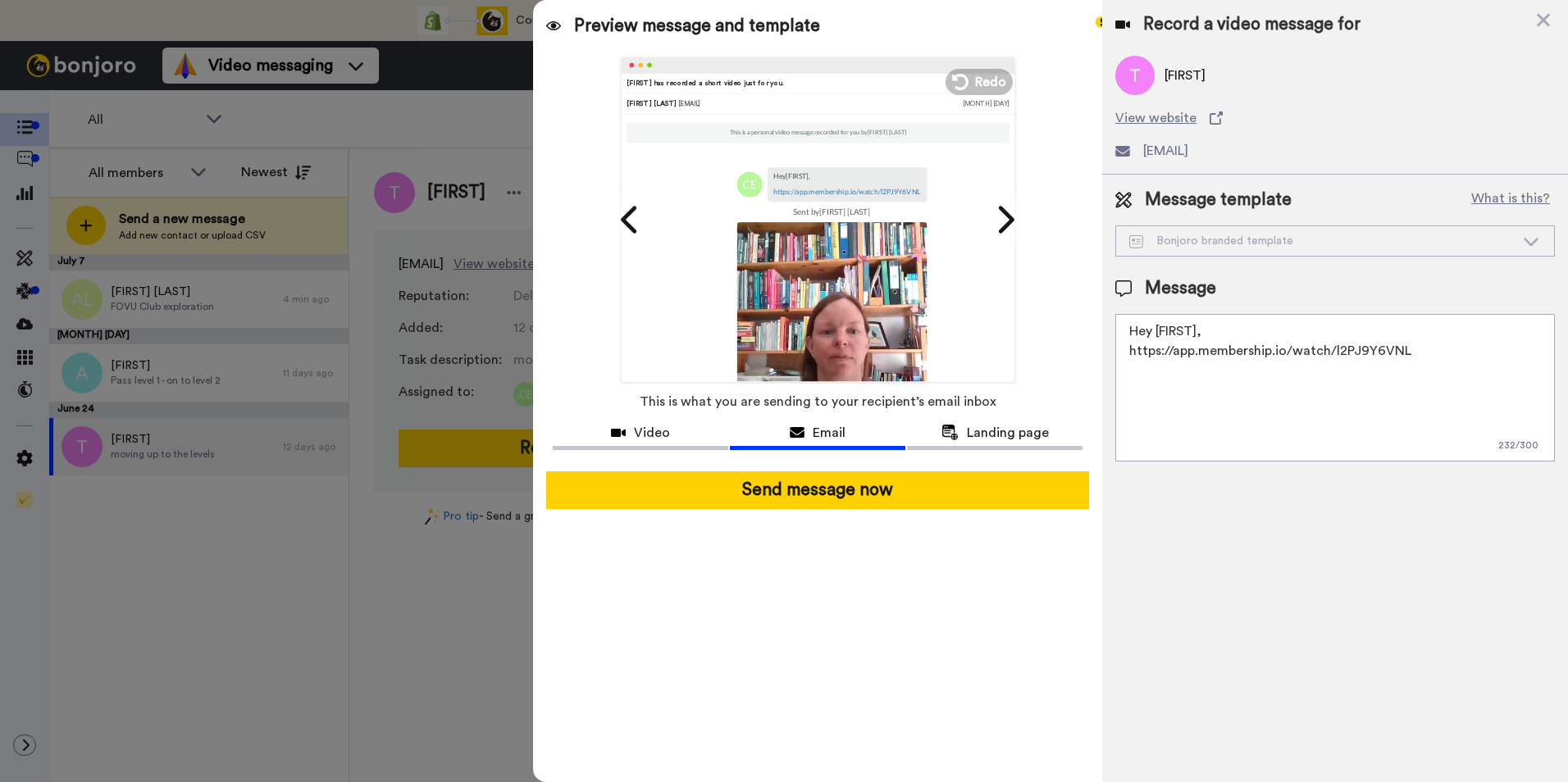 click on "Hey {first_name|there},
https://app.membership.io/watch/l2PJ9Y6VNL" at bounding box center (1335, 388) 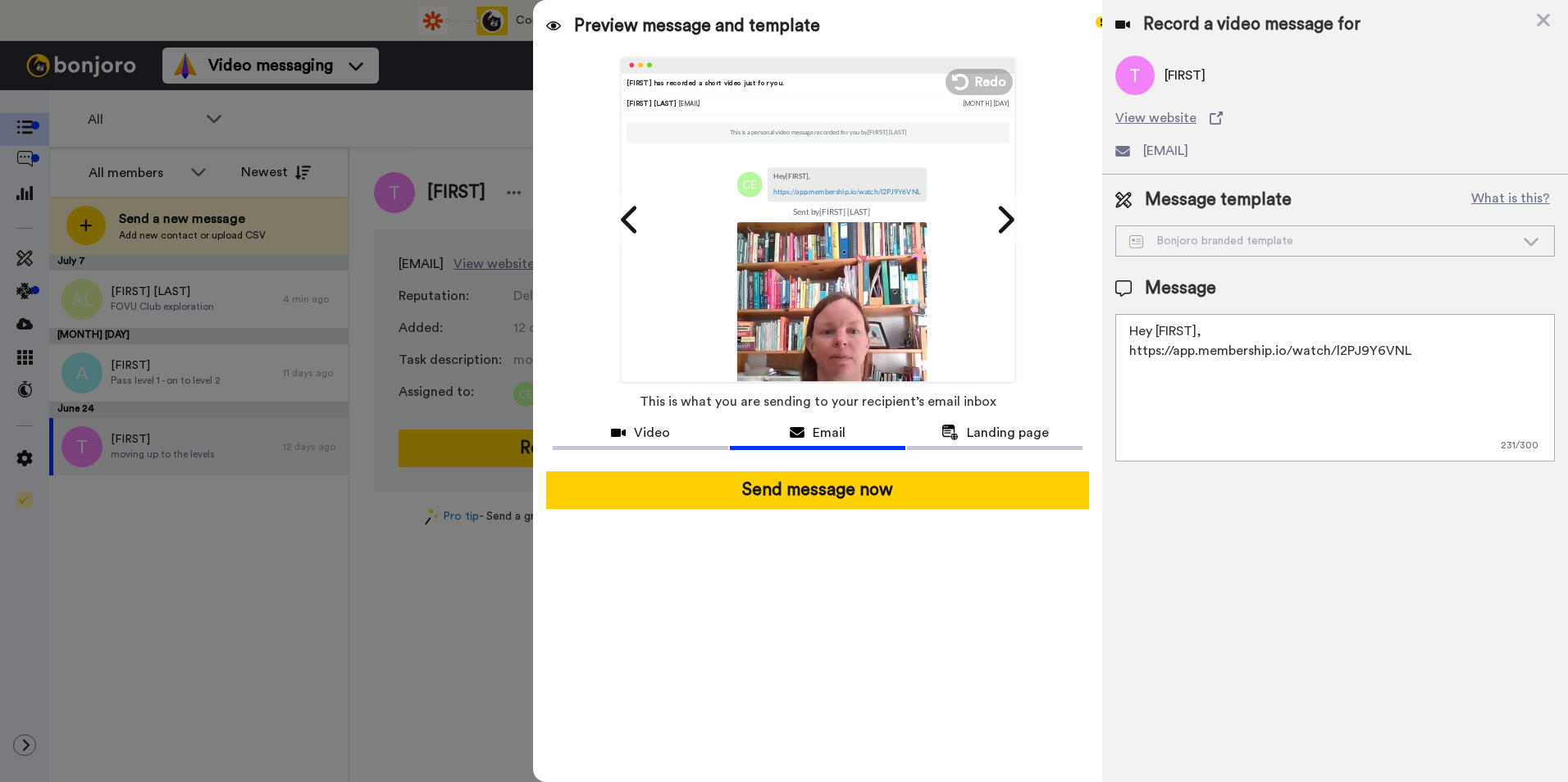 paste on "https://app.membership.io/watch/4Ny4EVBKDa" 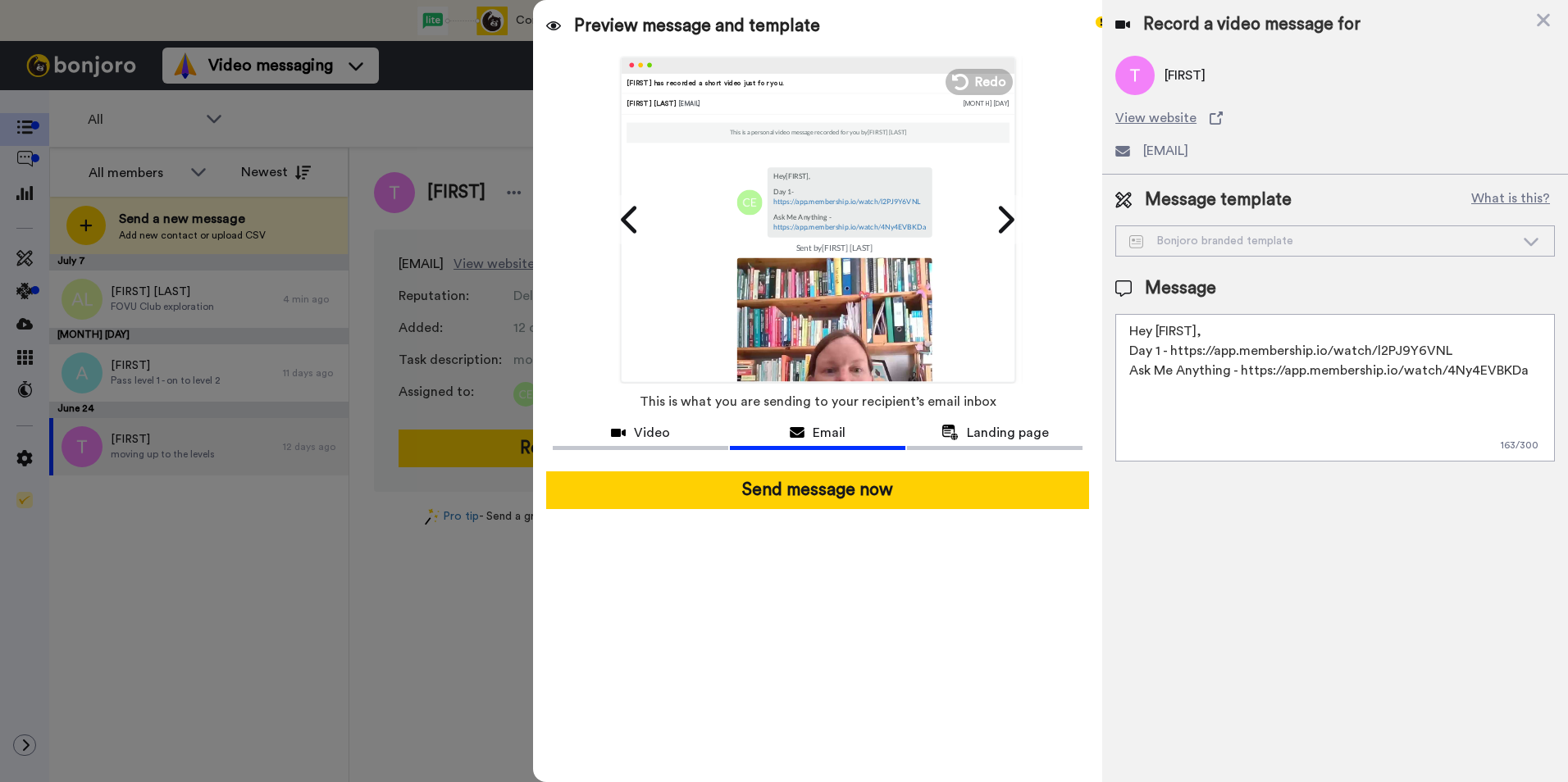click on "Hey {first_name|there},
Day 1 - https://app.membership.io/watch/l2PJ9Y6VNL
Ask Me Anything - https://app.membership.io/watch/4Ny4EVBKDa" at bounding box center (1335, 388) 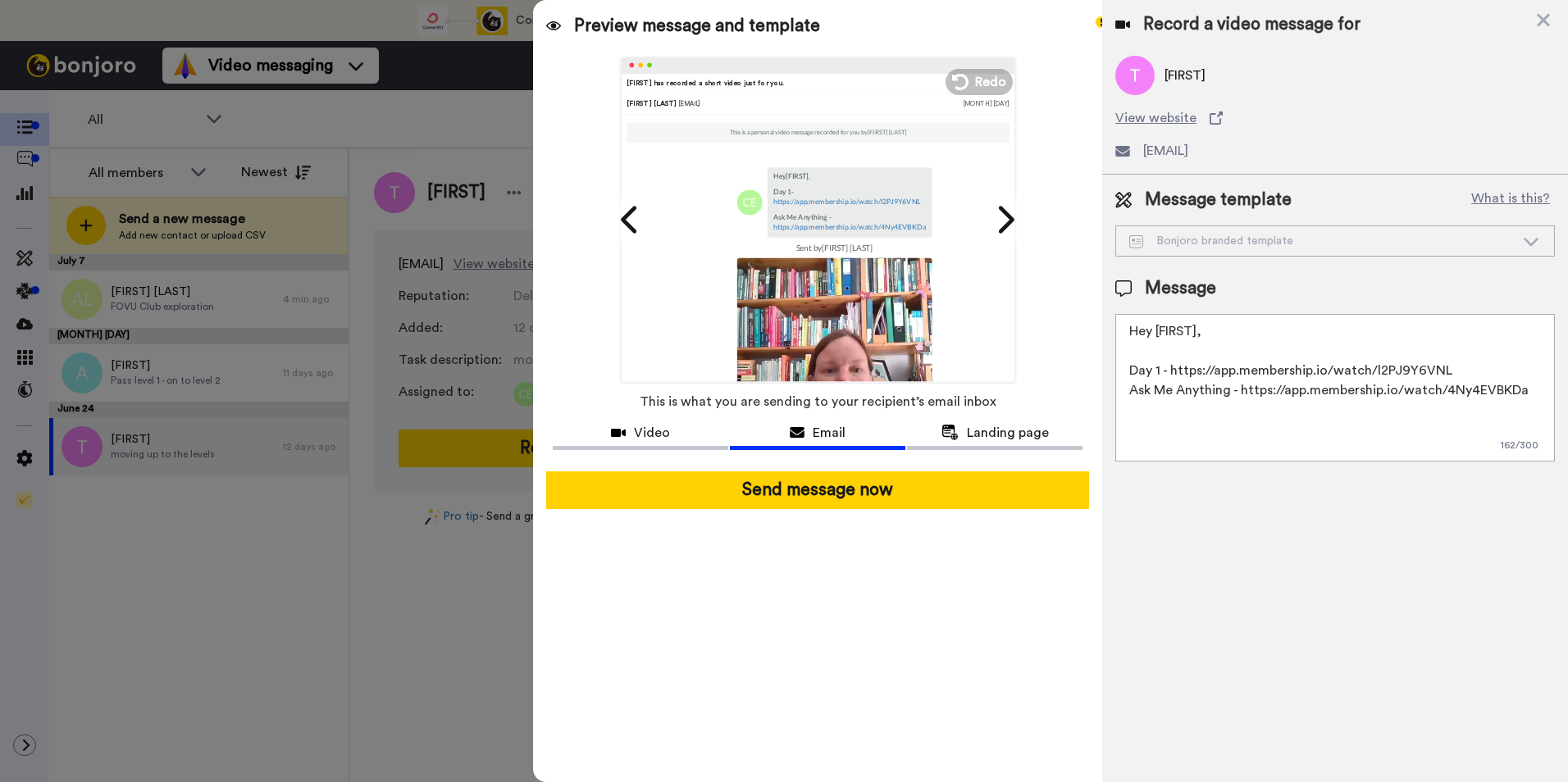 type on "Hey {first_name|there},
Day 1 - https://app.membership.io/watch/l2PJ9Y6VNL
Ask Me Anything - https://app.membership.io/watch/4Ny4EVBKDa" 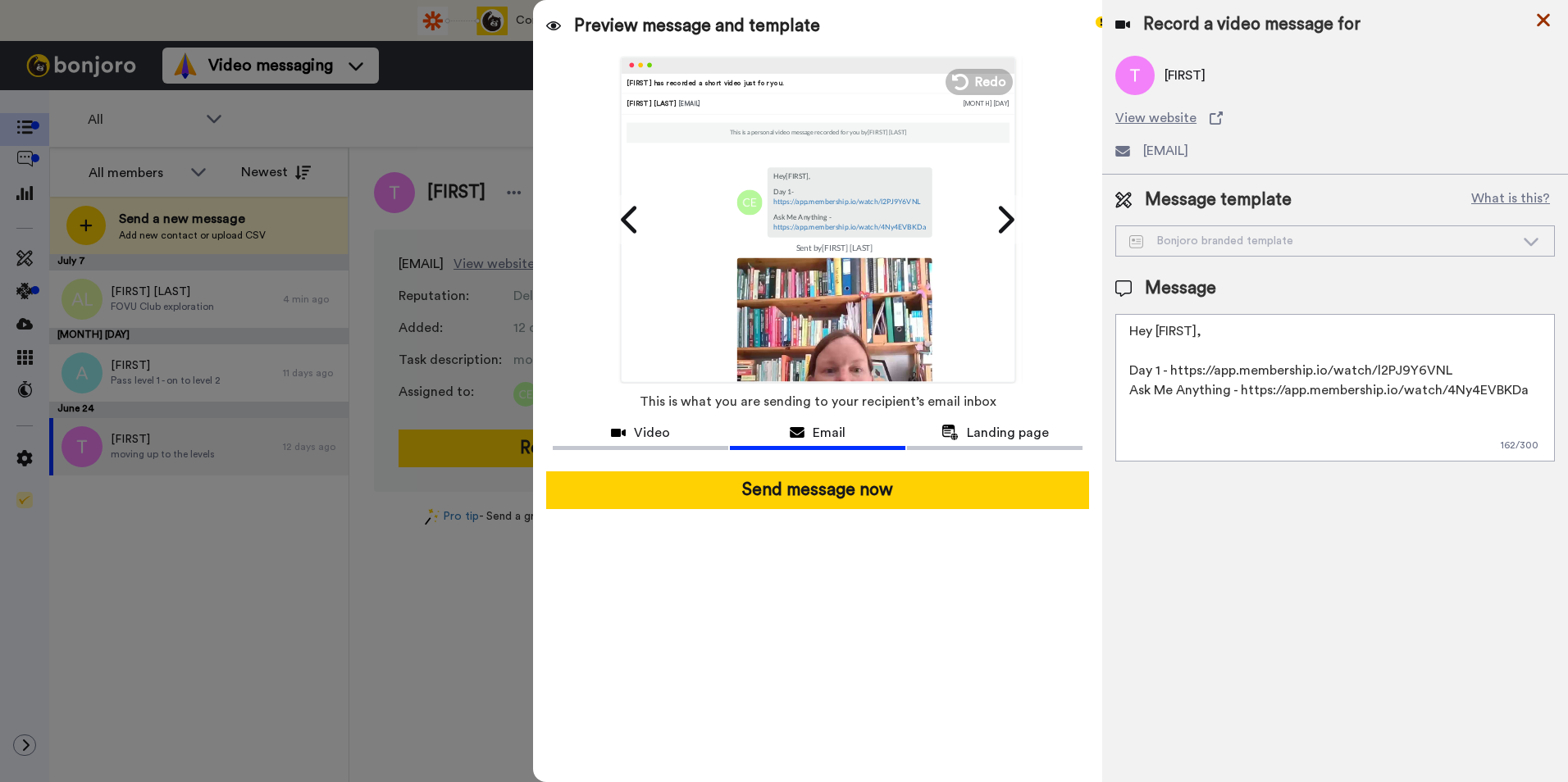 click at bounding box center (1543, 20) 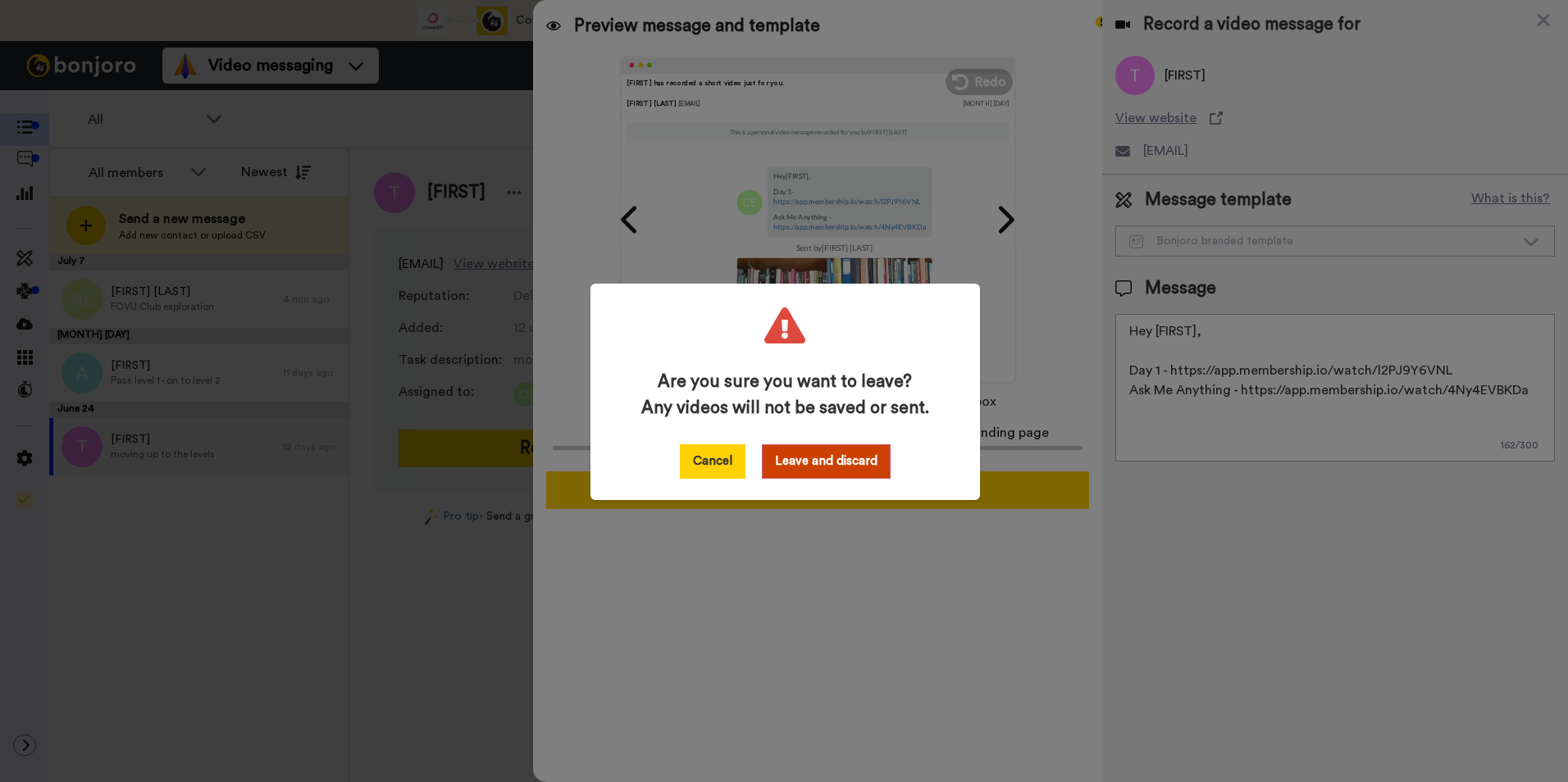 click on "Cancel" at bounding box center [713, 461] 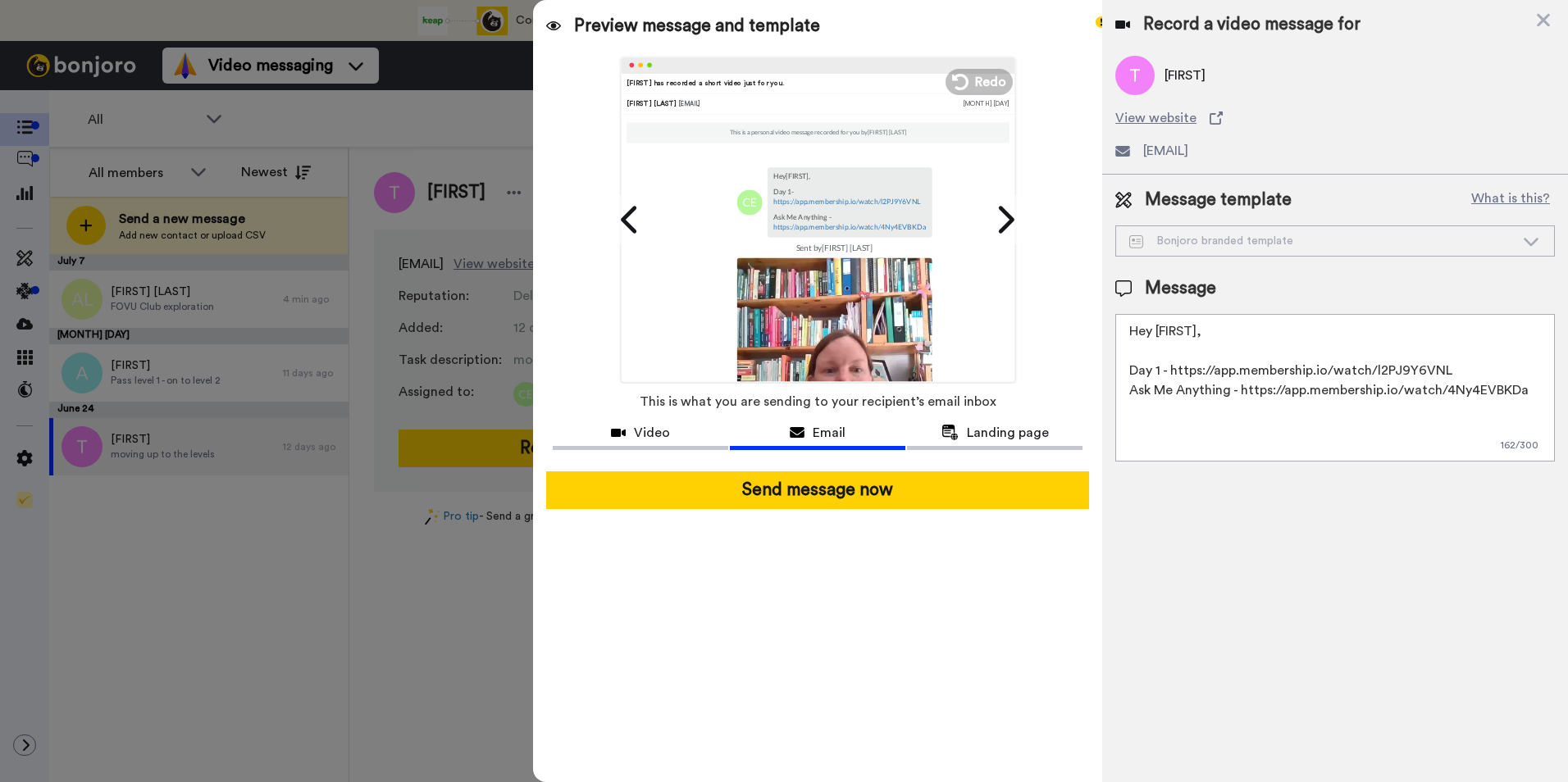 drag, startPoint x: 1529, startPoint y: 389, endPoint x: 1099, endPoint y: 338, distance: 433.0139 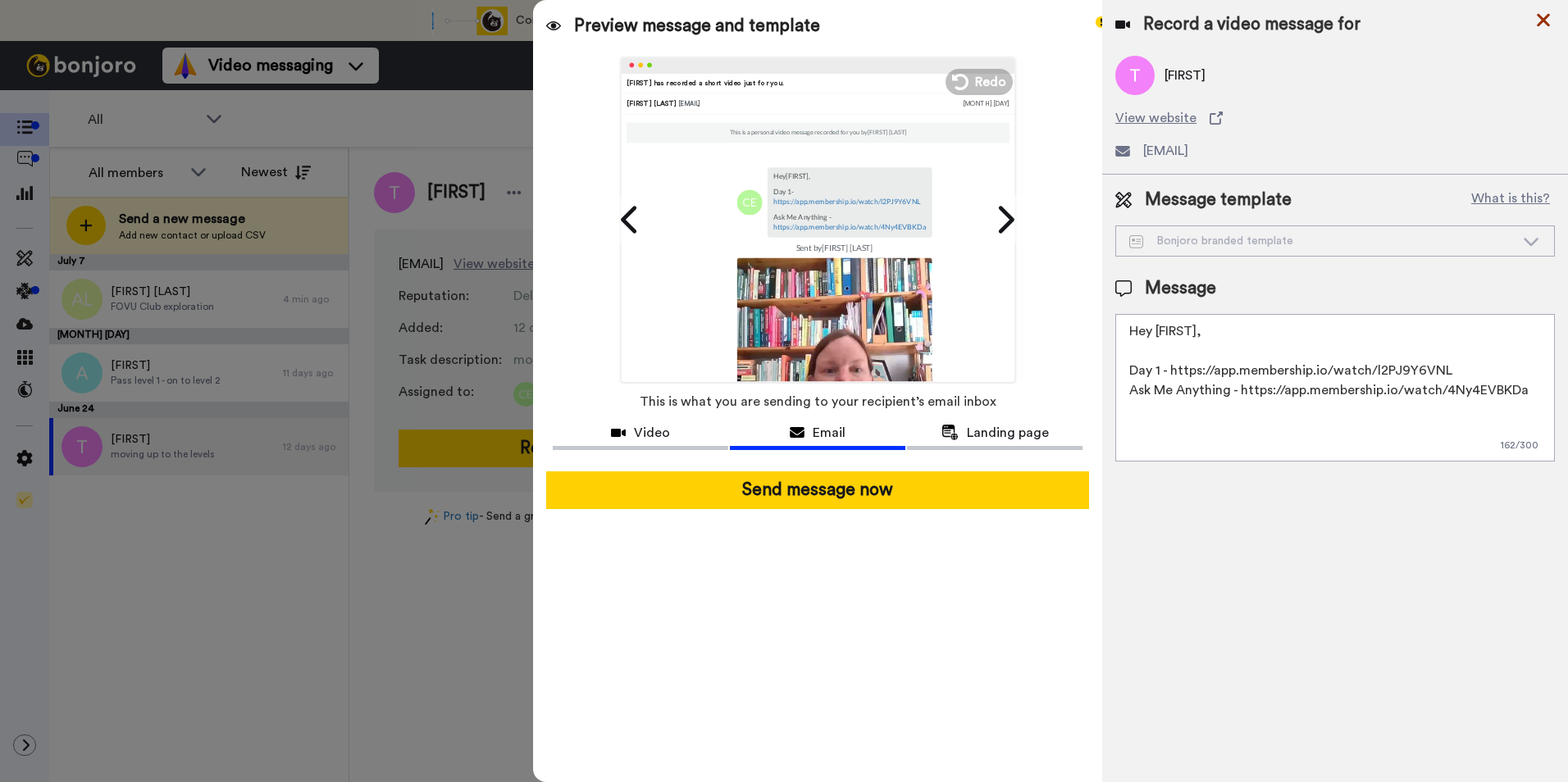 click at bounding box center (1543, 20) 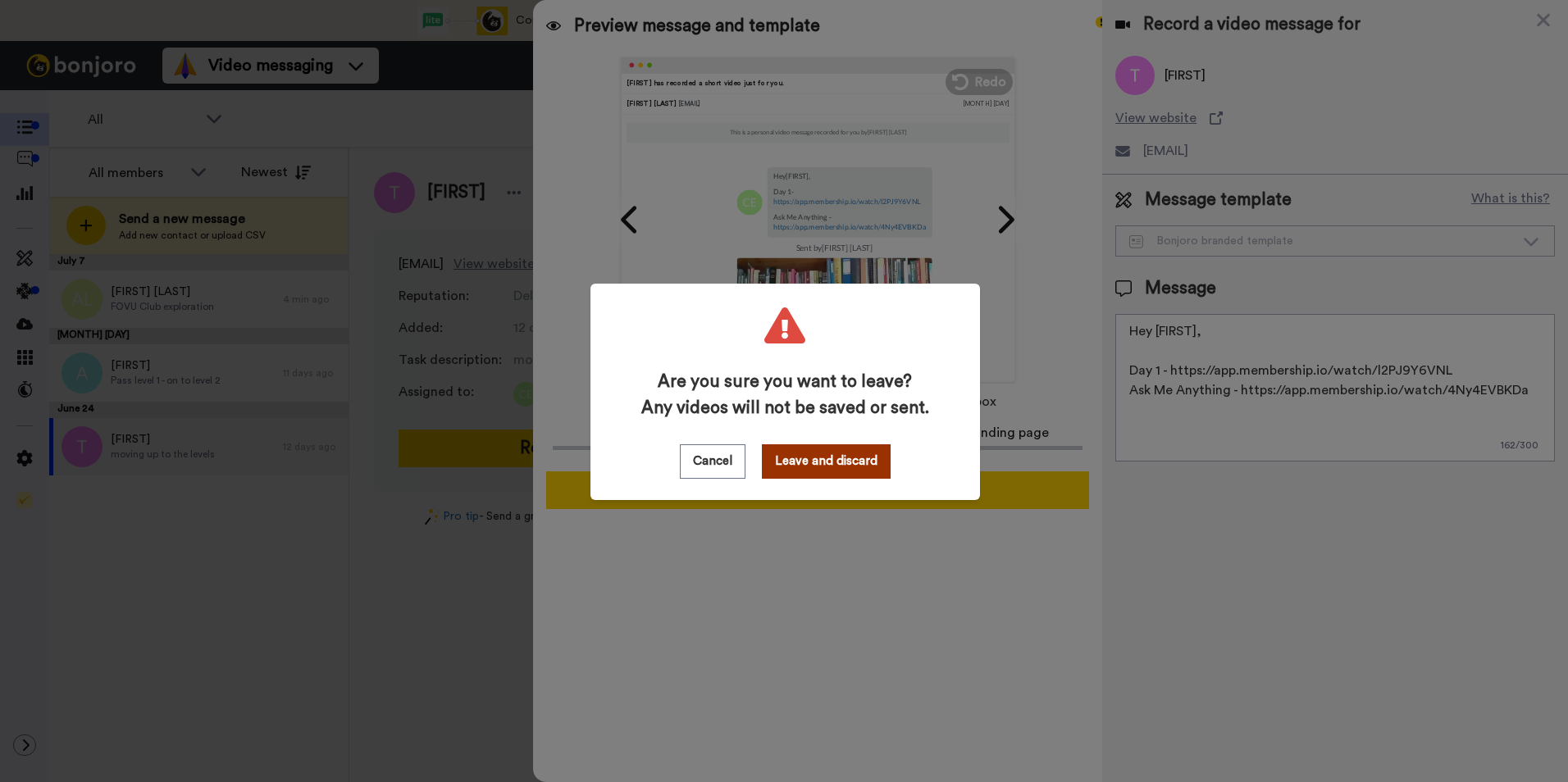 click on "Leave and discard" at bounding box center (826, 461) 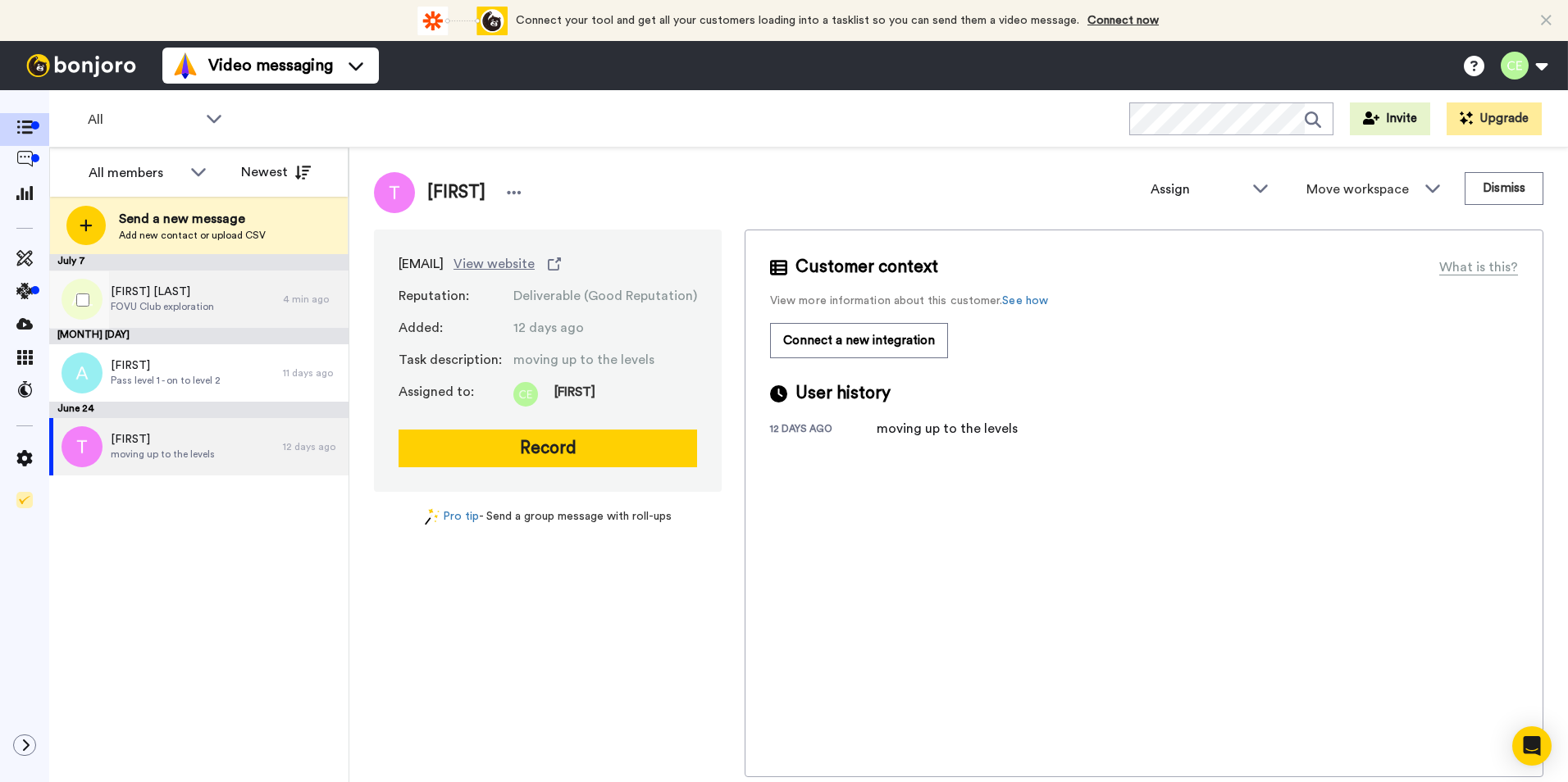 click on "[FIRST] [LAST] [LAST]" at bounding box center [162, 292] 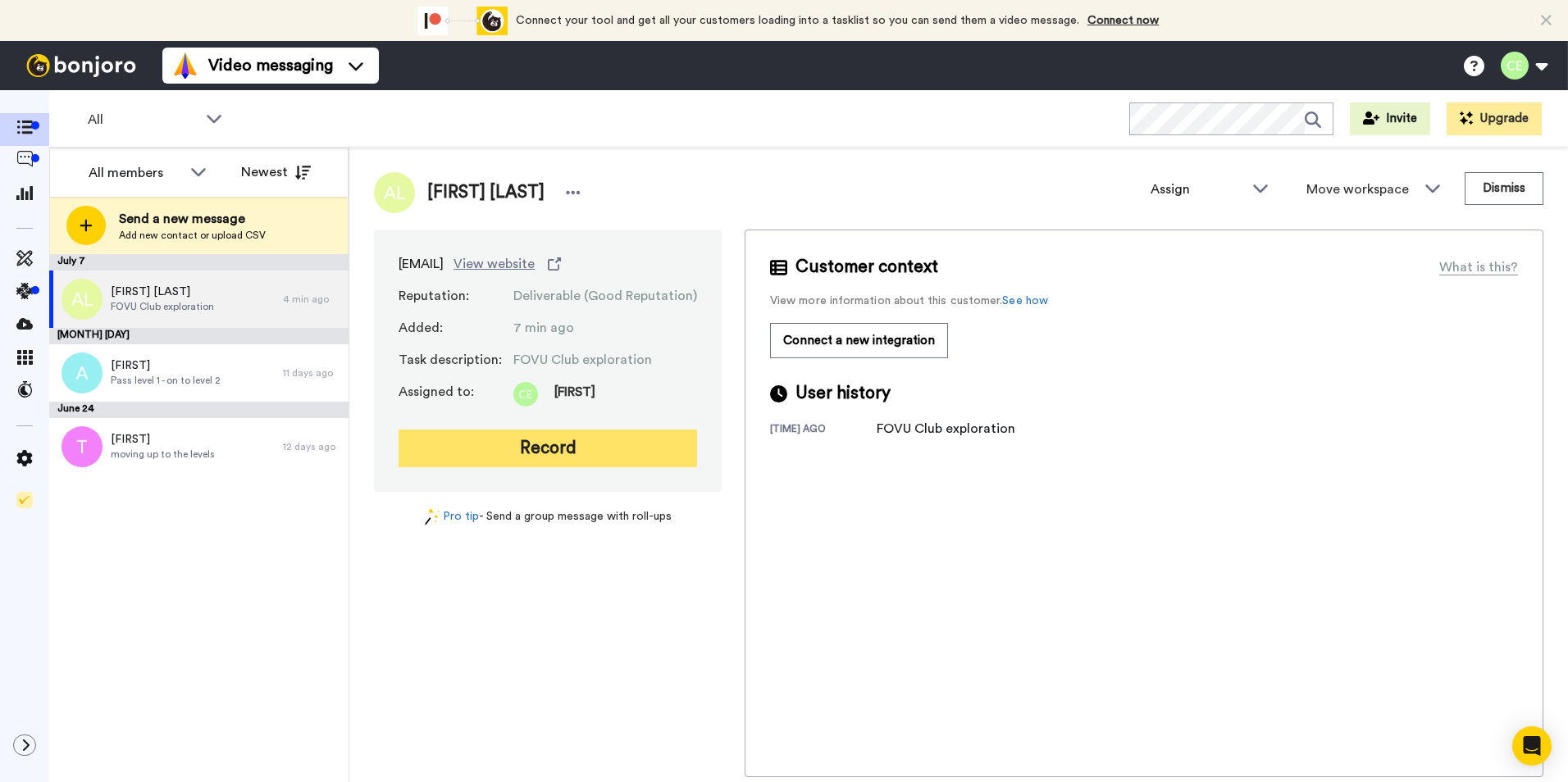 click on "Record" at bounding box center [548, 448] 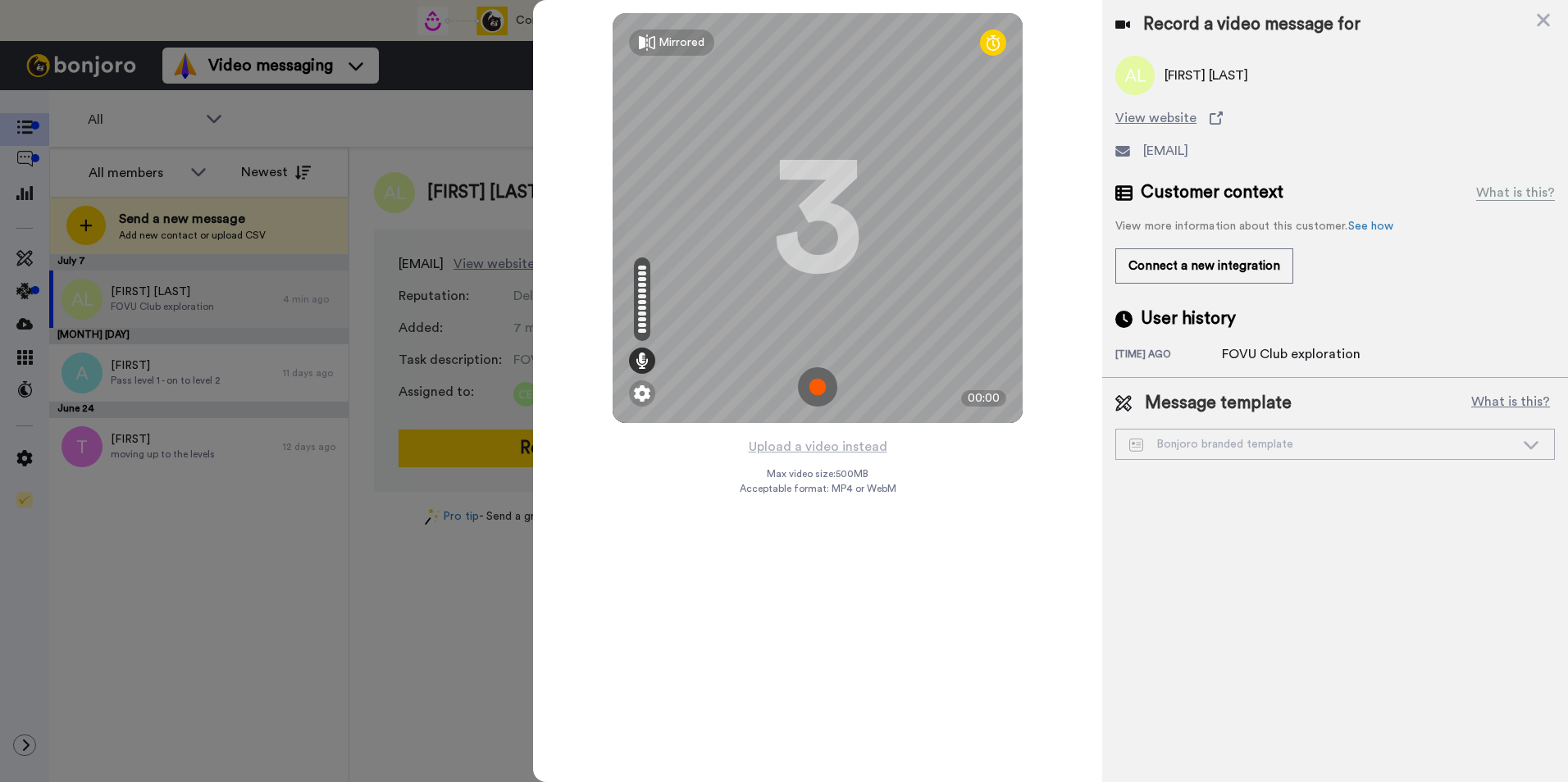 click at bounding box center [818, 387] 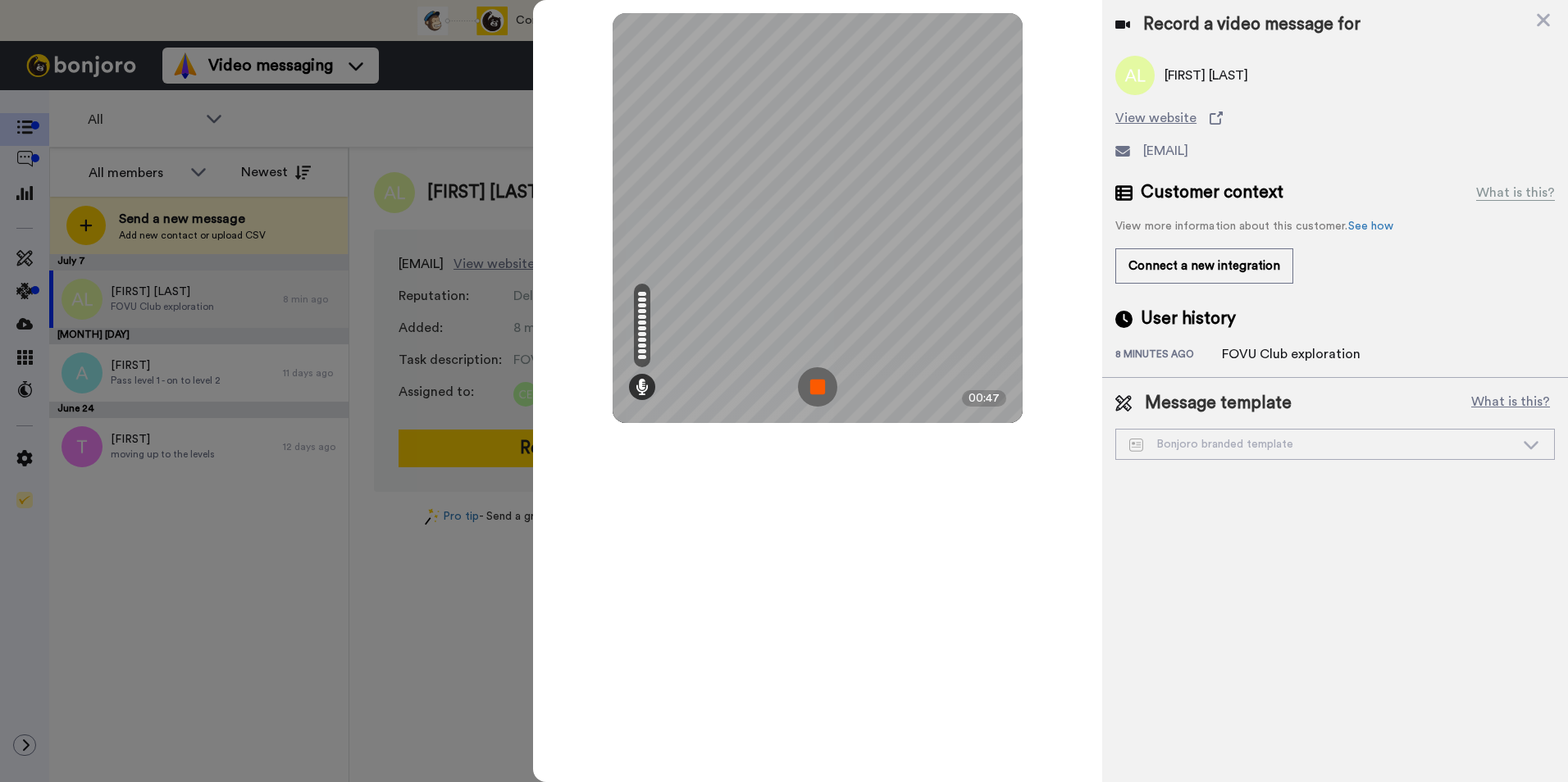 click at bounding box center [818, 387] 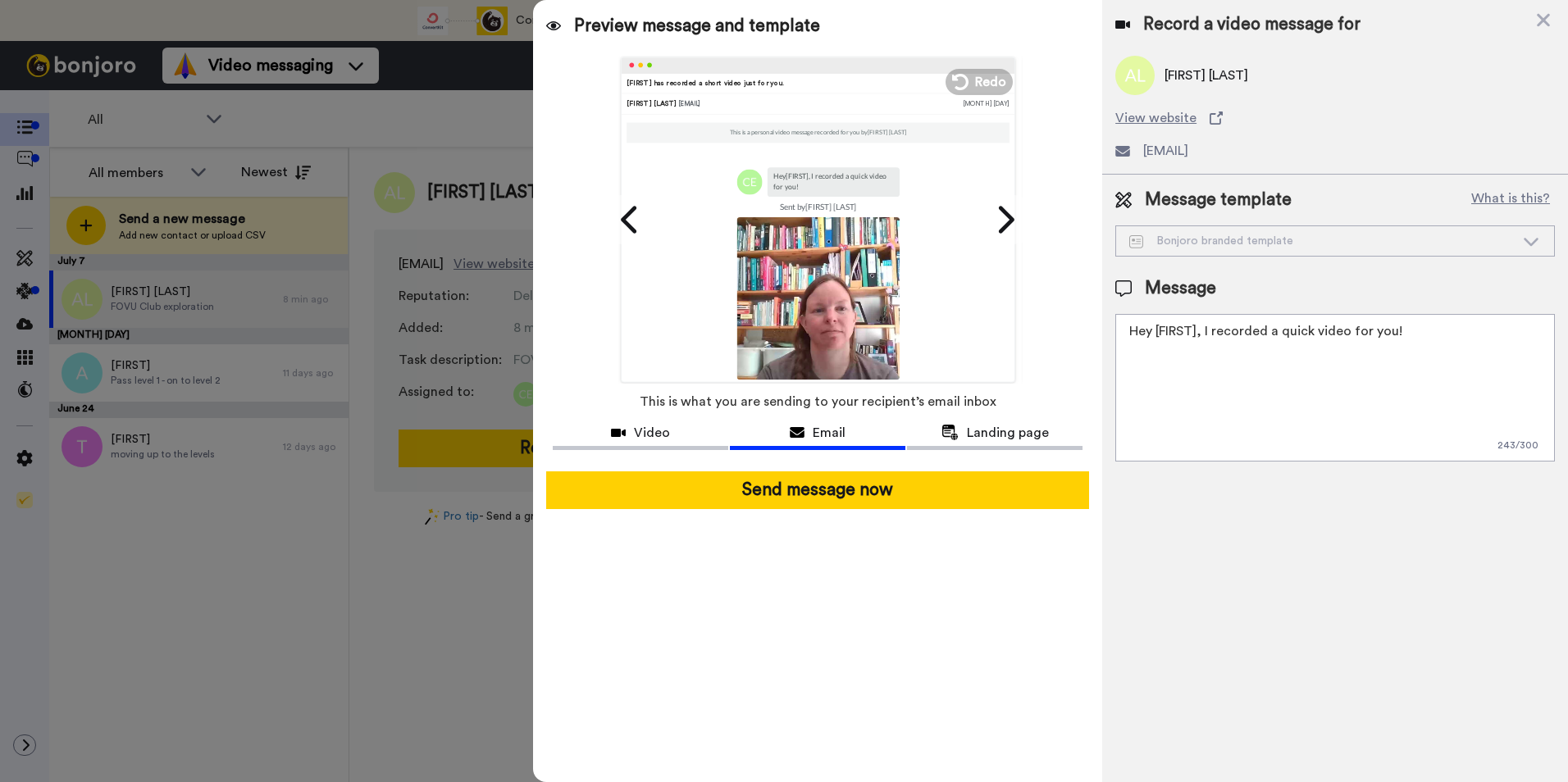 click on "Hey {[FIRST]}|there, I recorded a quick video for you!" at bounding box center (1335, 388) 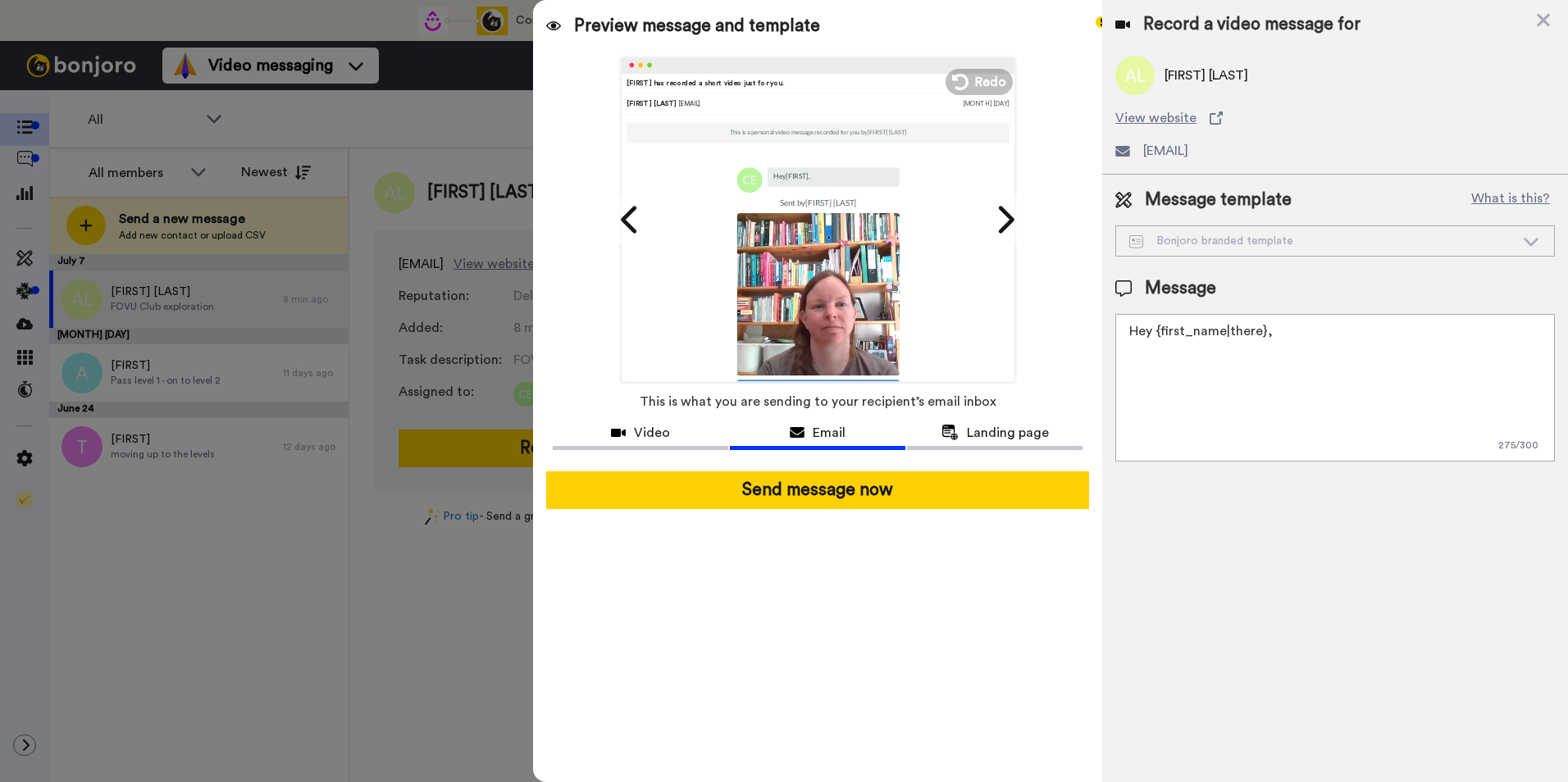 paste on "Hey {first_name|there},
Day 1 - https://app.membership.io/watch/l2PJ9Y6VNL
Ask Me Anything - https://app.membership.io/watch/4Ny4EVBKDa" 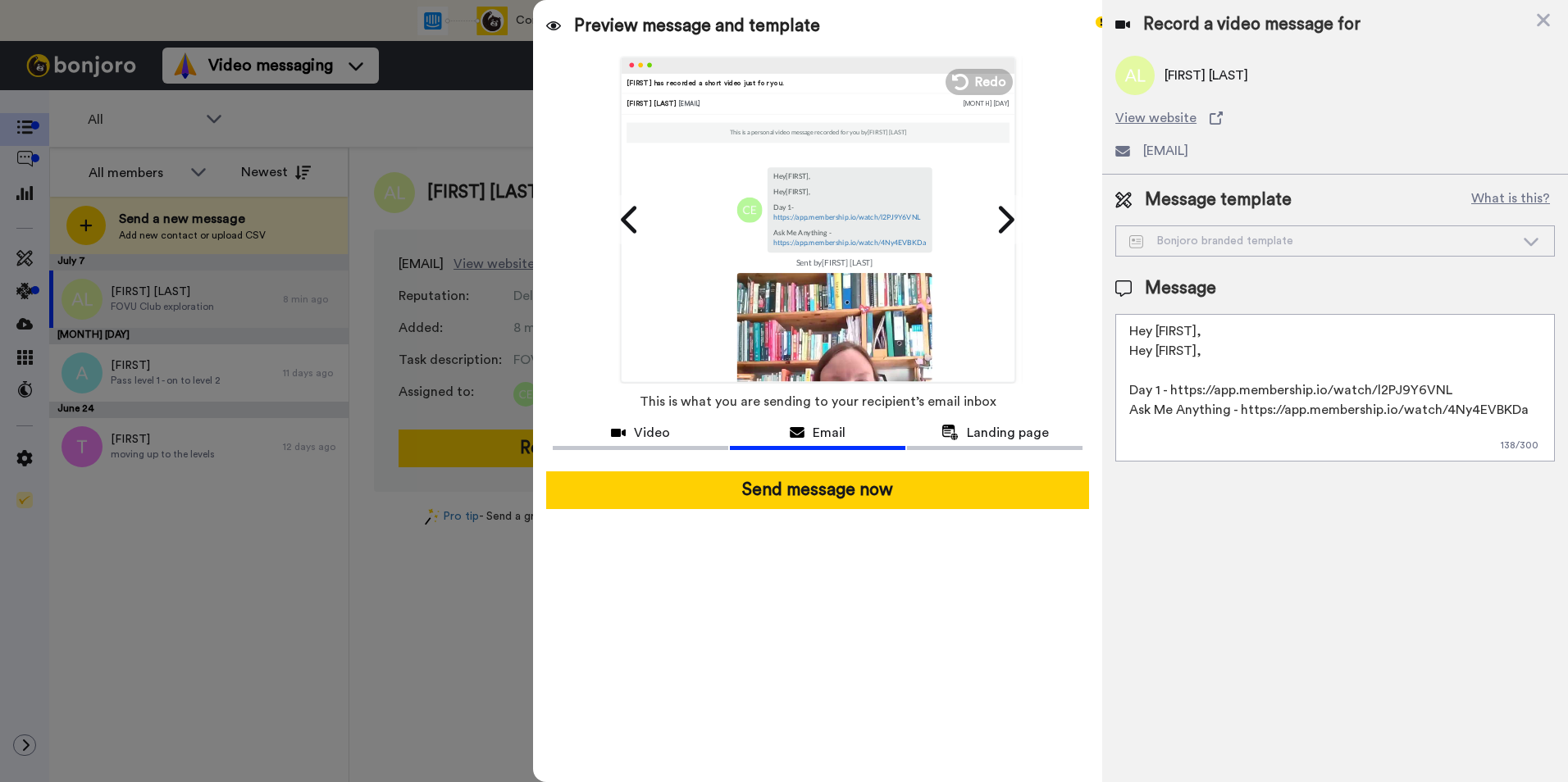 drag, startPoint x: 1290, startPoint y: 347, endPoint x: 1115, endPoint y: 347, distance: 175 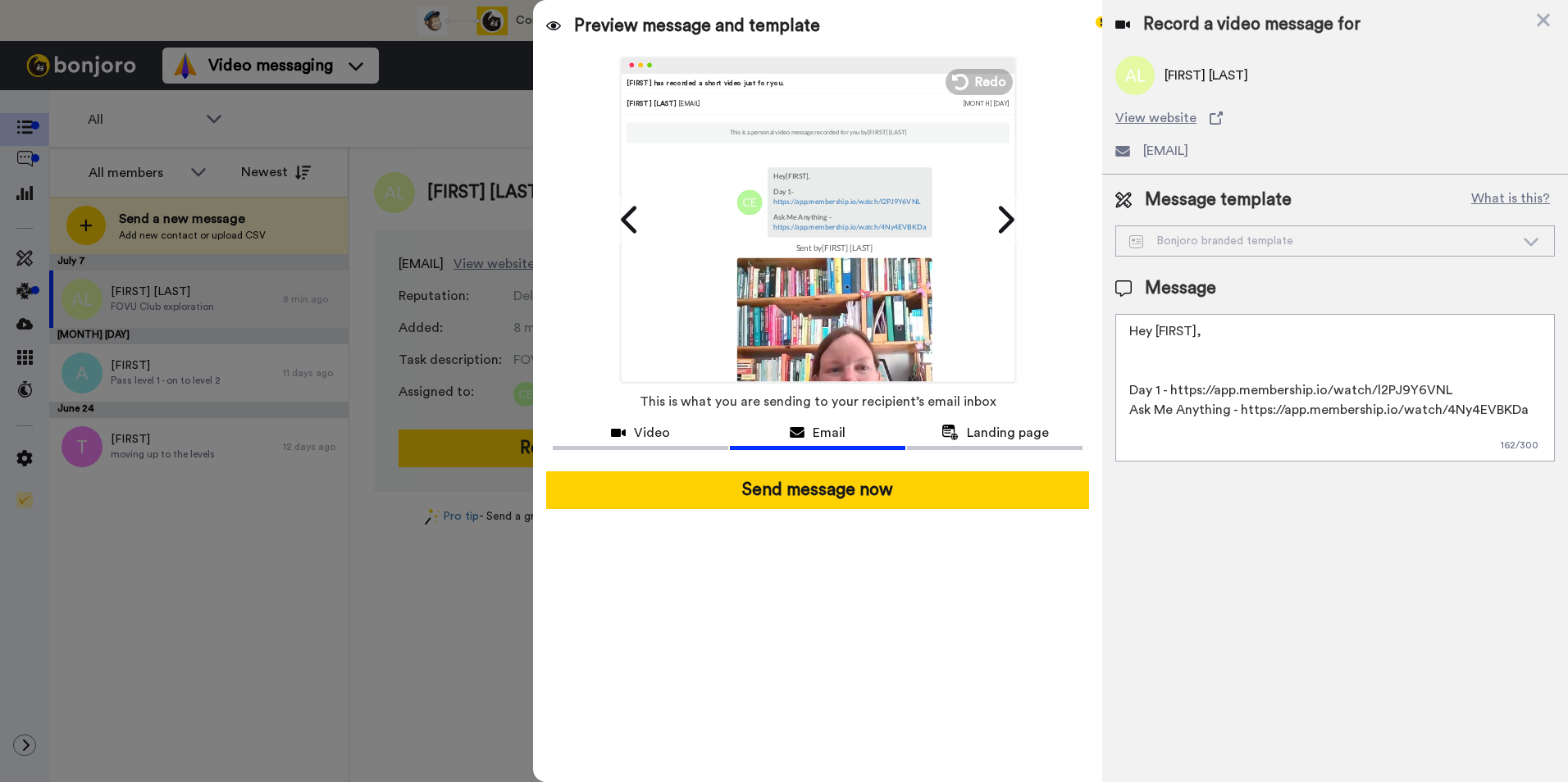 paste on "Here’s a taster of our 5-day challenge:" 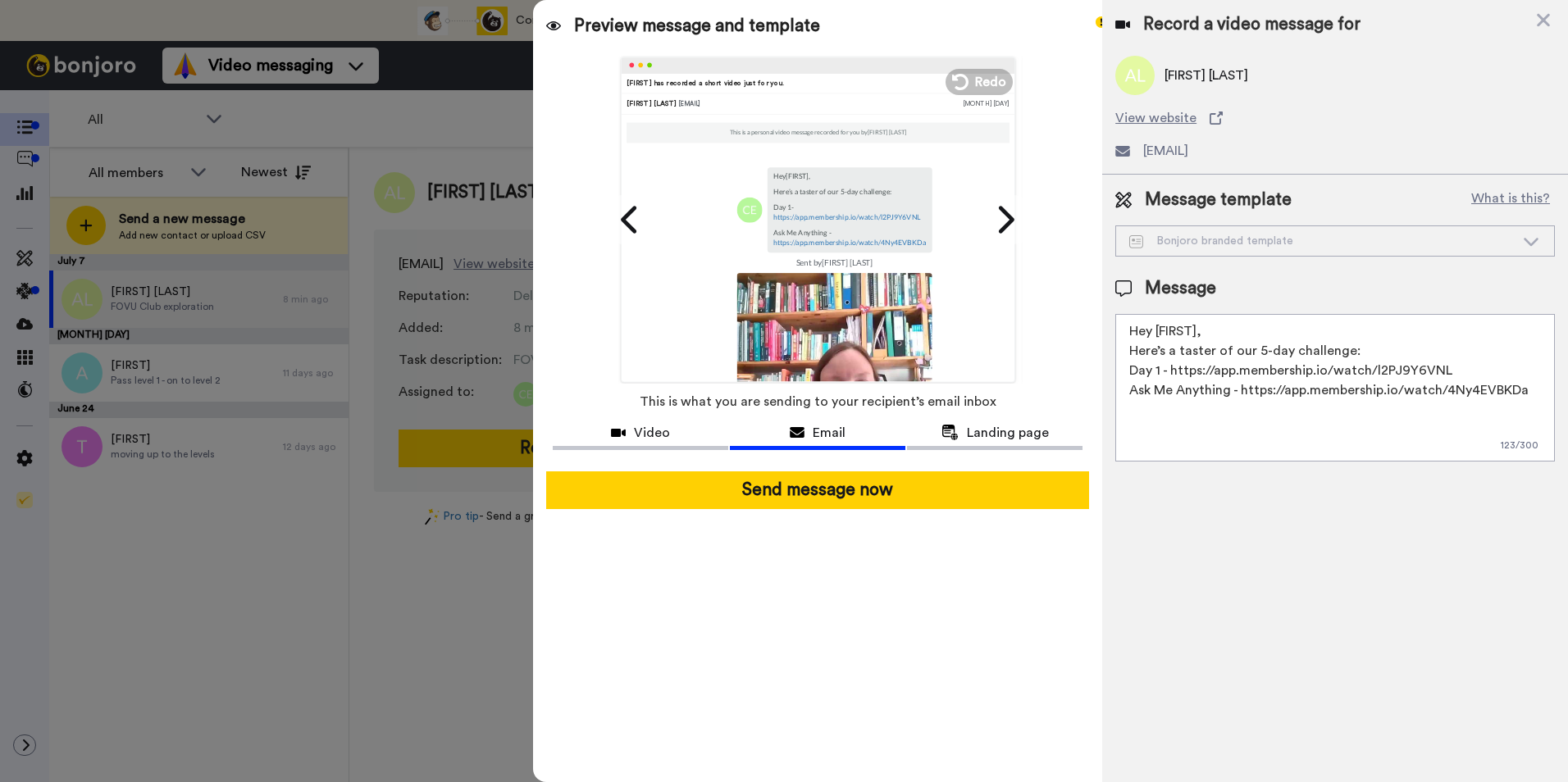 click on "Hey {first_name|there},
Here’s a taster of our 5-day challenge:
Day 1 - https://app.membership.io/watch/l2PJ9Y6VNL
Ask Me Anything - https://app.membership.io/watch/4Ny4EVBKDa" at bounding box center (1335, 388) 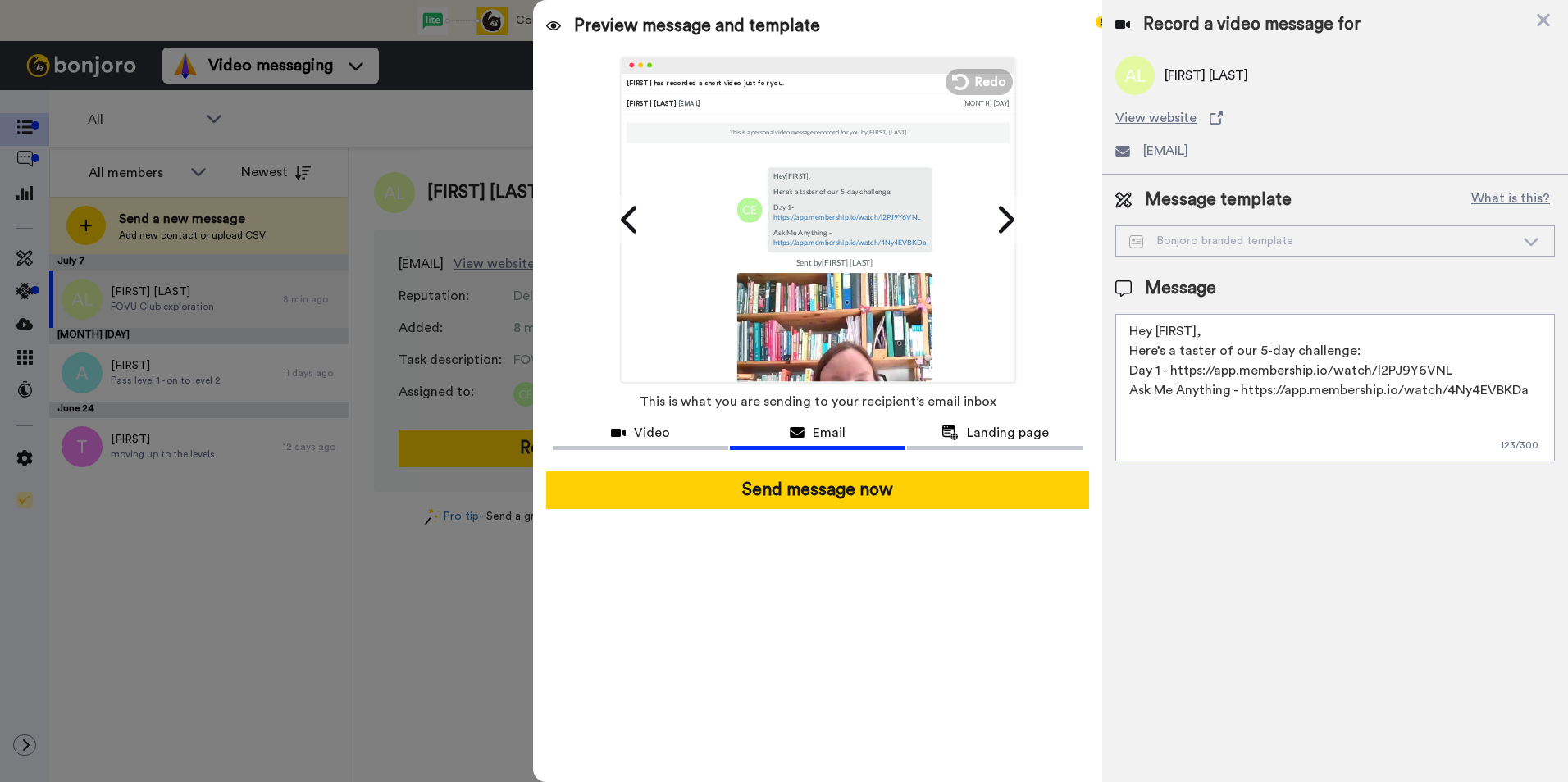 paste on "Great way to see how vets engage + the kind of support we give. Let me know if it sparks ideas for your teams! —Camilla" 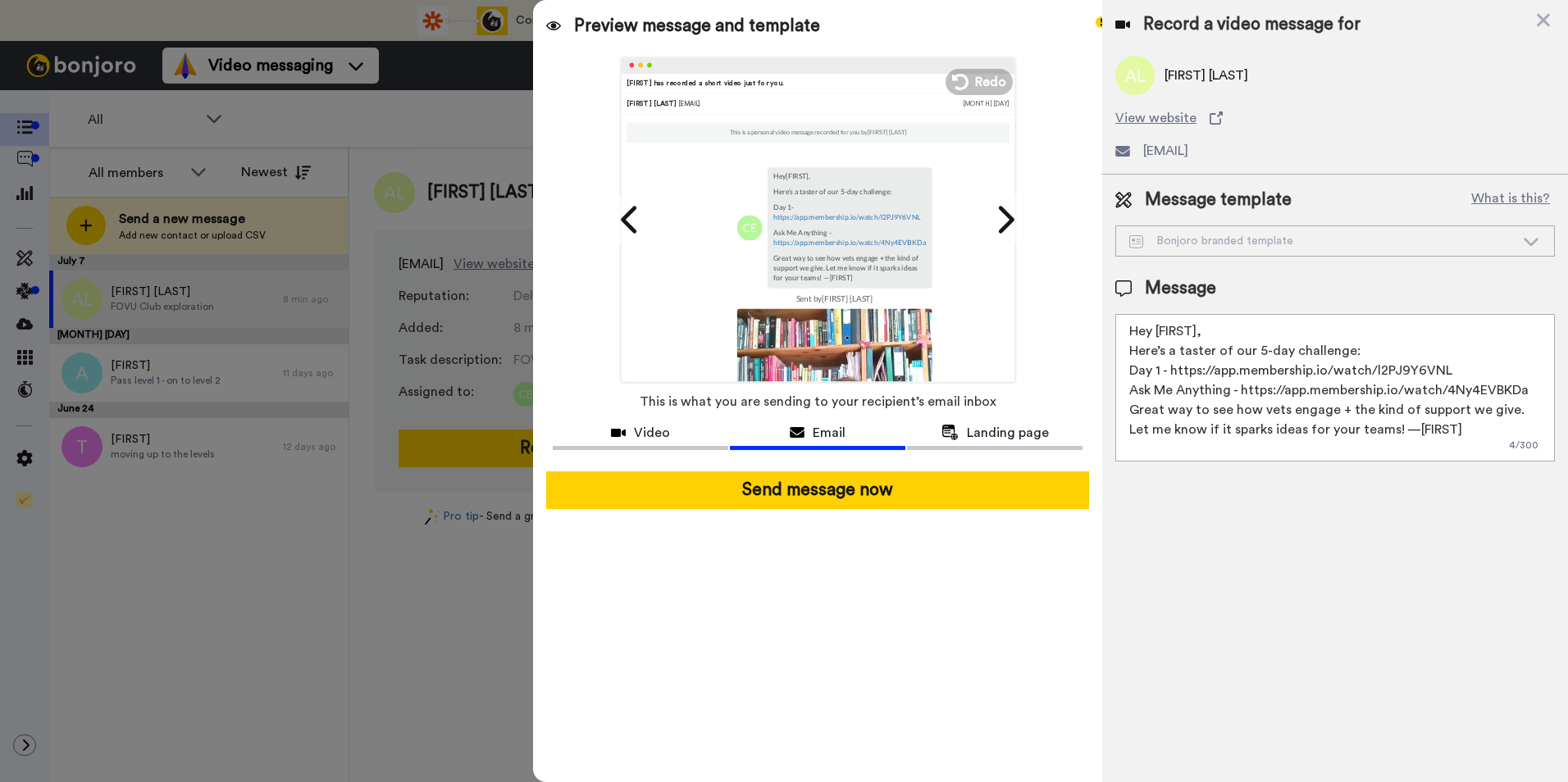 scroll, scrollTop: 0, scrollLeft: 0, axis: both 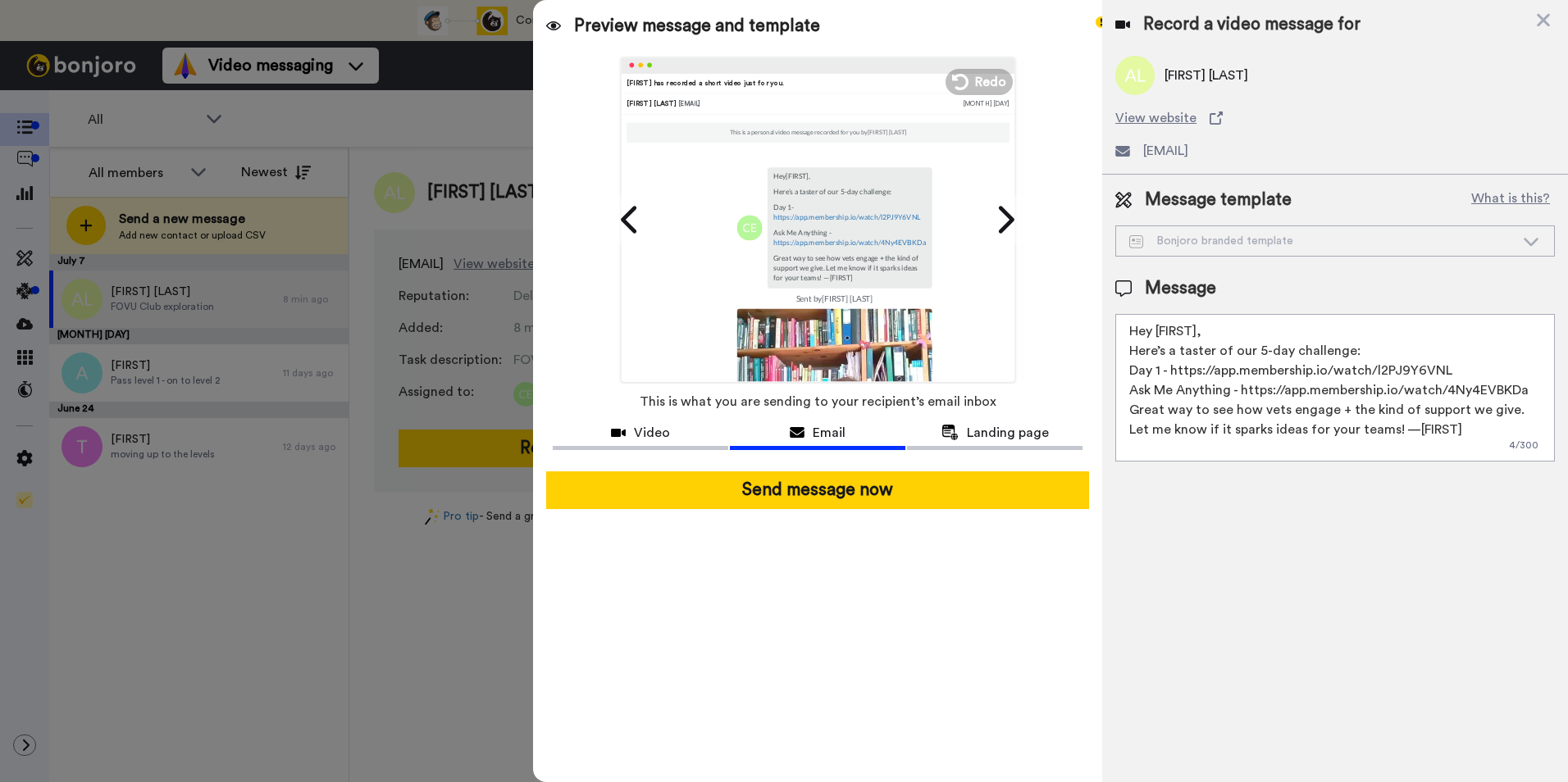 click on "Hey {first_name|there},
Here’s a taster of our 5-day challenge:
Day 1 - https://app.membership.io/watch/l2PJ9Y6VNL
Ask Me Anything - https://app.membership.io/watch/4Ny4EVBKDa
Great way to see how vets engage + the kind of support we give. Let me know if it sparks ideas for your teams! —Camilla" at bounding box center (1335, 388) 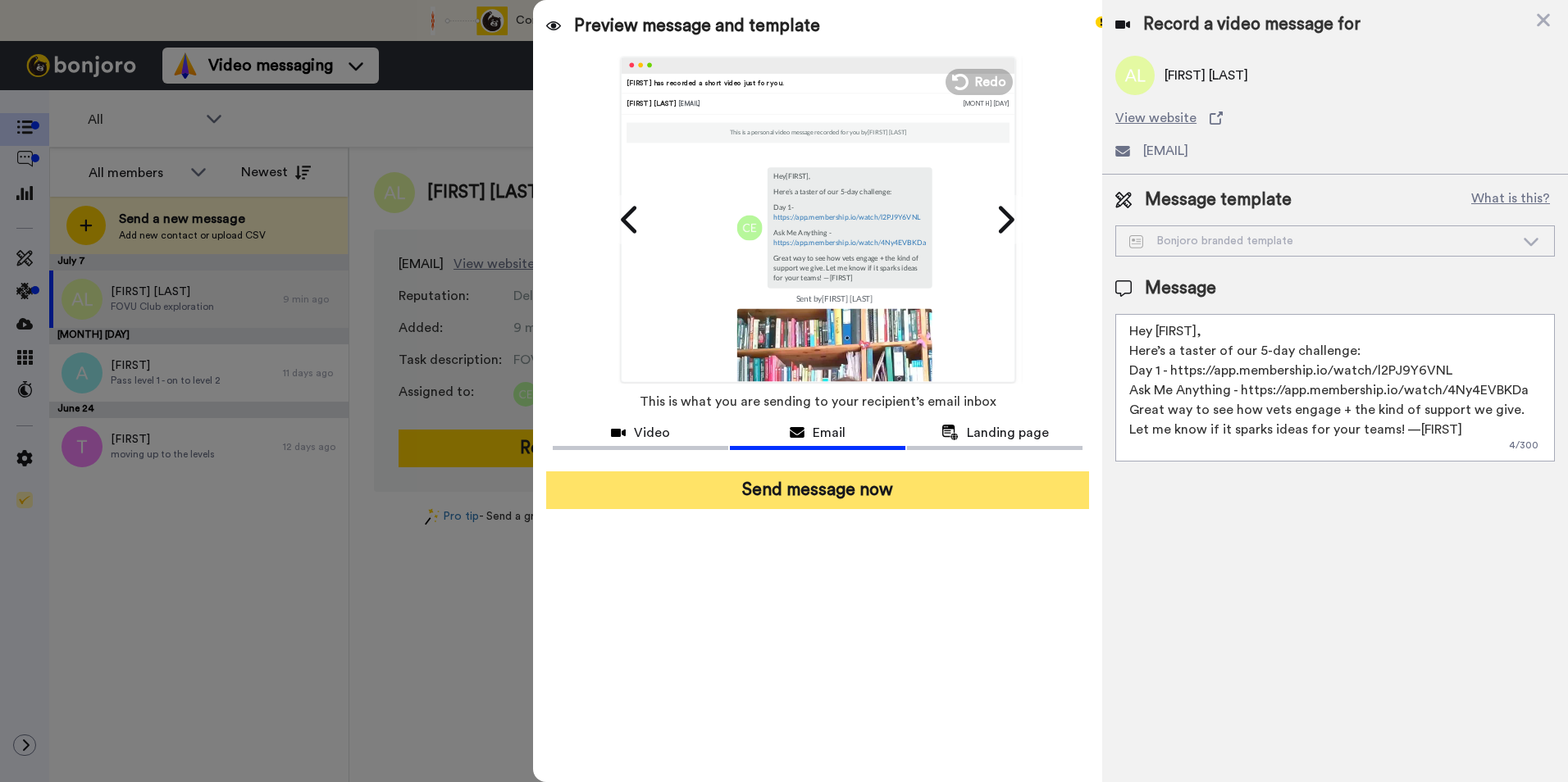 type on "Hey {first_name|there},
Here’s a taster of our 5-day challenge:
Day 1 - https://app.membership.io/watch/l2PJ9Y6VNL
Ask Me Anything - https://app.membership.io/watch/4Ny4EVBKDa
Great way to see how vets engage + the kind of support we give. Let me know if it sparks ideas for your teams! —Camilla" 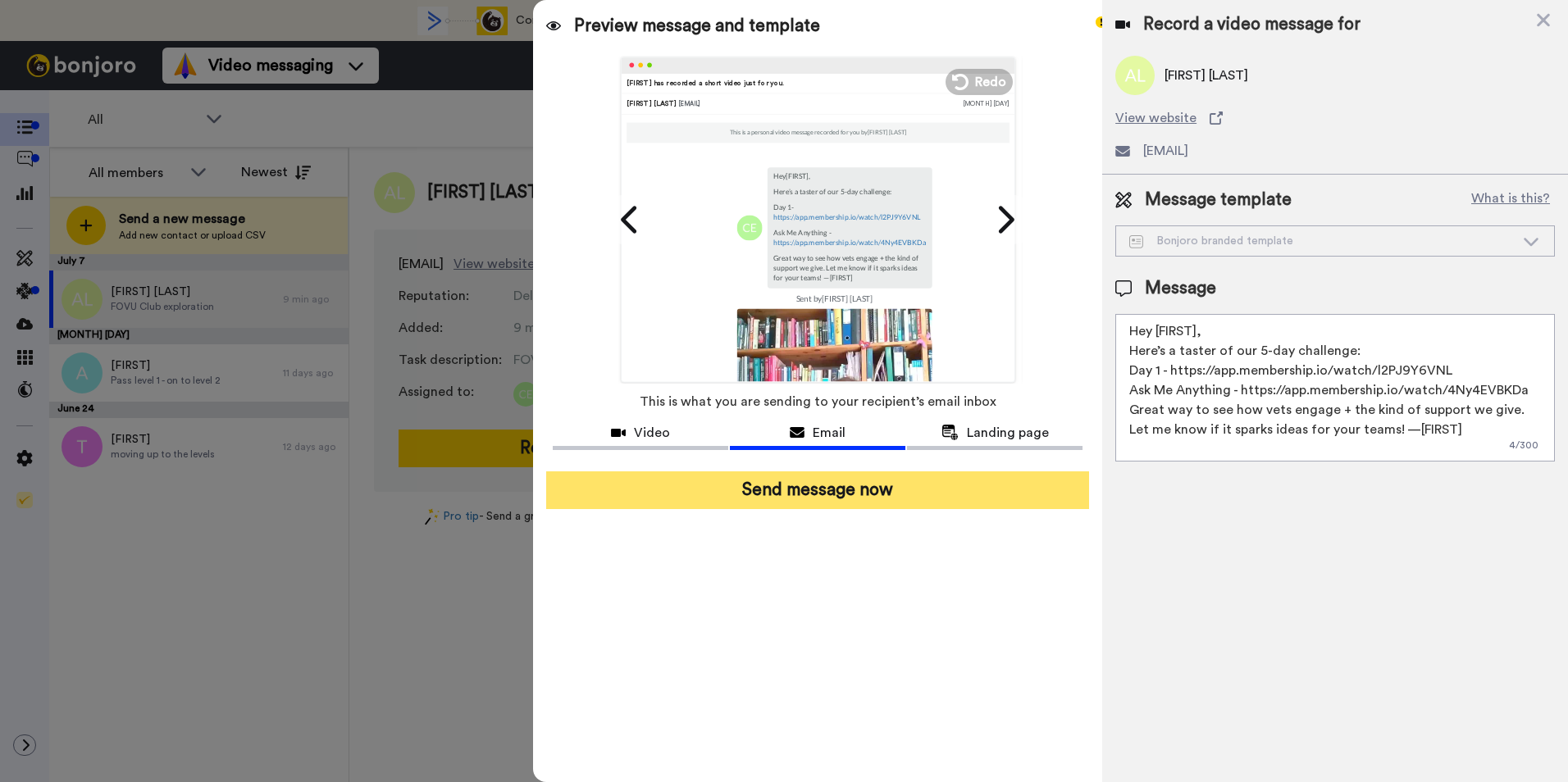 click on "Send message now" at bounding box center (818, 490) 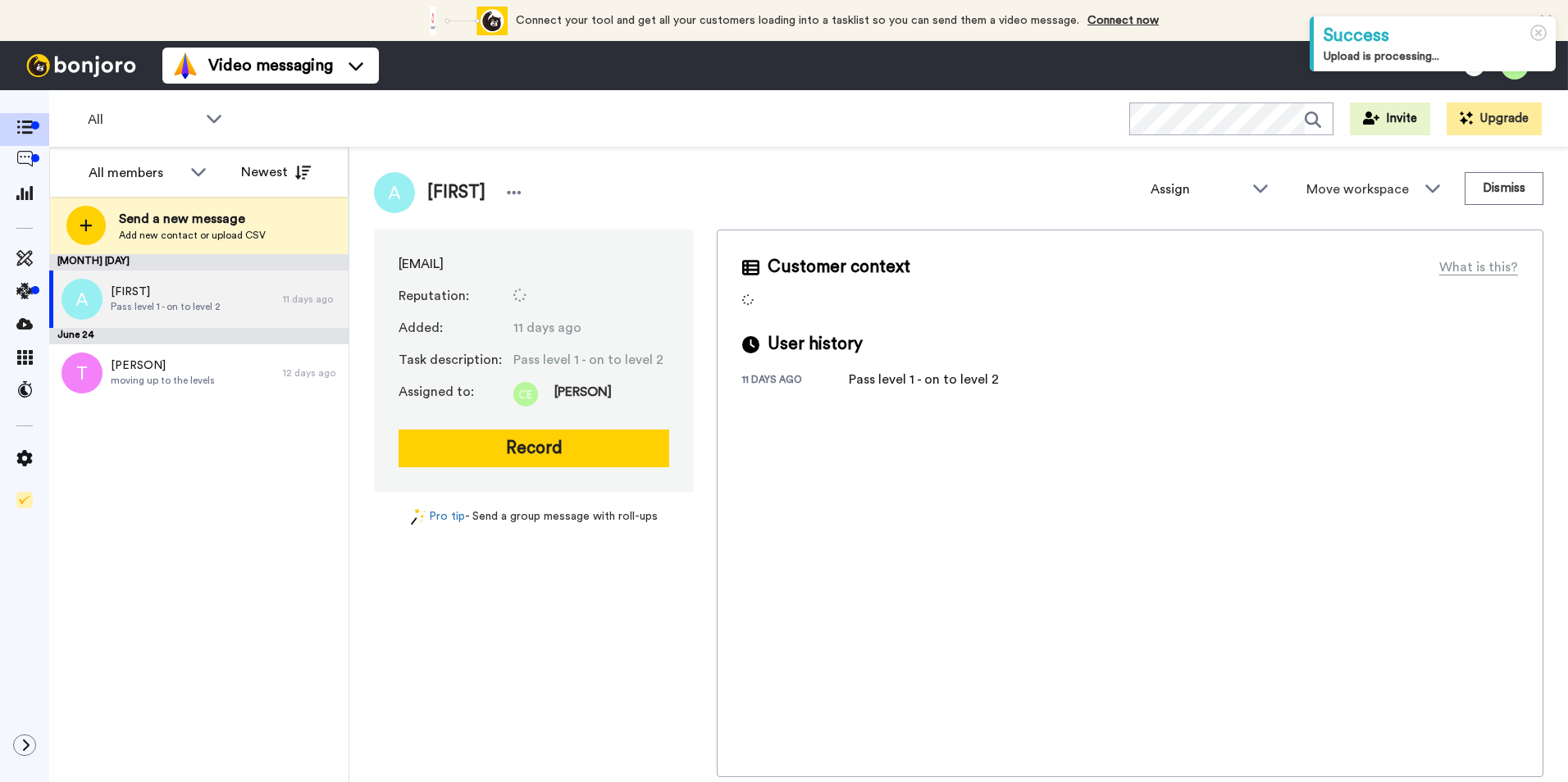 scroll, scrollTop: 0, scrollLeft: 0, axis: both 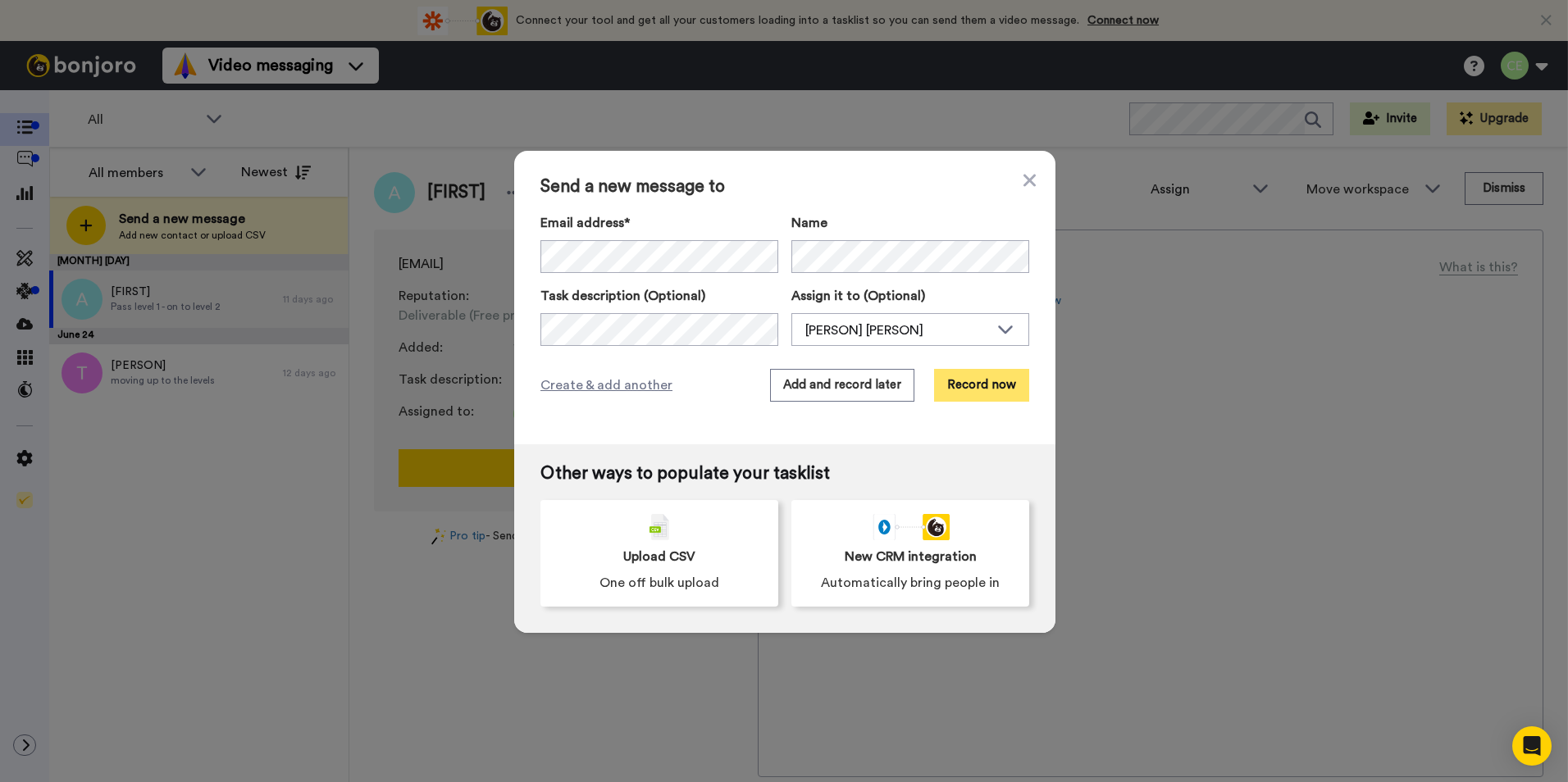 click on "Record now" at bounding box center [982, 385] 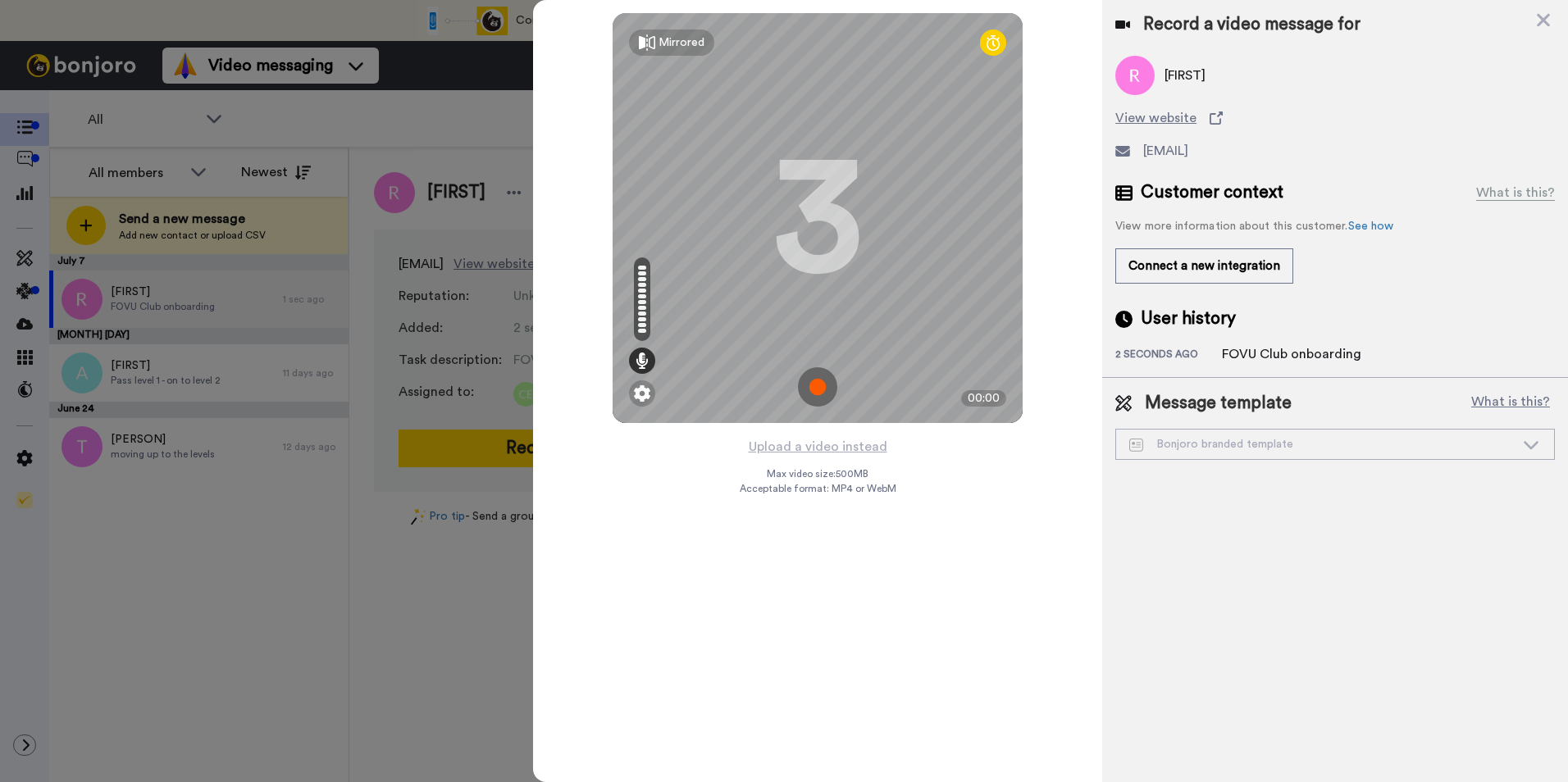 click at bounding box center [818, 387] 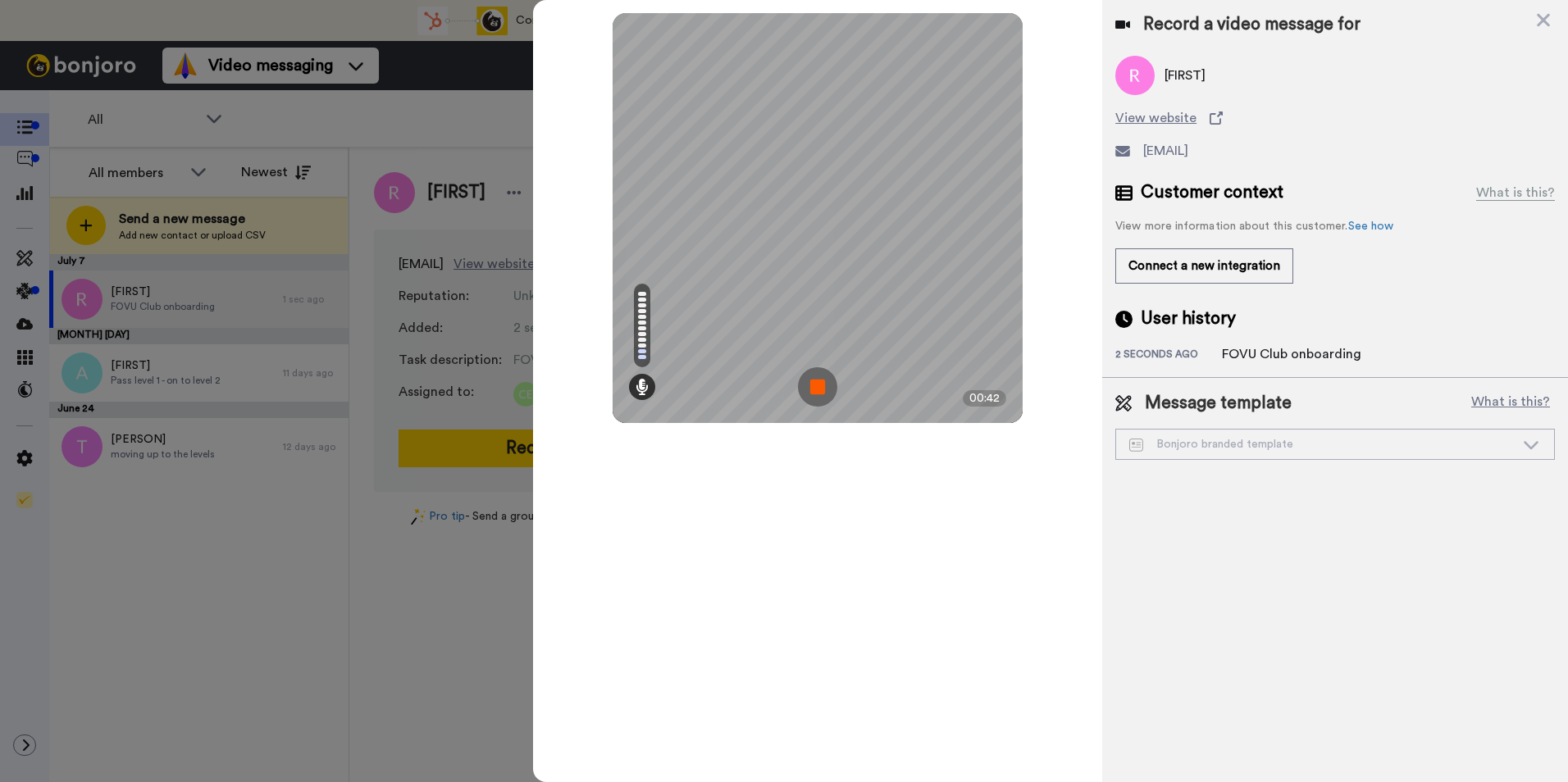 click at bounding box center (818, 387) 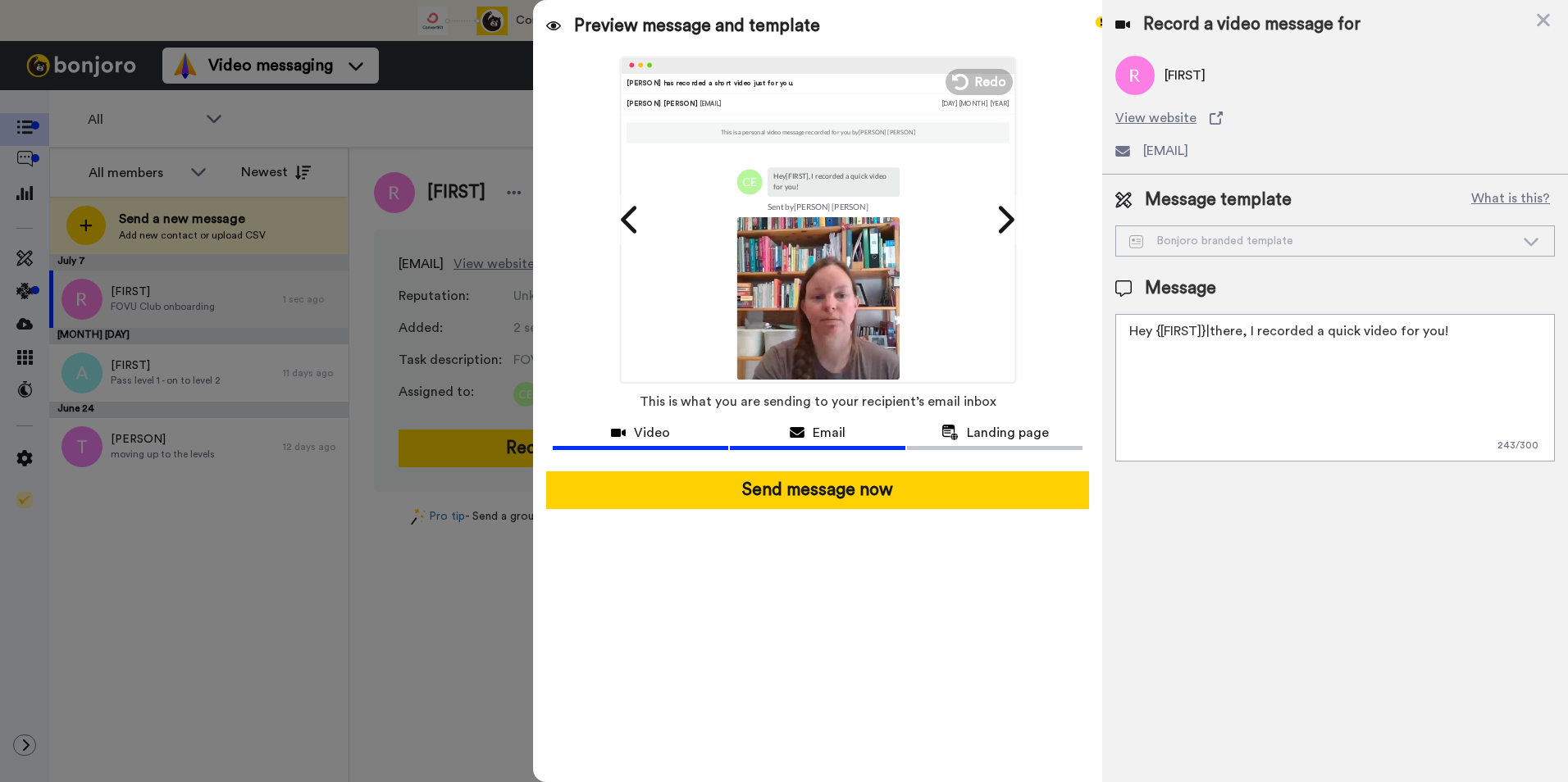 click at bounding box center (618, 433) 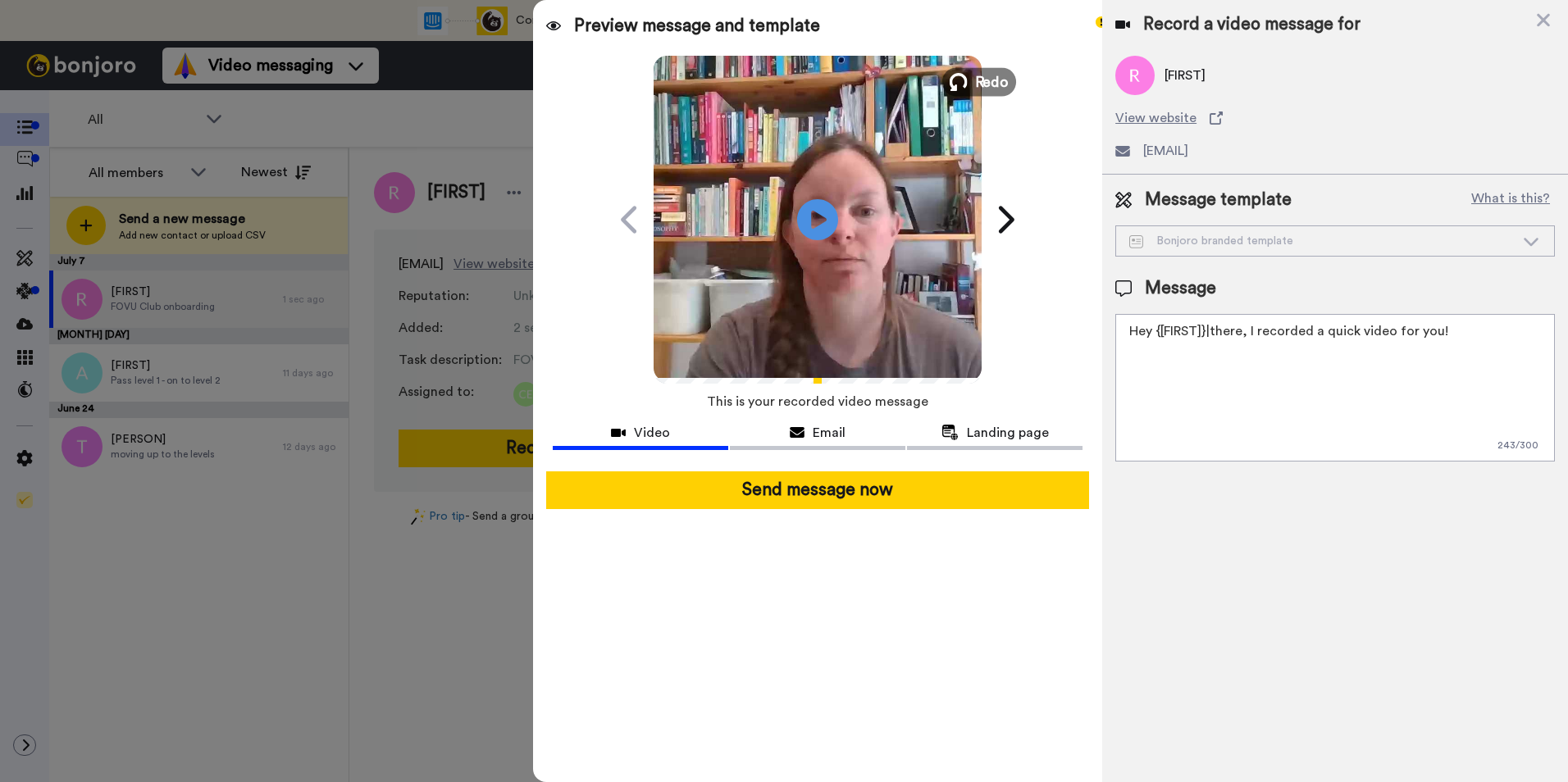click on "Redo" at bounding box center (992, 81) 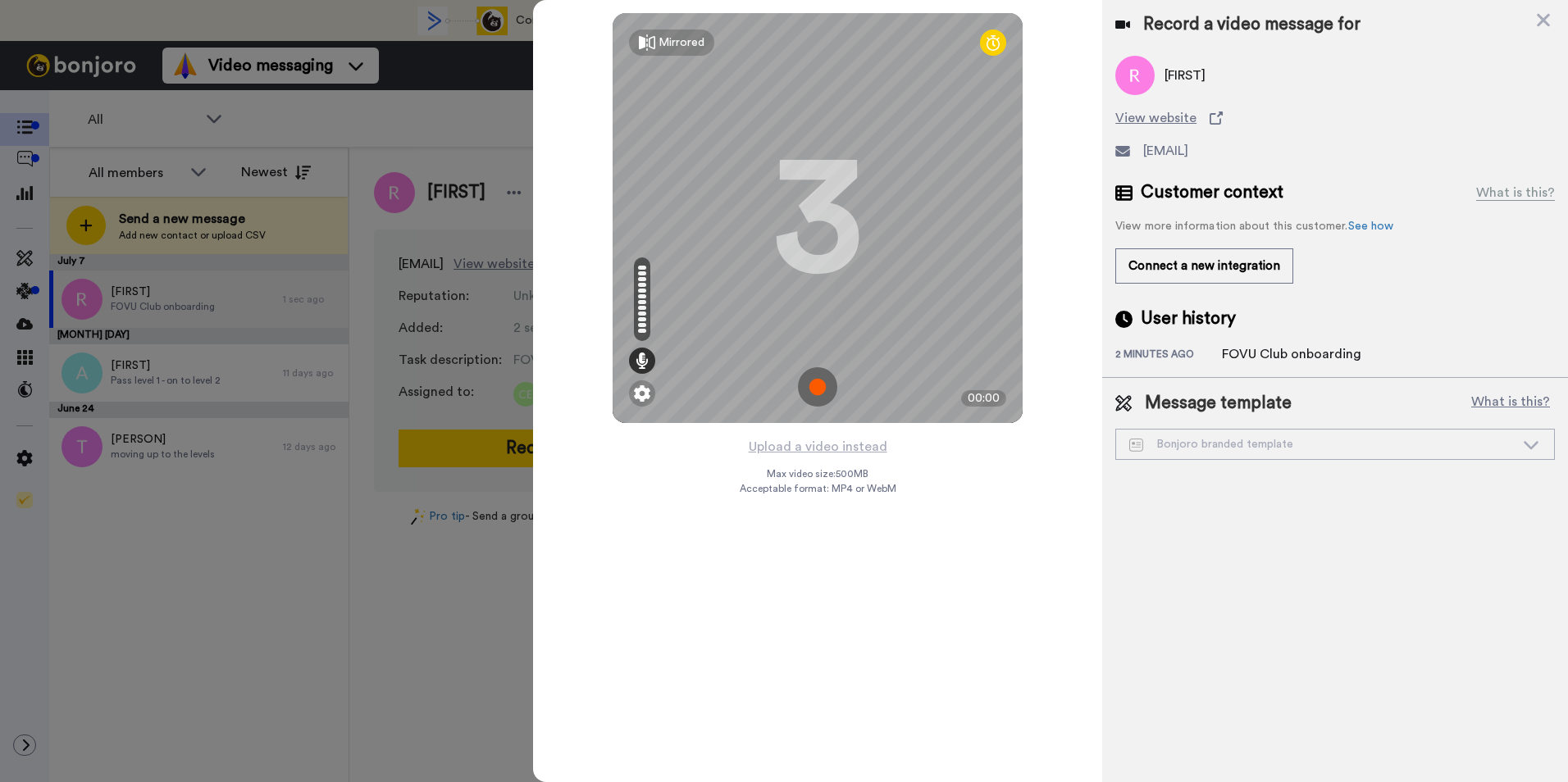 click at bounding box center [818, 387] 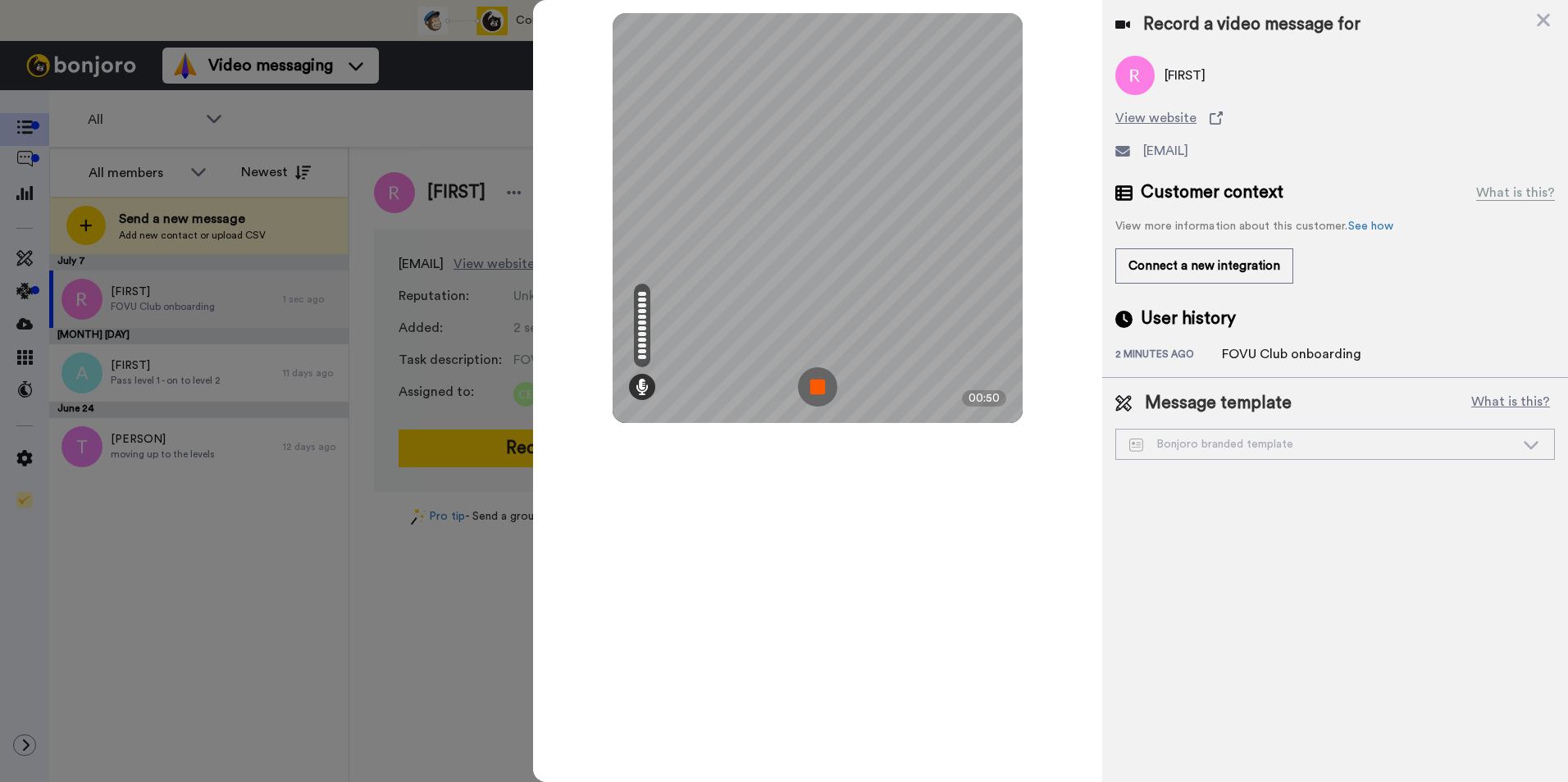 click at bounding box center [818, 387] 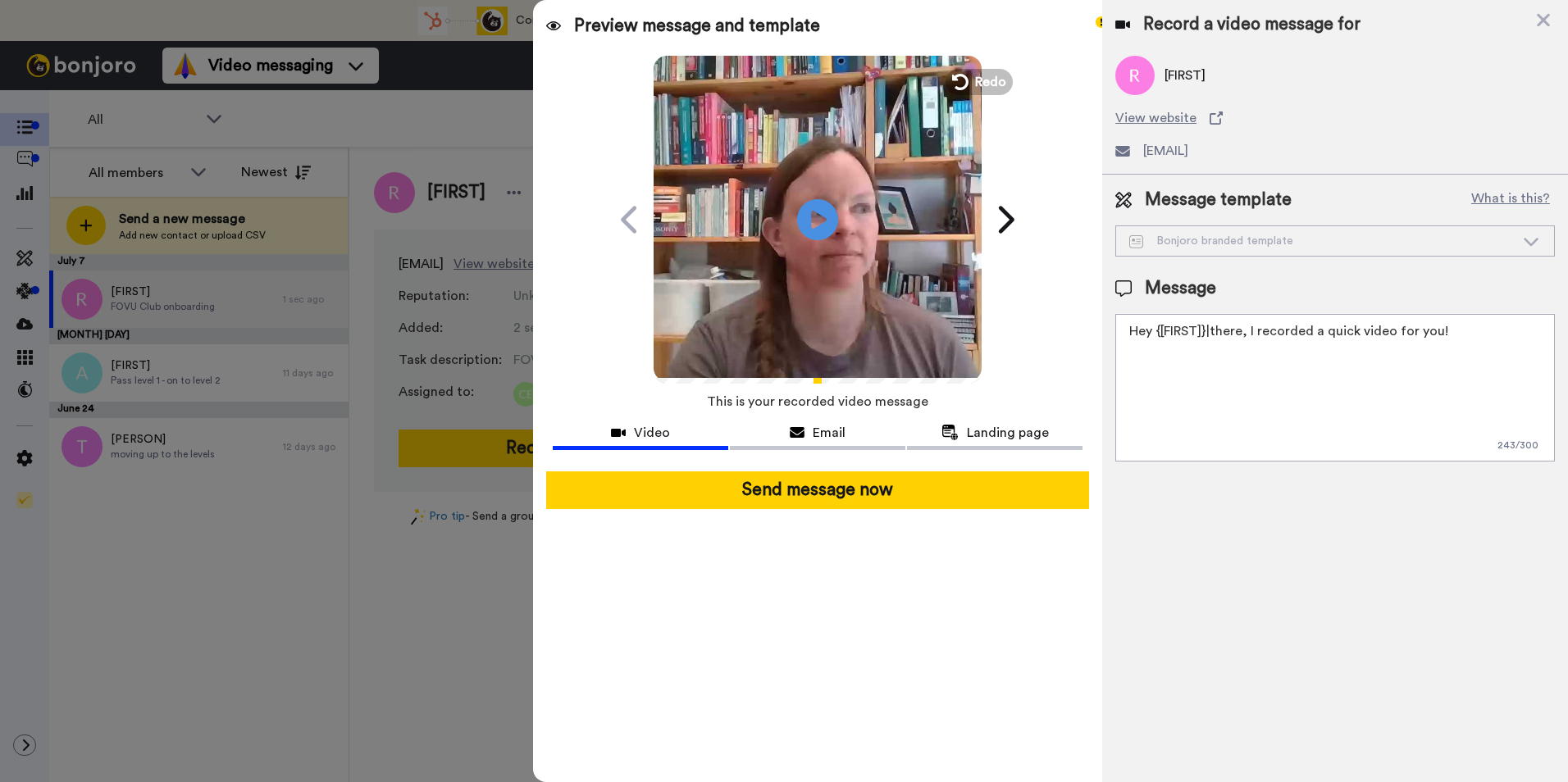 drag, startPoint x: 1478, startPoint y: 332, endPoint x: 1269, endPoint y: 325, distance: 209.11719 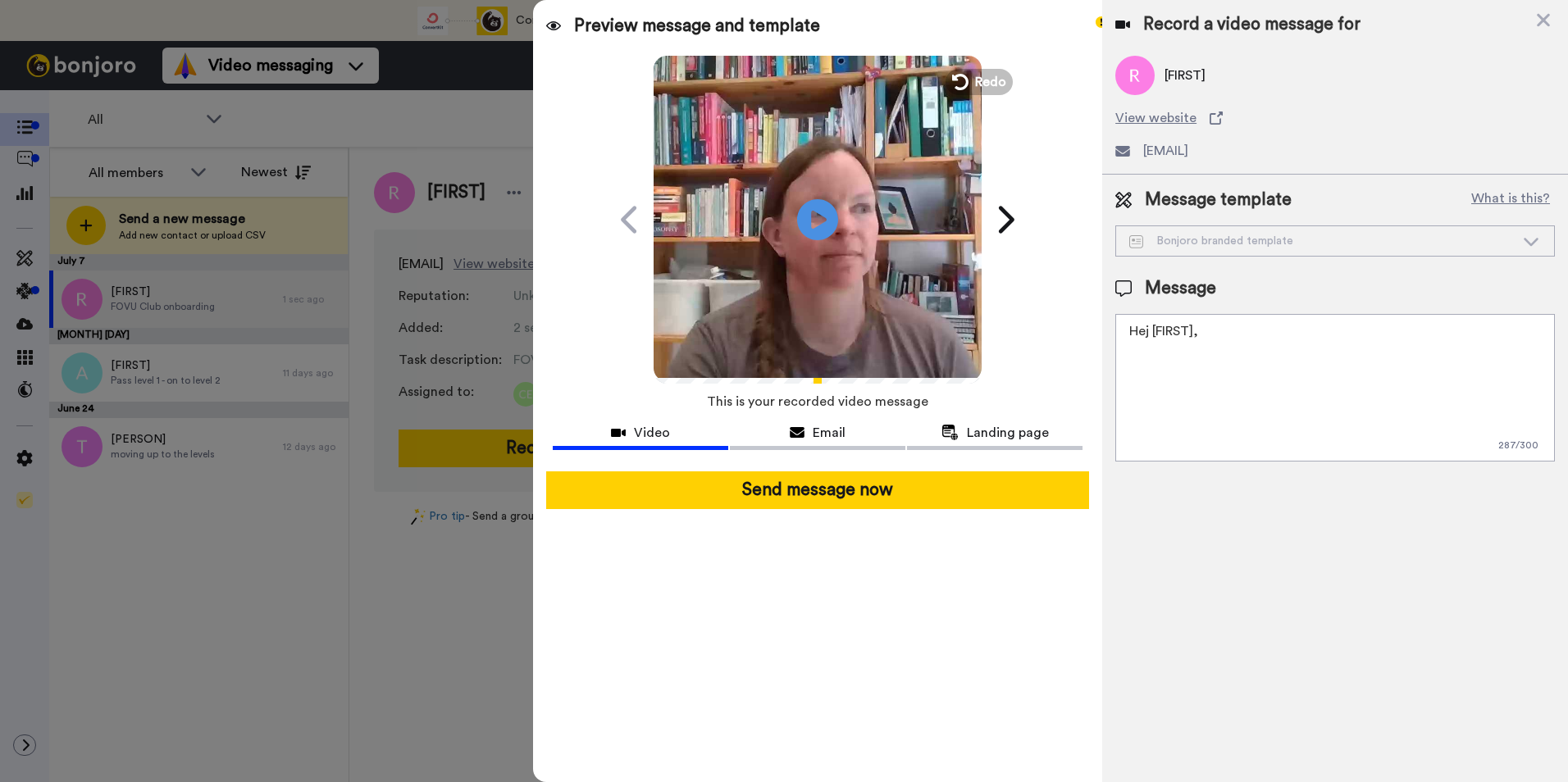 paste on "Hej [FIRST]! Her er to videoer, jeg tror vil interessere dig:
📄 Favorport demo: bit.ly/favorport
🎯 Trickier Bits intro: bit.ly/tricky-path
Sig til, hvis du vil have en demo eller sparre om teamledersupport. —[PERSON]" 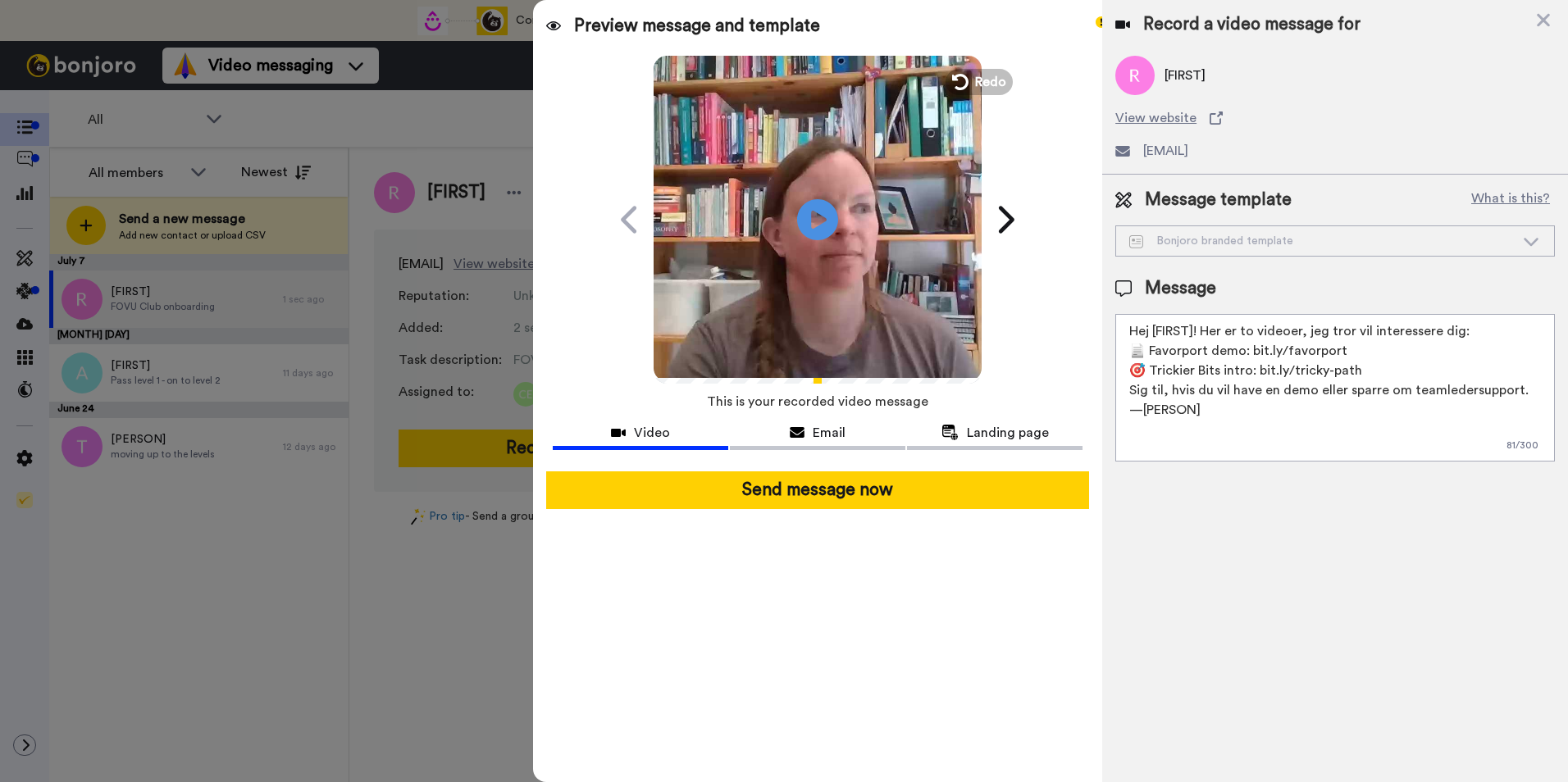 scroll, scrollTop: 0, scrollLeft: 0, axis: both 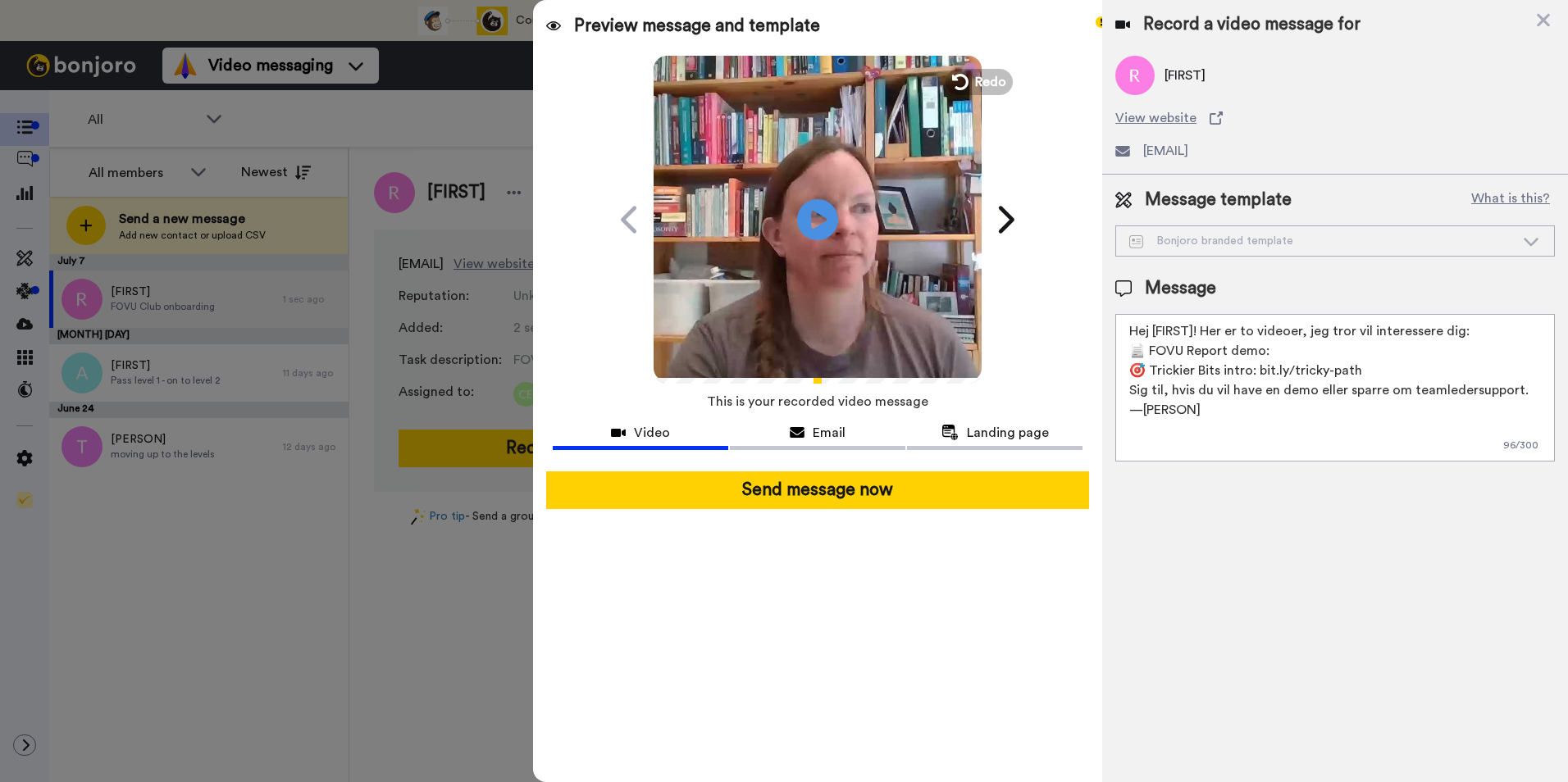 click on "Hej [FIRST]! Her er to videoer, jeg tror vil interessere dig:
📄 FOVU Report demo:
🎯 Trickier Bits intro: bit.ly/tricky-path
Sig til, hvis du vil have en demo eller sparre om teamledersupport. —[PERSON]" at bounding box center (1335, 388) 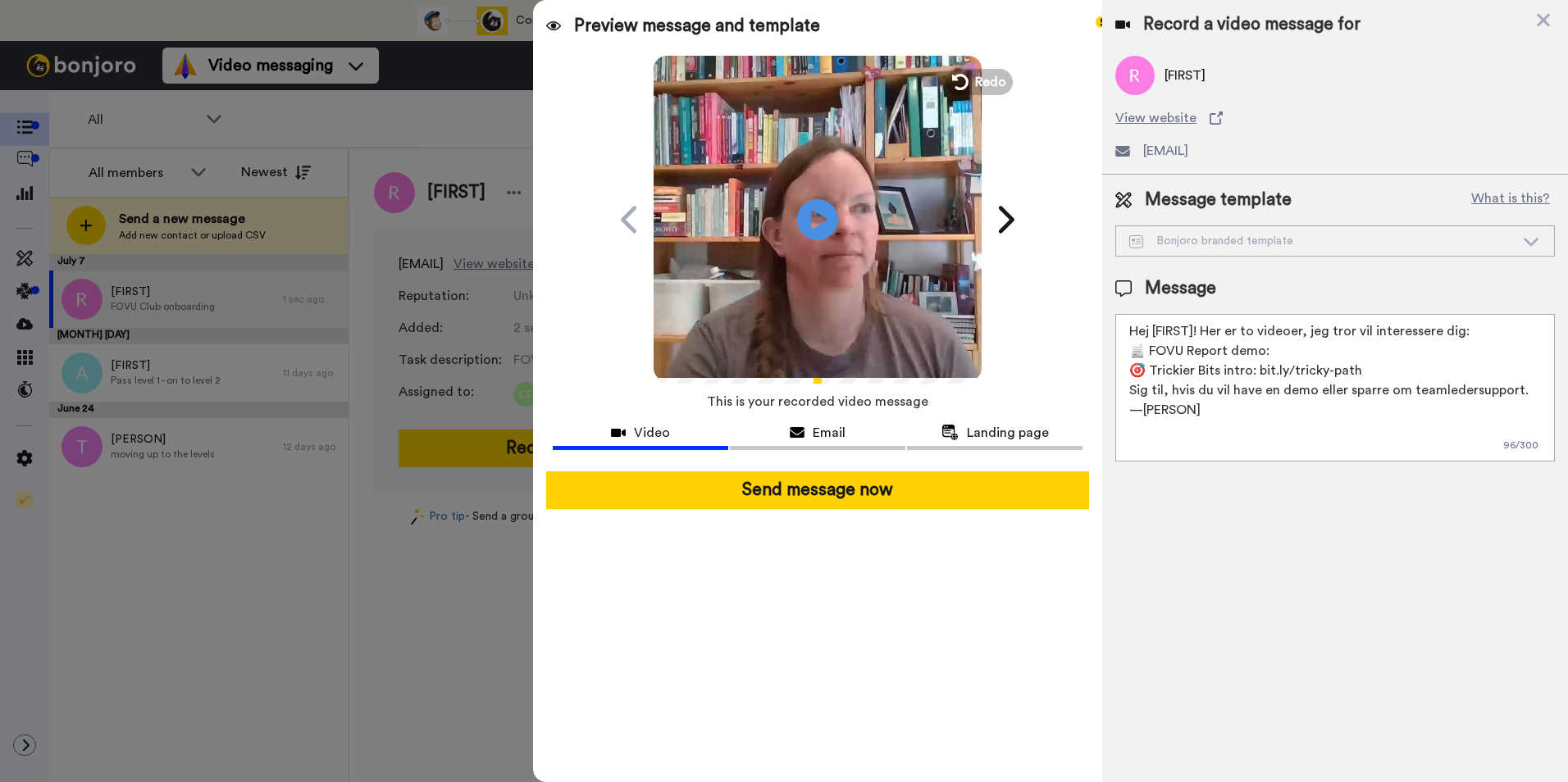 paste on "https://app.membership.io/watch/rDe3olw7qG" 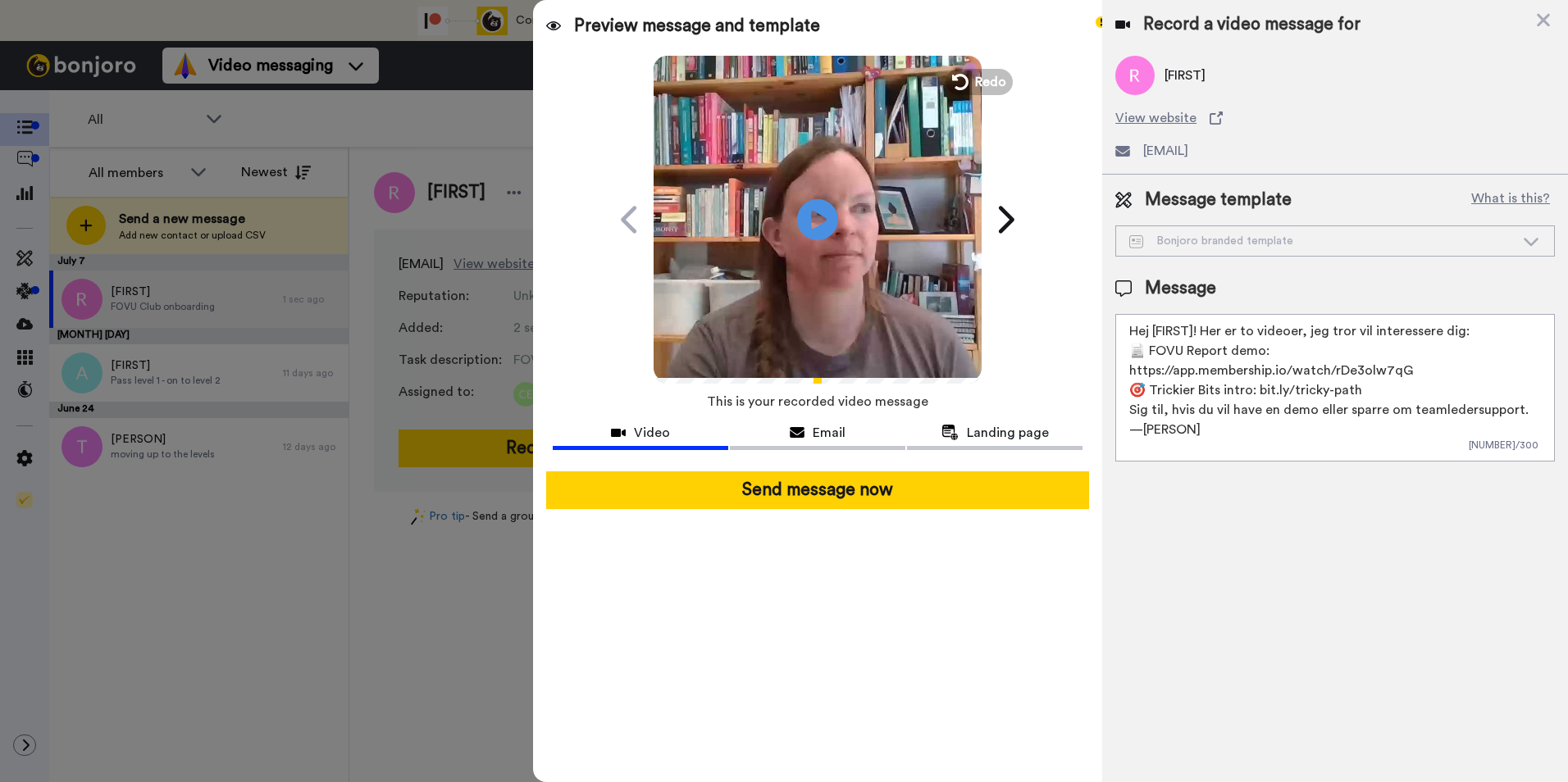 click on "Hej [FIRST]! Her er to videoer, jeg tror vil interessere dig:
📄 FOVU Report demo: https://app.membership.io/watch/rDe3olw7qG
🎯 Trickier Bits intro: bit.ly/tricky-path
Sig til, hvis du vil have en demo eller sparre om teamledersupport. —[PERSON]" at bounding box center [1335, 388] 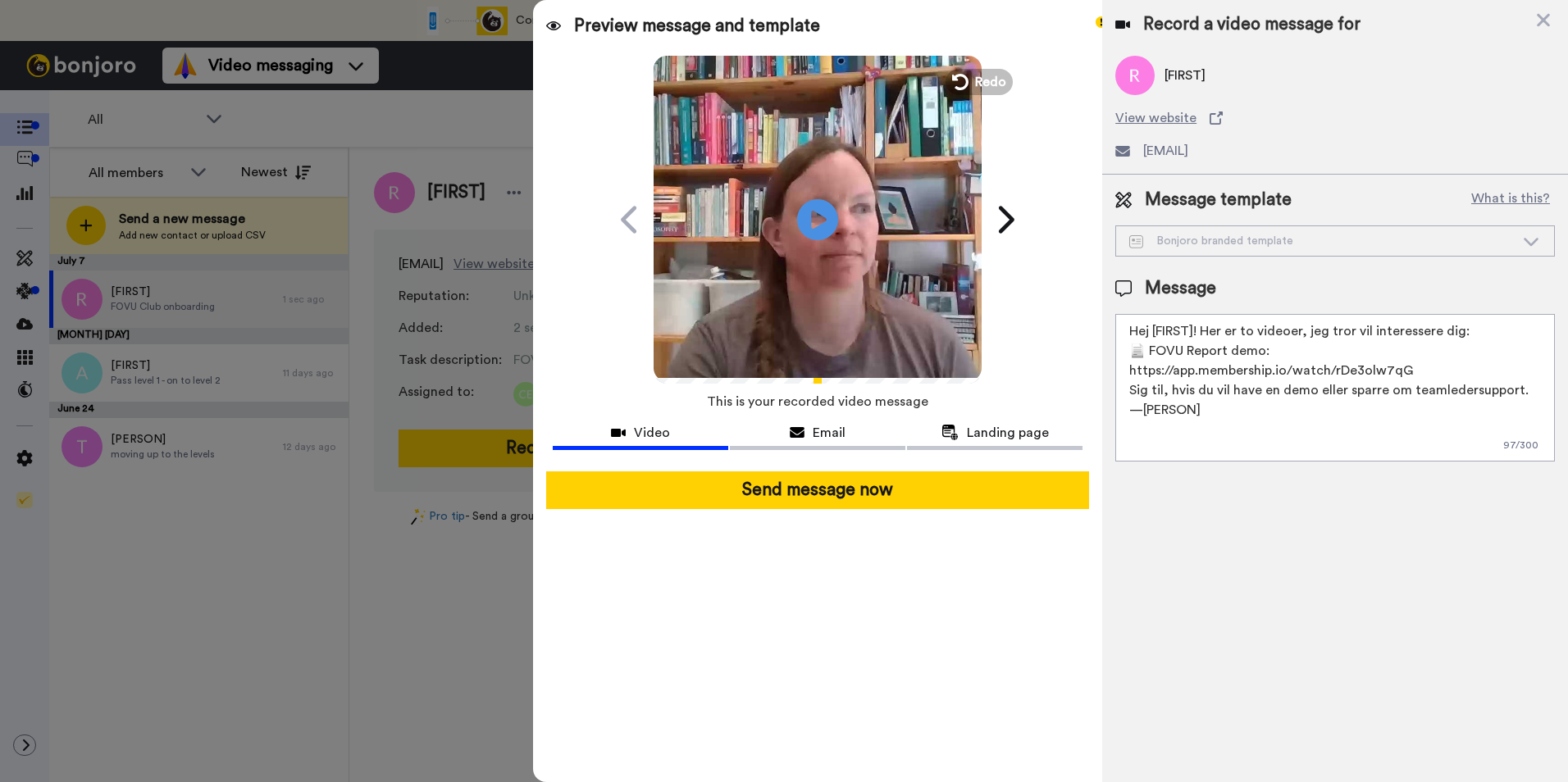 click on "Hej [FIRST]! Her er to videoer, jeg tror vil interessere dig:
📄 FOVU Report demo: https://app.membership.io/watch/rDe3olw7qG
Sig til, hvis du vil have en demo eller sparre om teamledersupport. —[PERSON]" at bounding box center (1335, 388) 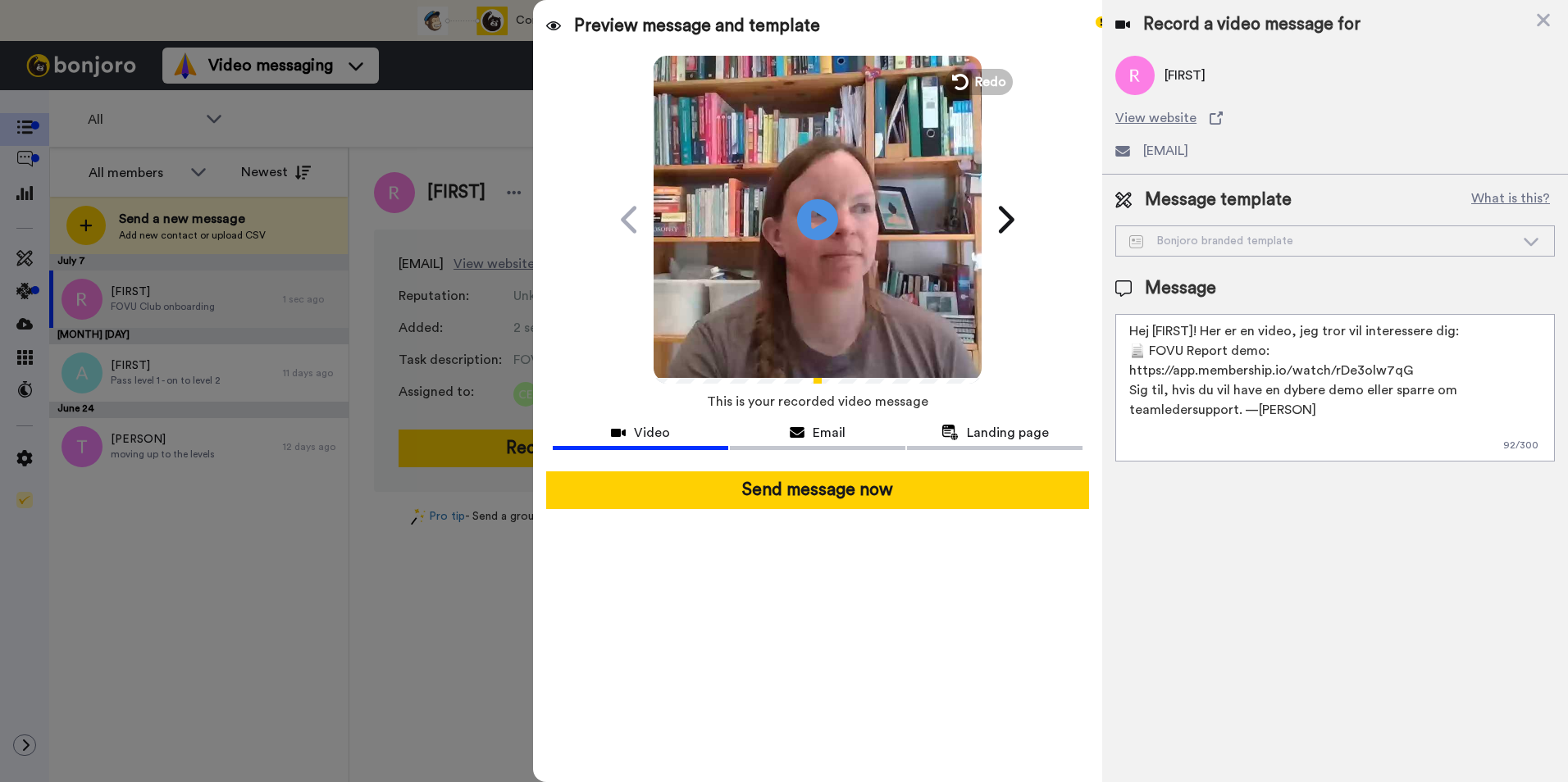 type on "Hej [FIRST]! Her er en video, jeg tror vil interessere dig:
📄 FOVU Report demo: https://app.membership.io/watch/rDe3olw7qG
Sig til, hvis du vil have en dybere demo eller sparre om teamledersupport. —[PERSON]" 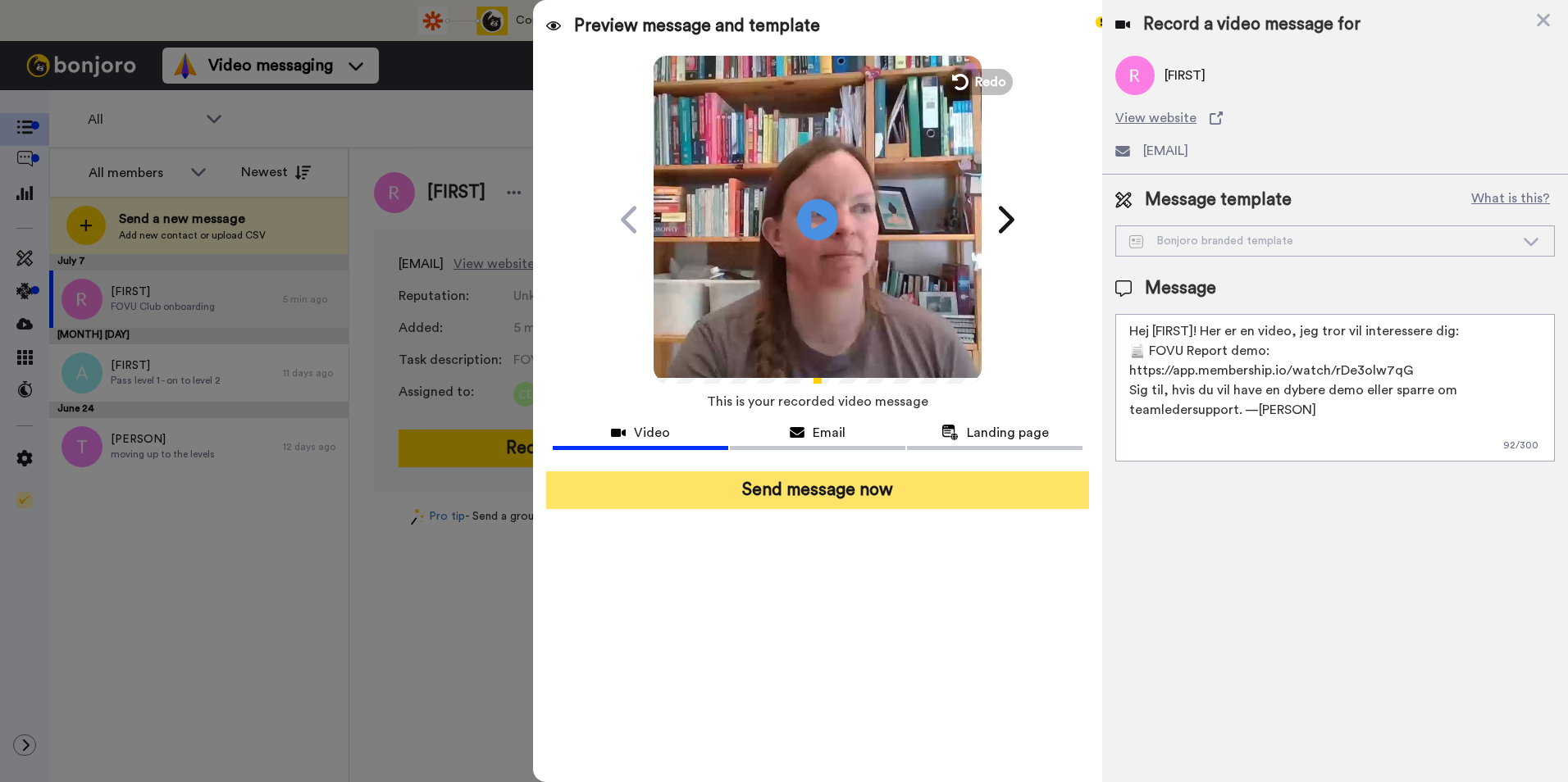 click on "Send message now" at bounding box center (818, 490) 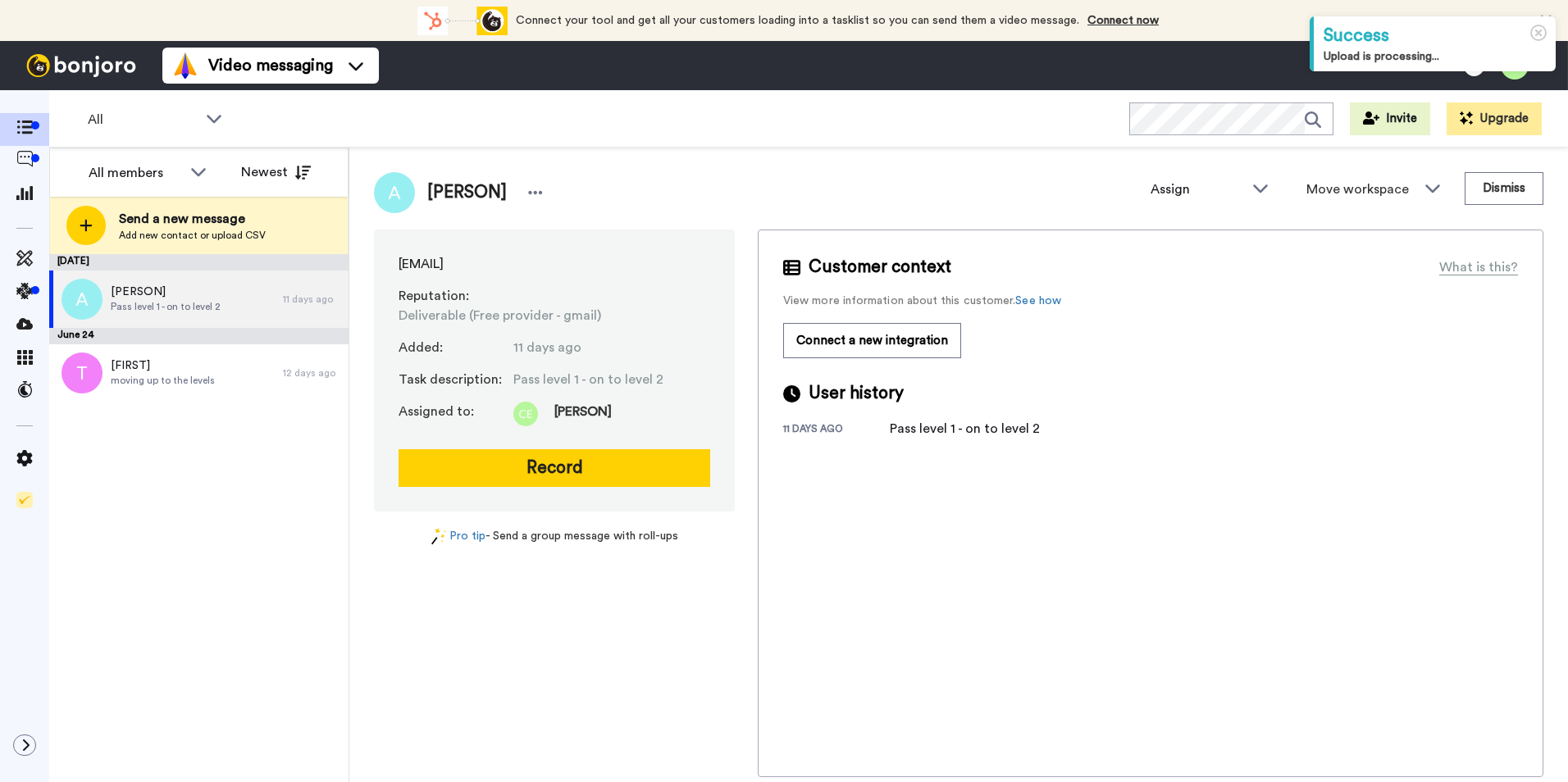 scroll, scrollTop: 0, scrollLeft: 0, axis: both 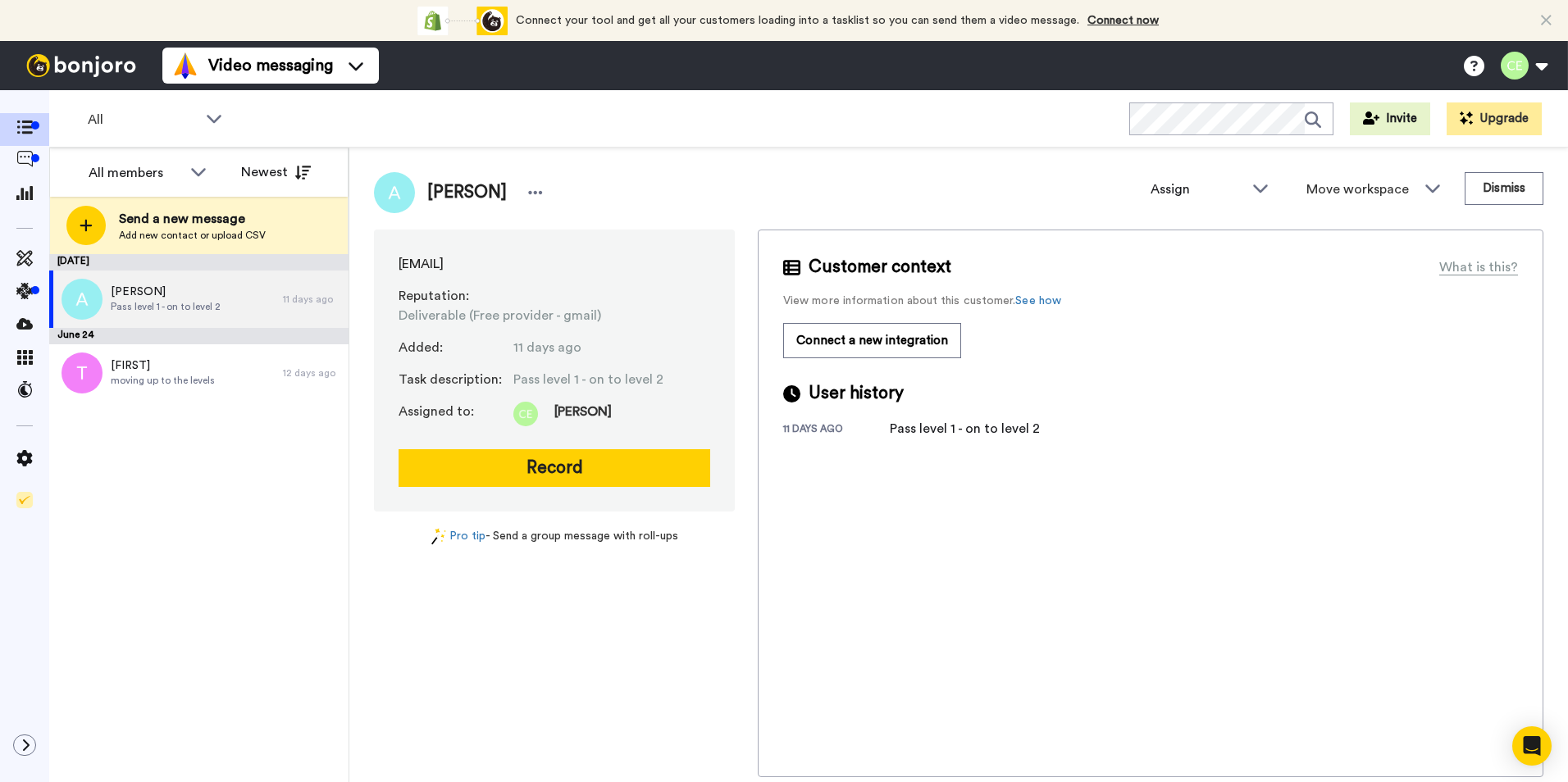 click at bounding box center (86, 225) 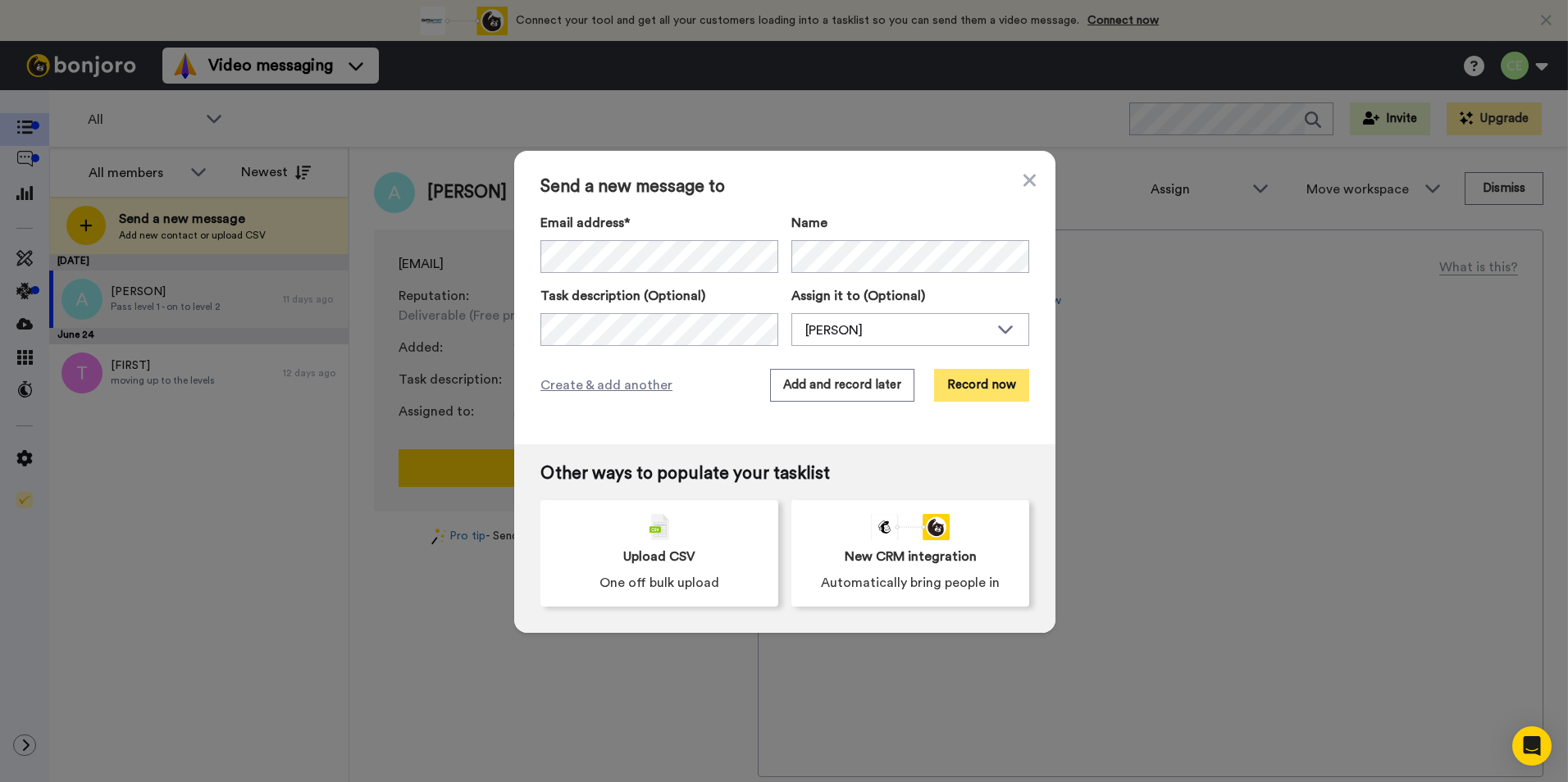 click on "Record now" at bounding box center (982, 385) 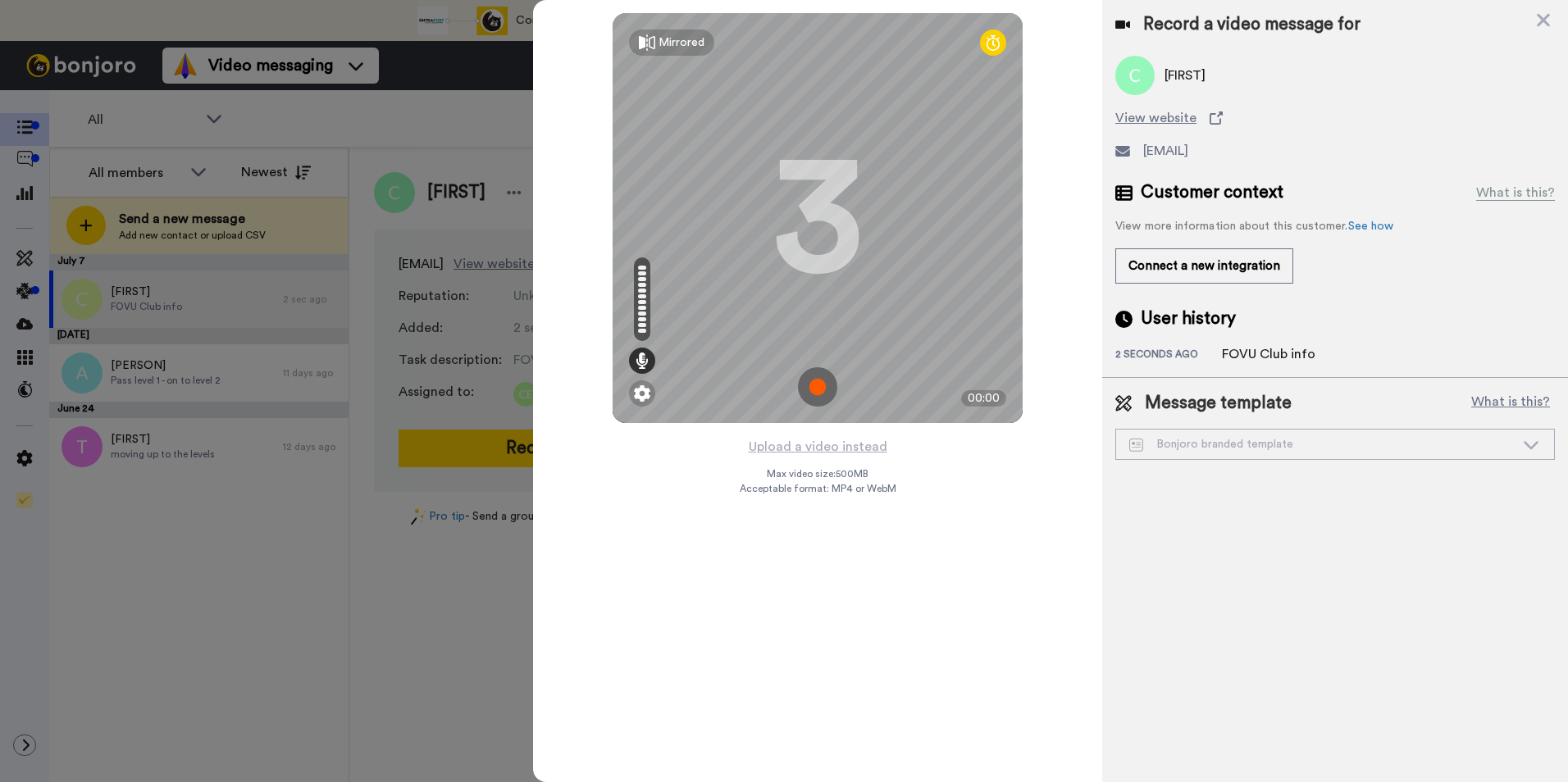 click at bounding box center (818, 387) 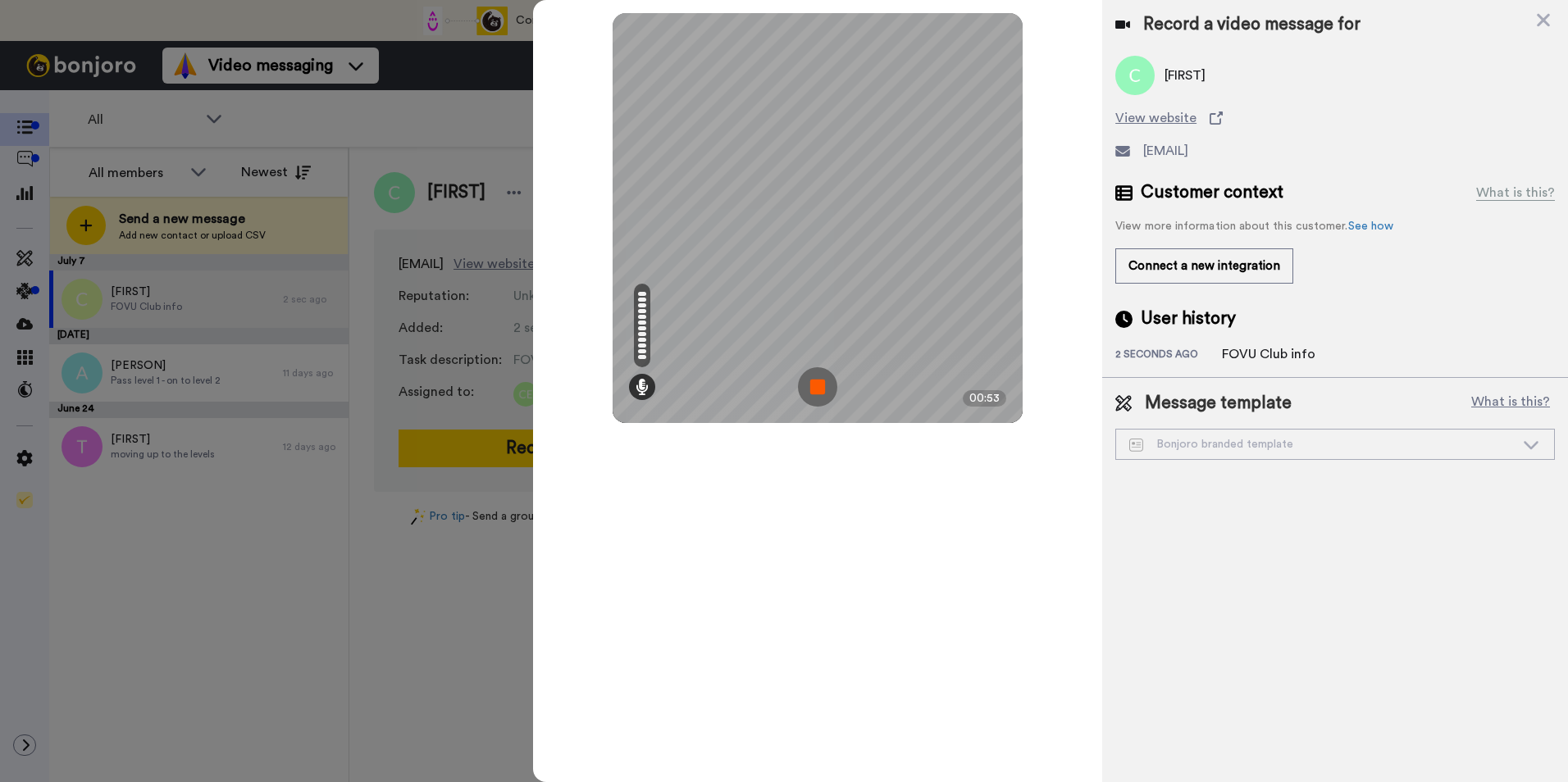 click at bounding box center (818, 387) 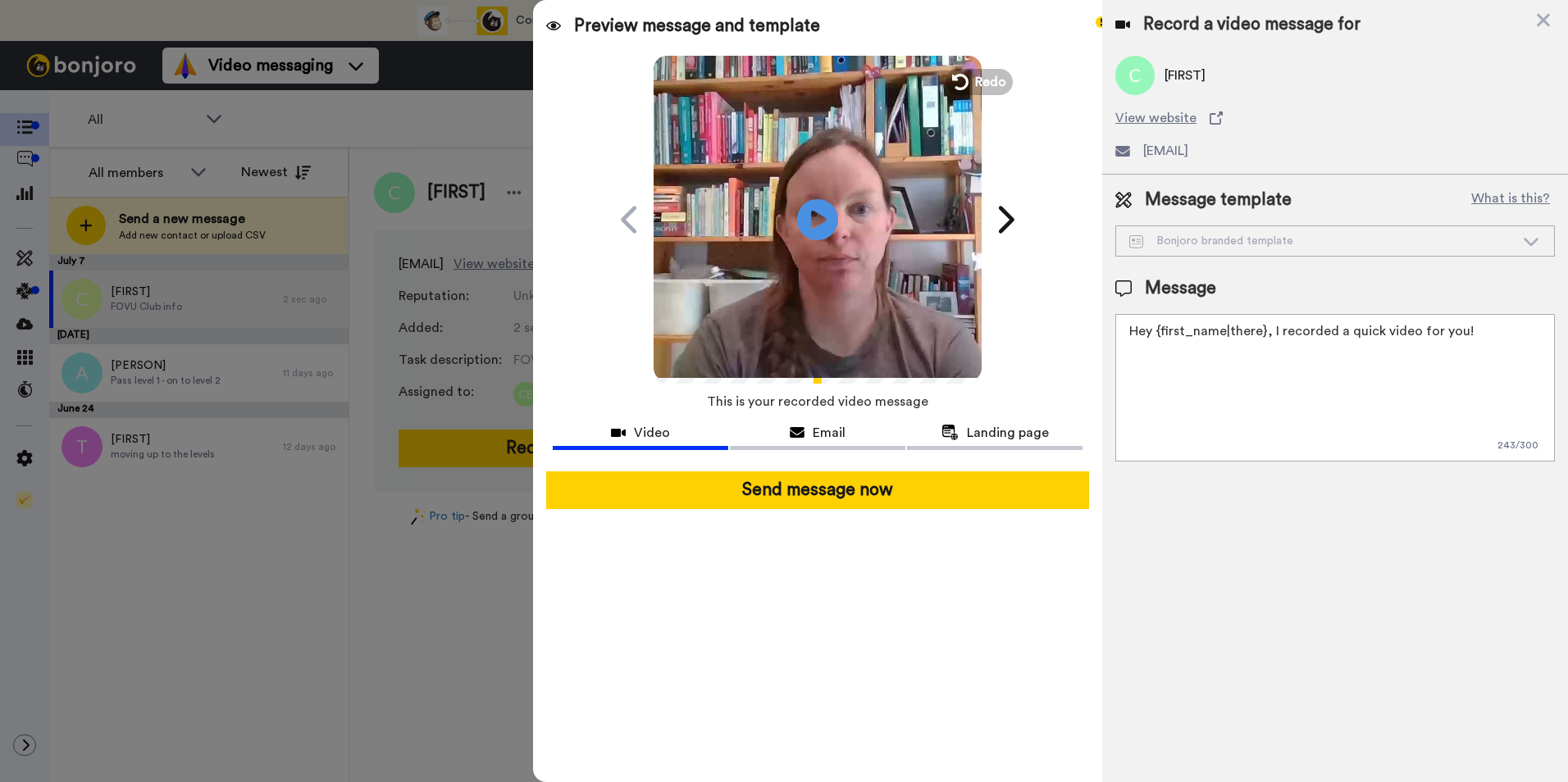 drag, startPoint x: 1465, startPoint y: 336, endPoint x: 1080, endPoint y: 347, distance: 385.15711 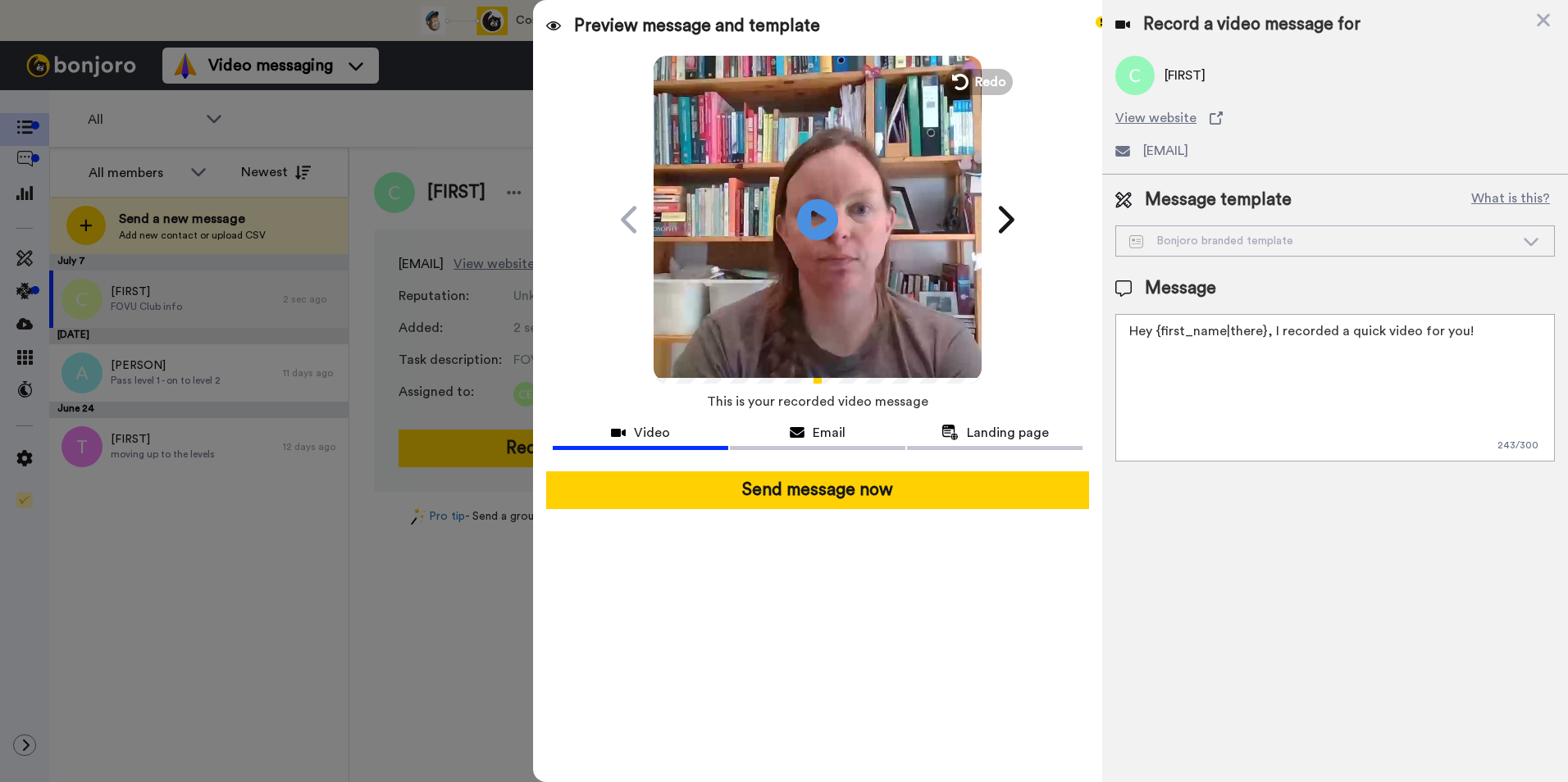 paste on "i Christian — two quick links that reflect what we’re exploring:
📄 FOVU Report demo: bit.ly/fovu-report
🎥 Rebecca’s story (75s): bit.ly/rebecca-vid
Happy to share more if you’d like to see where this could lead. —Camilla" 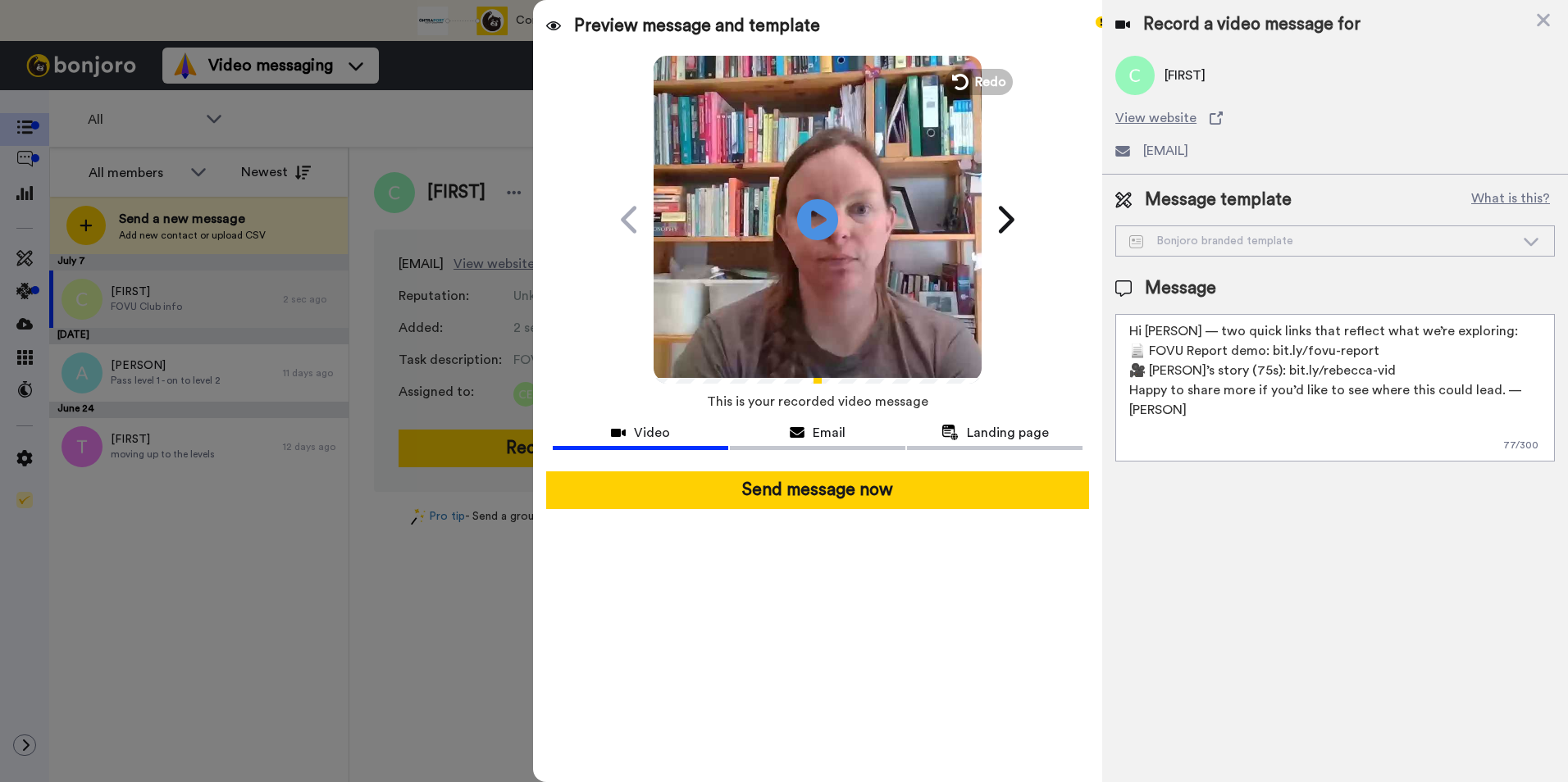 click on "Hi Christian — two quick links that reflect what we’re exploring:
📄 FOVU Report demo: bit.ly/fovu-report
🎥 Rebecca’s story (75s): bit.ly/rebecca-vid
Happy to share more if you’d like to see where this could lead. —Camilla" at bounding box center (1335, 388) 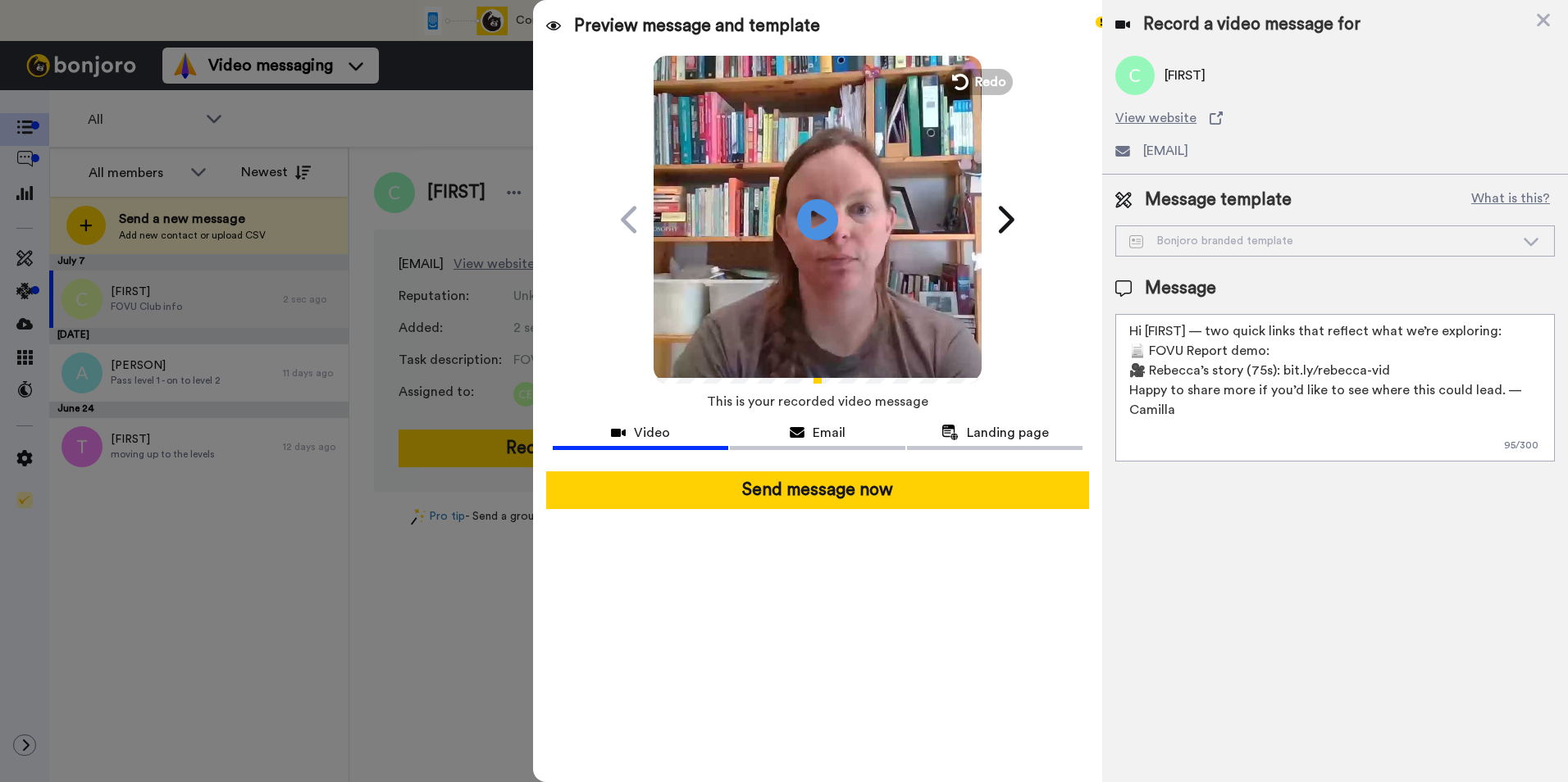 click on "Hi Christian — two quick links that reflect what we’re exploring:
📄 FOVU Report demo:
🎥 Rebecca’s story (75s): bit.ly/rebecca-vid
Happy to share more if you’d like to see where this could lead. —Camilla" at bounding box center (1335, 388) 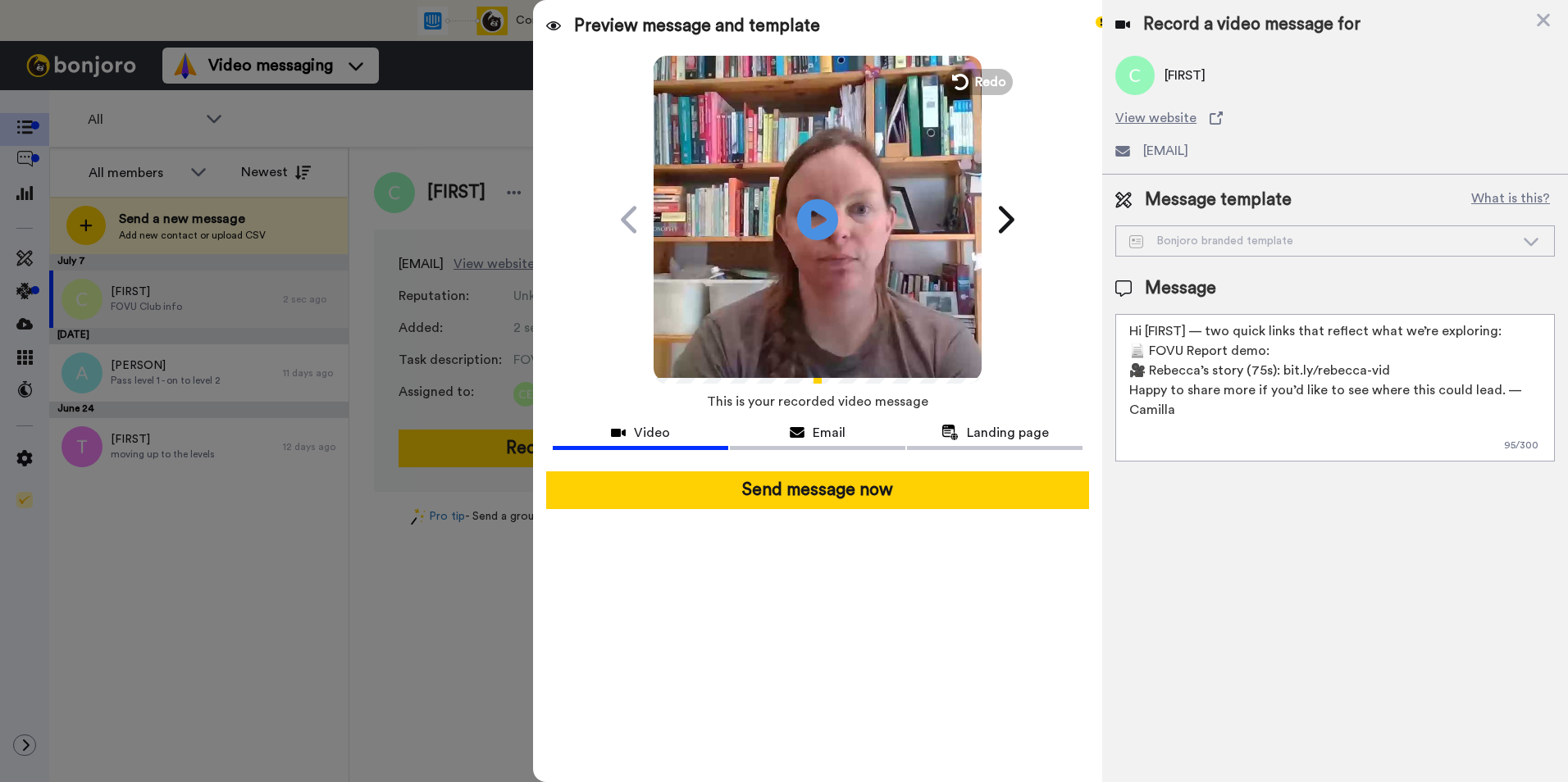 paste on "https://app.membership.io/watch/rDe3olw7qG" 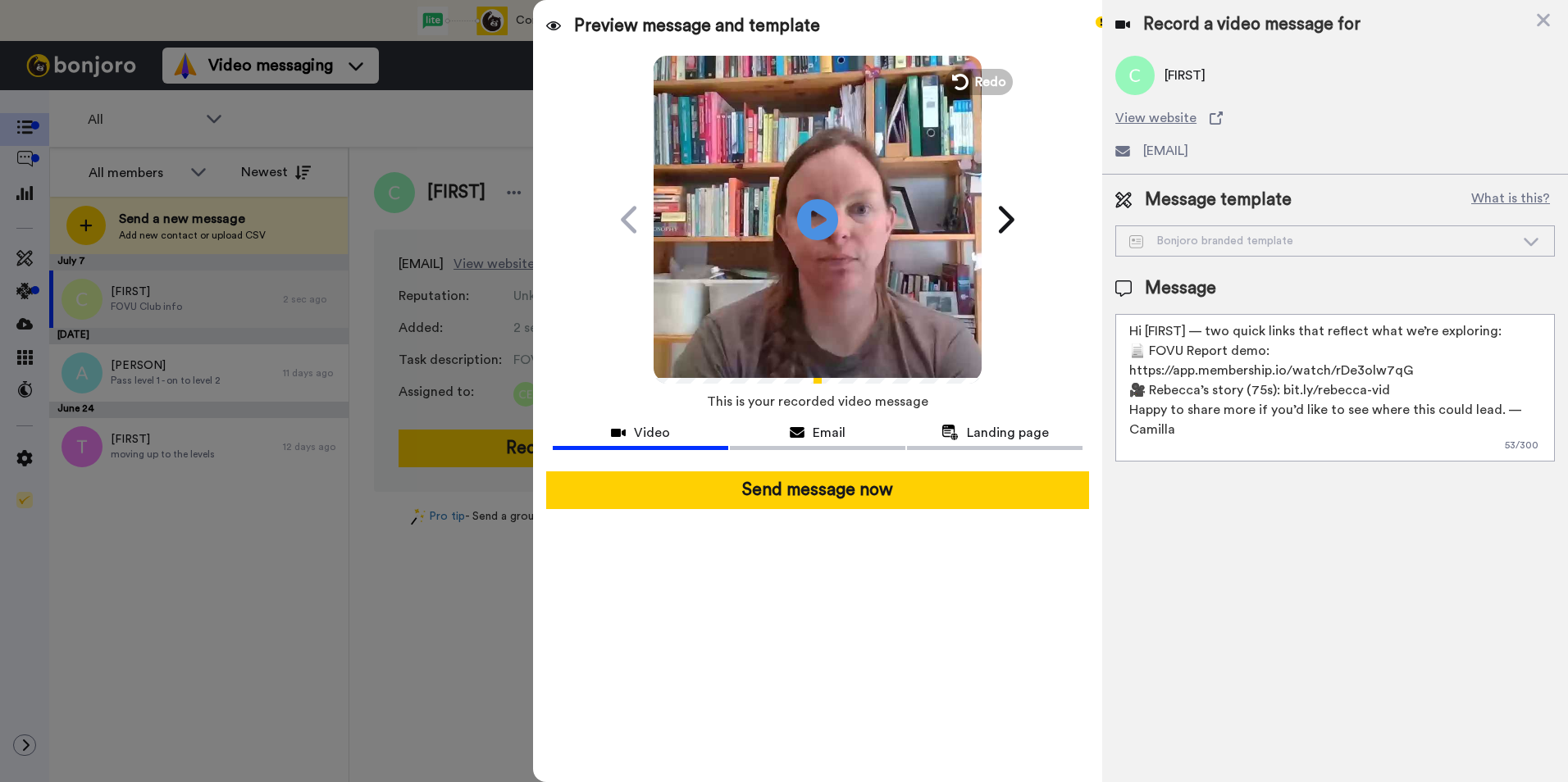 click on "Hi Christian — two quick links that reflect what we’re exploring:
📄 FOVU Report demo: https://app.membership.io/watch/rDe3olw7qG
🎥 Rebecca’s story (75s): bit.ly/rebecca-vid
Happy to share more if you’d like to see where this could lead. —Camilla" at bounding box center (1335, 388) 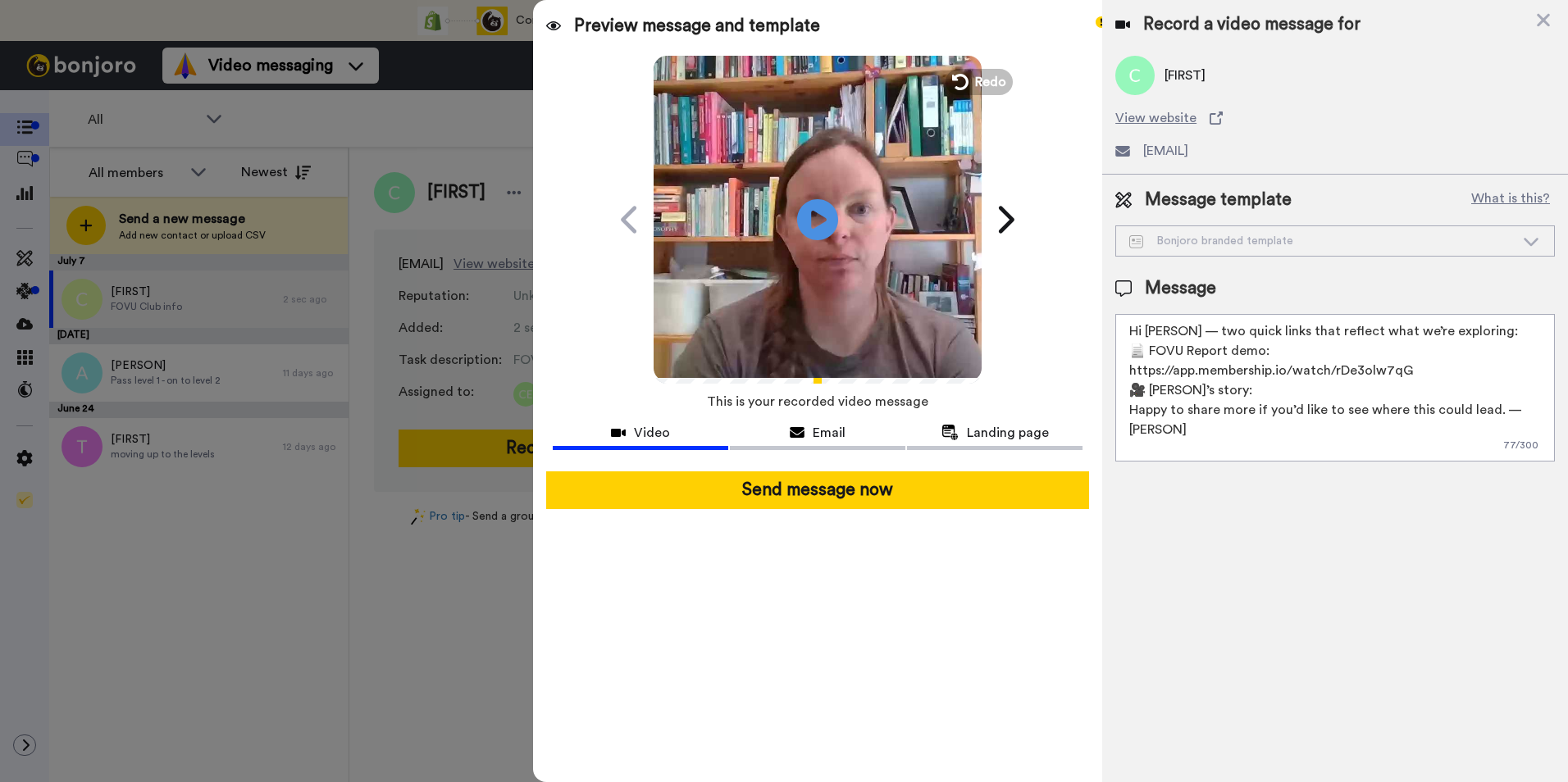 paste on "https://app.membership.io/watch/6NMYOrzeNZ" 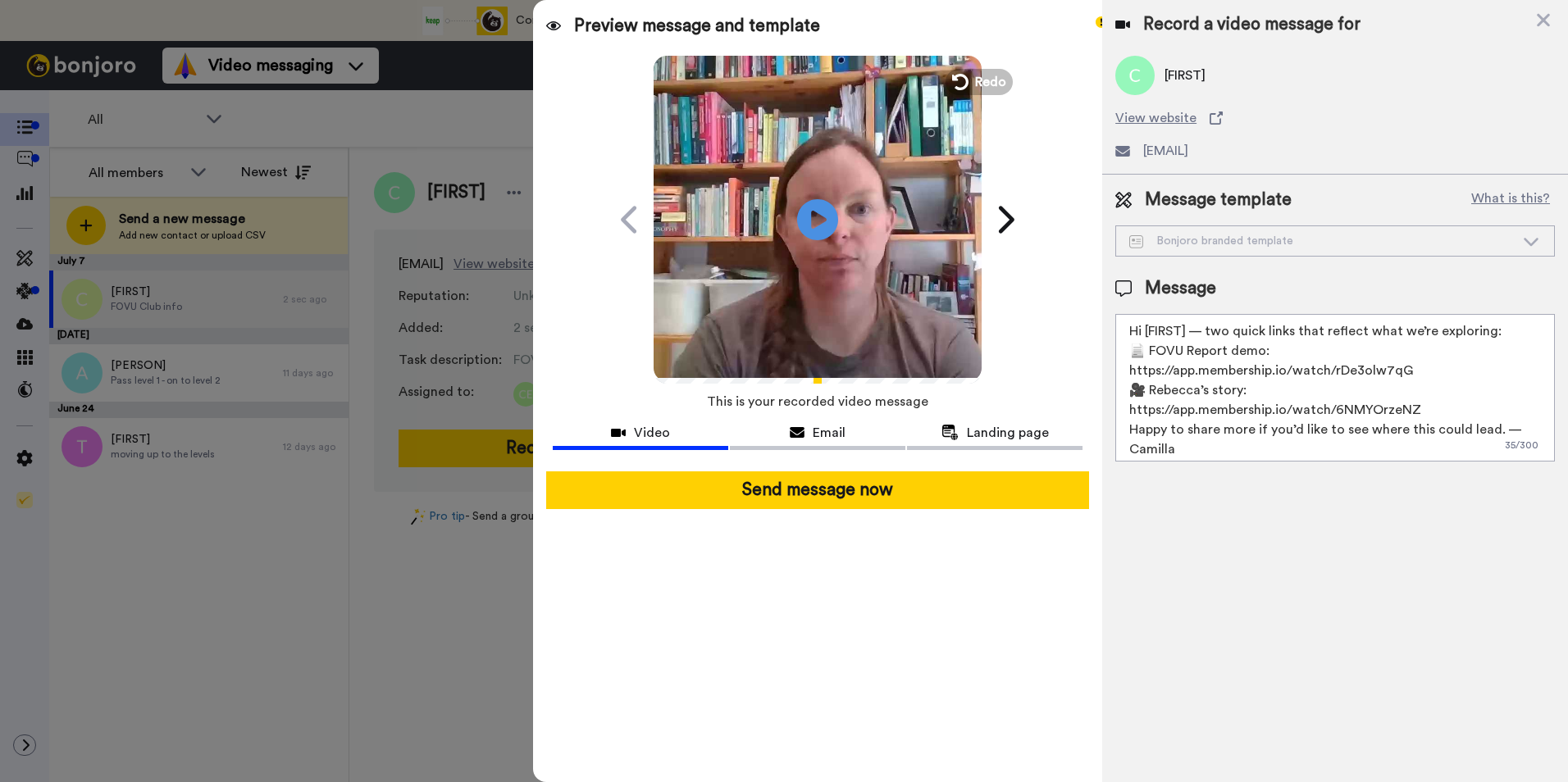 click on "Hi Christian — two quick links that reflect what we’re exploring:
📄 FOVU Report demo: https://app.membership.io/watch/rDe3olw7qG
🎥 Rebecca’s story: https://app.membership.io/watch/6NMYOrzeNZ
Happy to share more if you’d like to see where this could lead. —Camilla" at bounding box center [1335, 388] 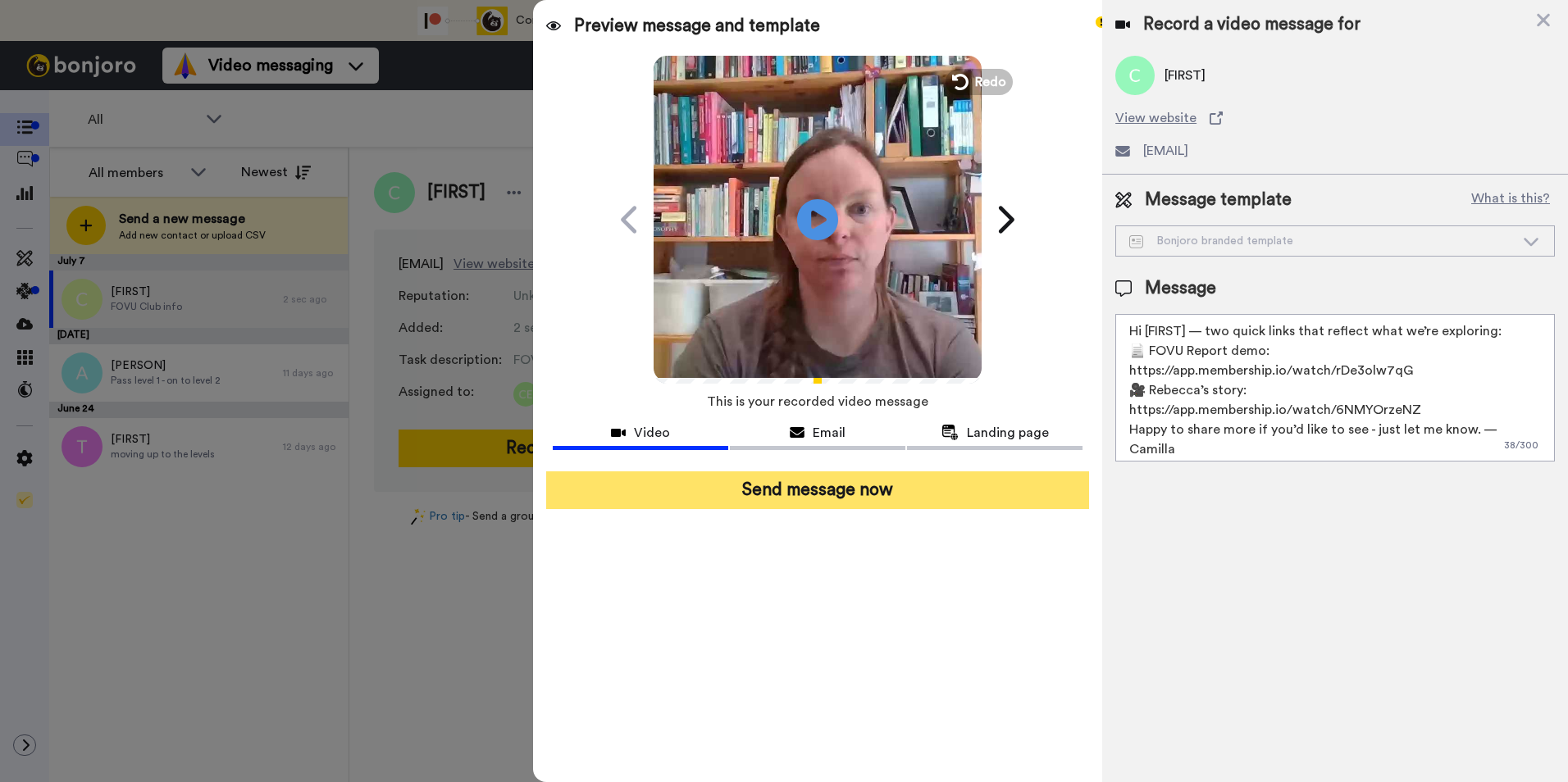 type on "Hi Christian — two quick links that reflect what we’re exploring:
📄 FOVU Report demo: https://app.membership.io/watch/rDe3olw7qG
🎥 Rebecca’s story: https://app.membership.io/watch/6NMYOrzeNZ
Happy to share more if you’d like to see - just let me know. —Camilla" 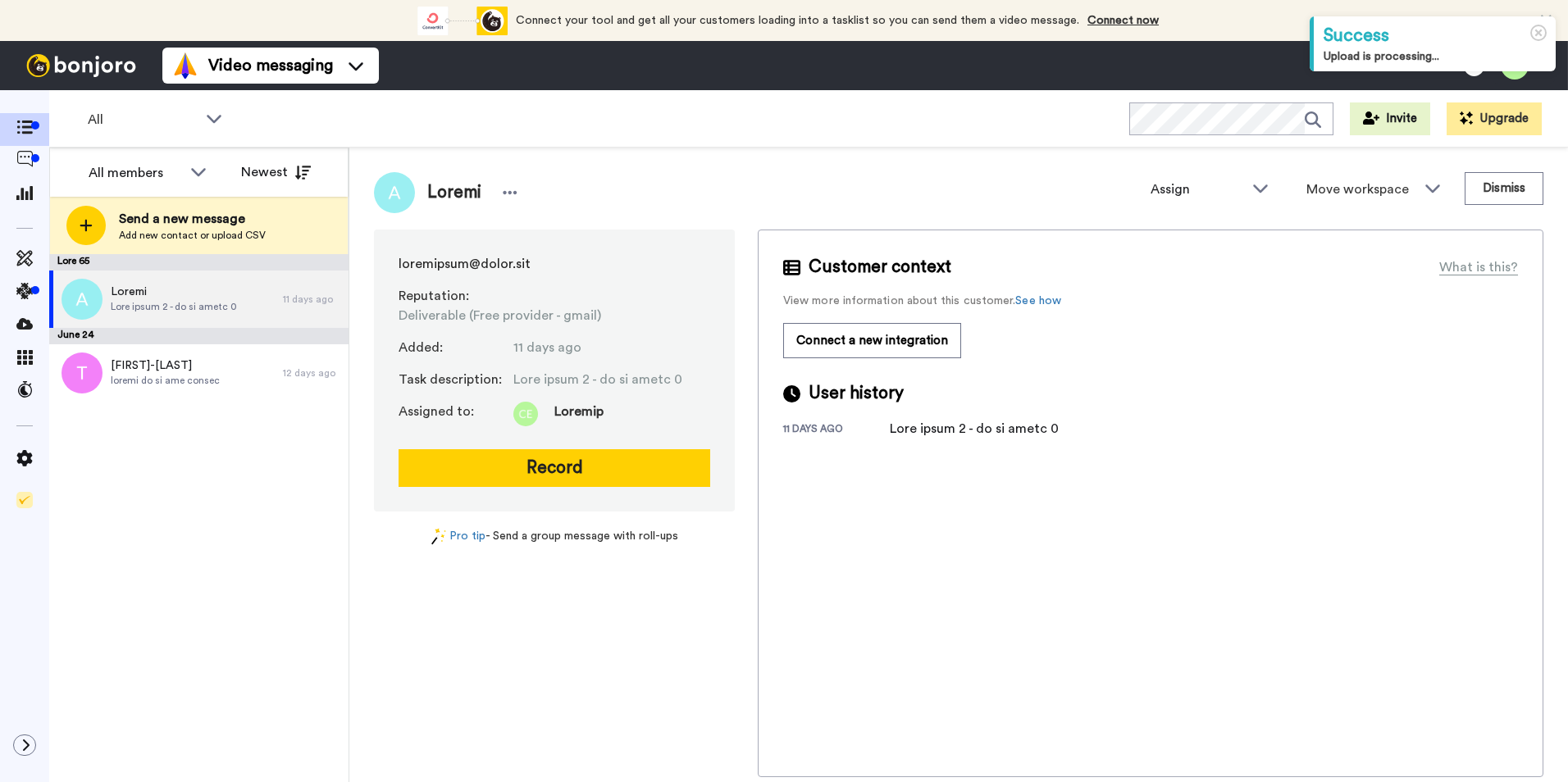 scroll, scrollTop: 0, scrollLeft: 0, axis: both 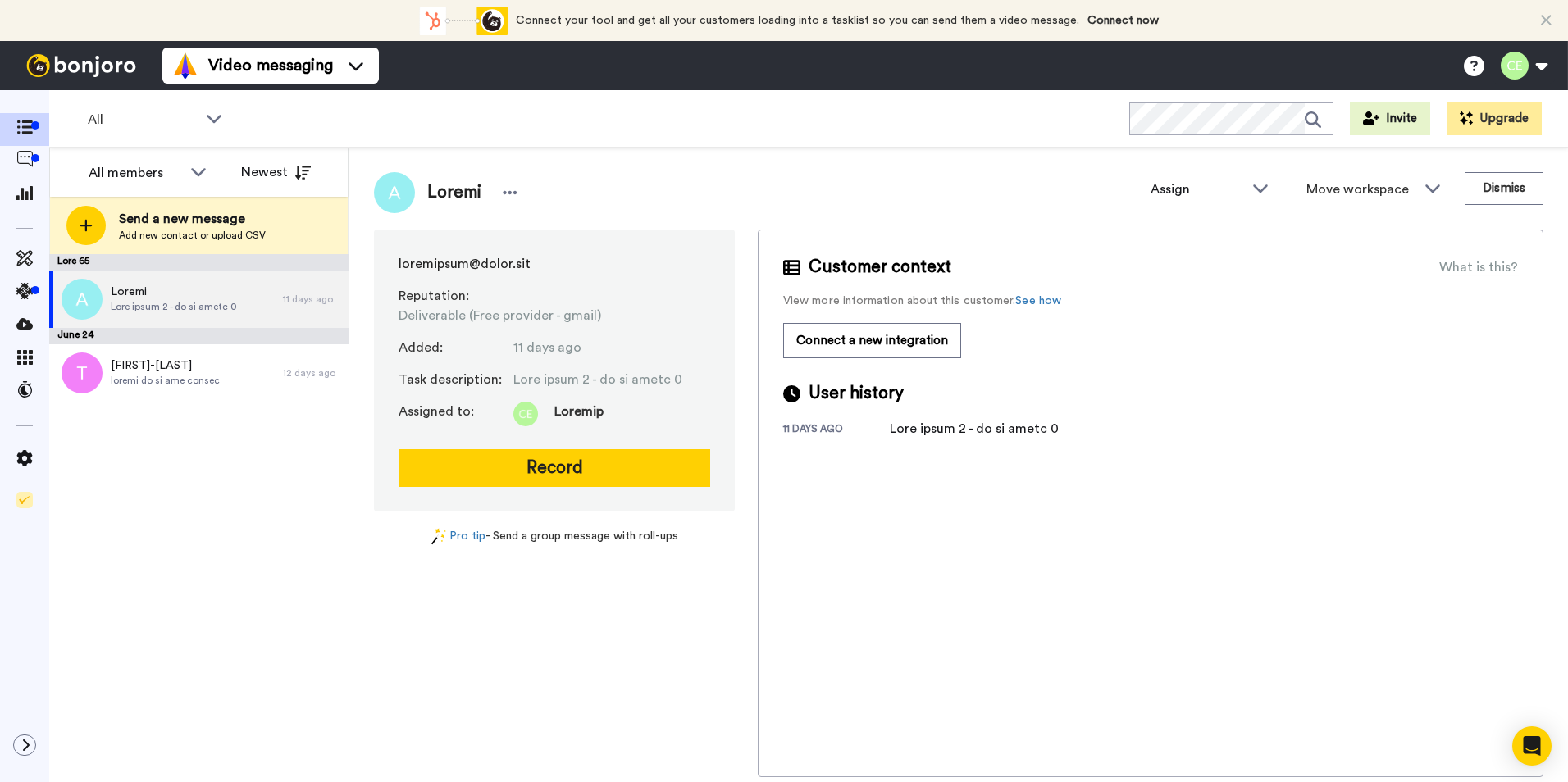 click on "Send a new message Add new contact or upload CSV" at bounding box center [198, 225] 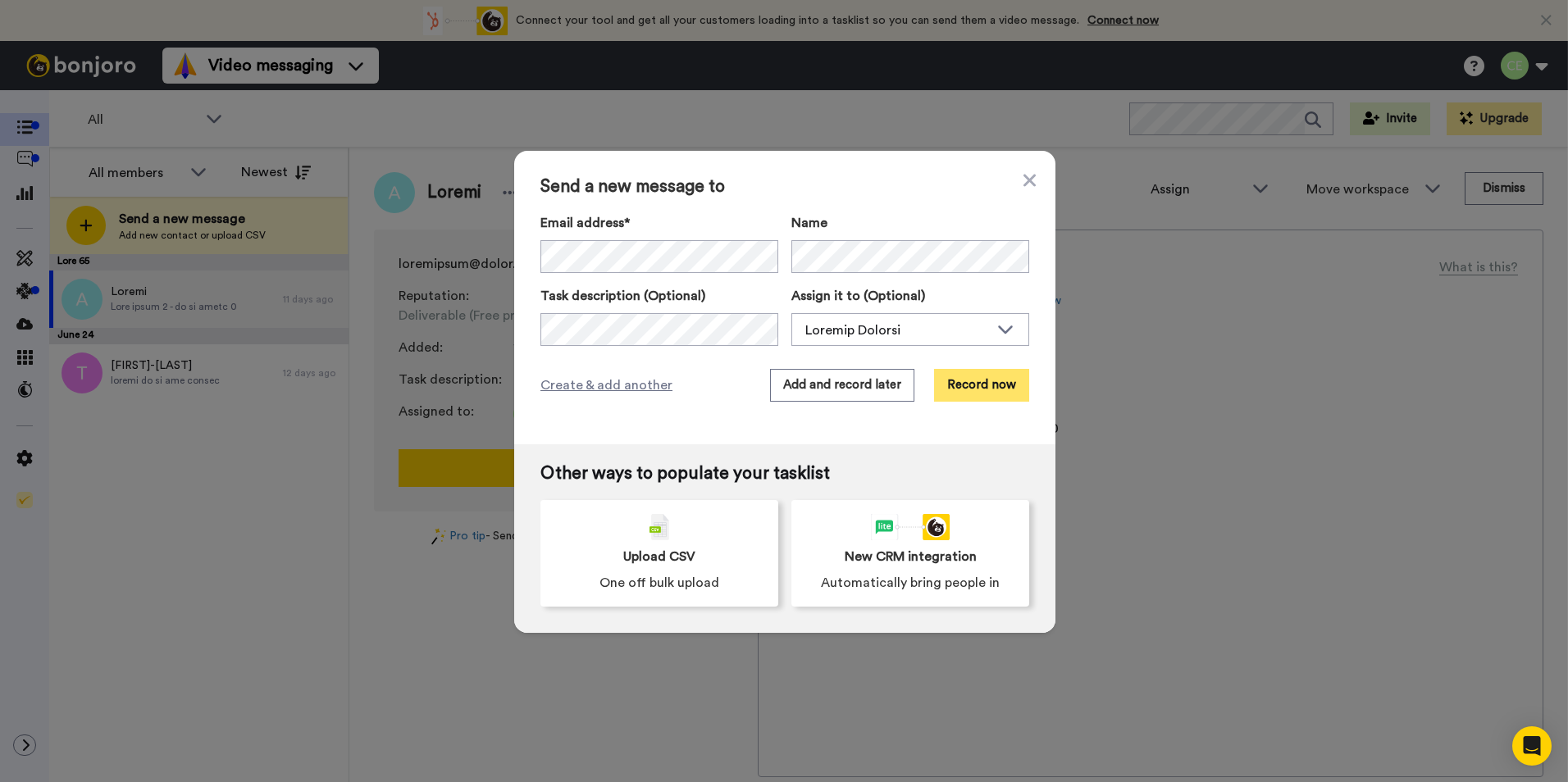 click on "Record now" at bounding box center [982, 385] 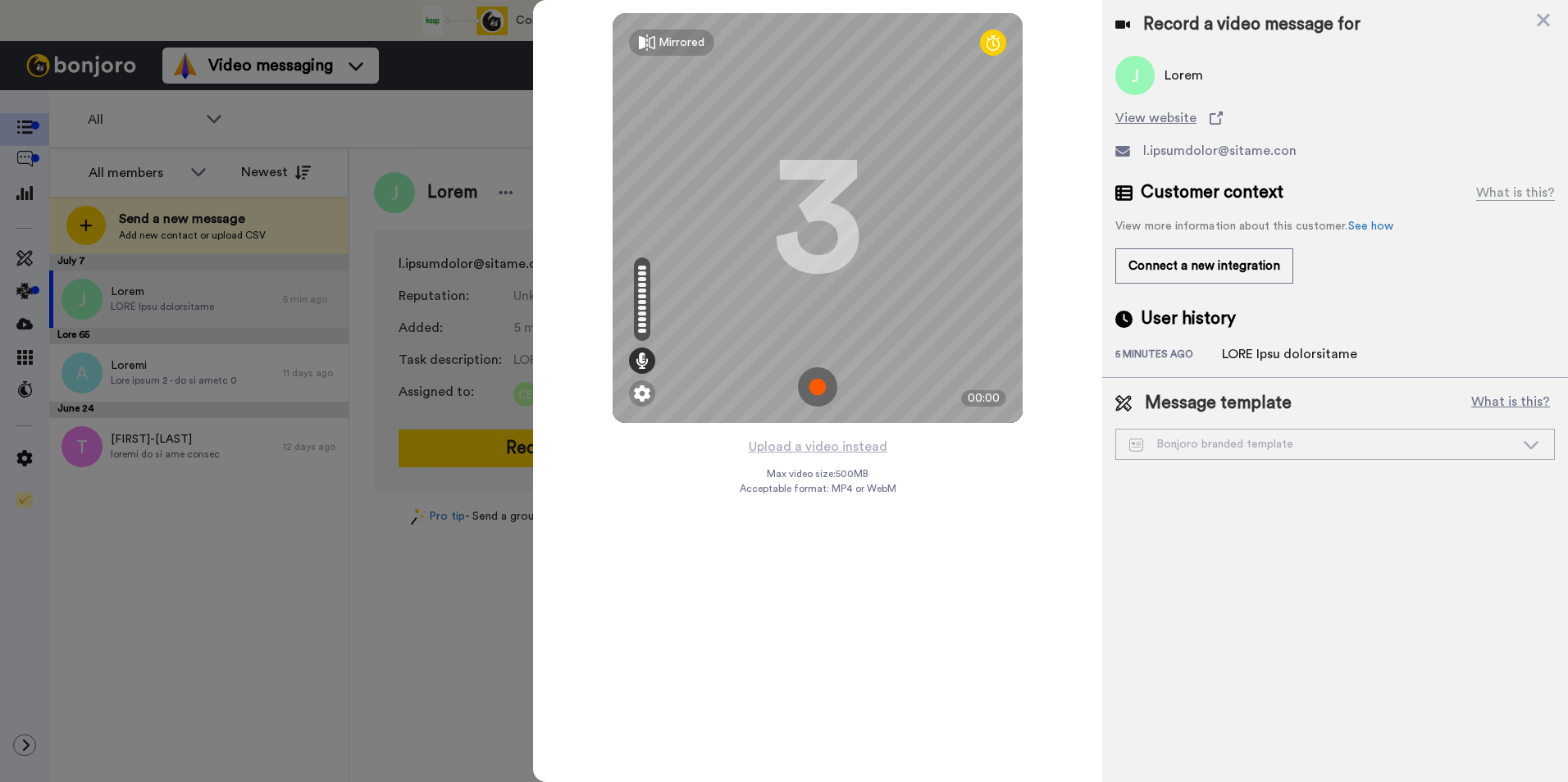 click at bounding box center (818, 387) 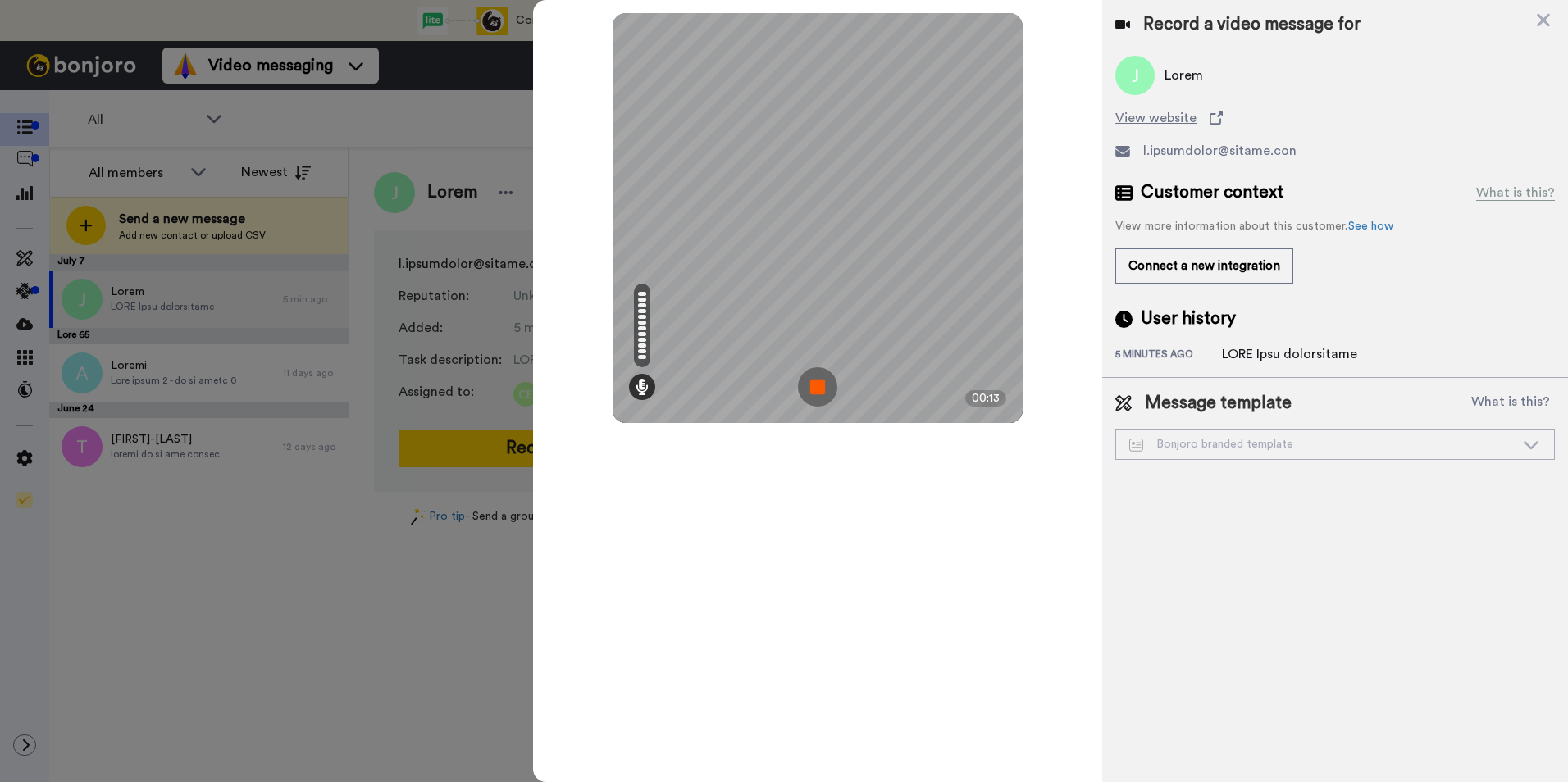 click at bounding box center [818, 387] 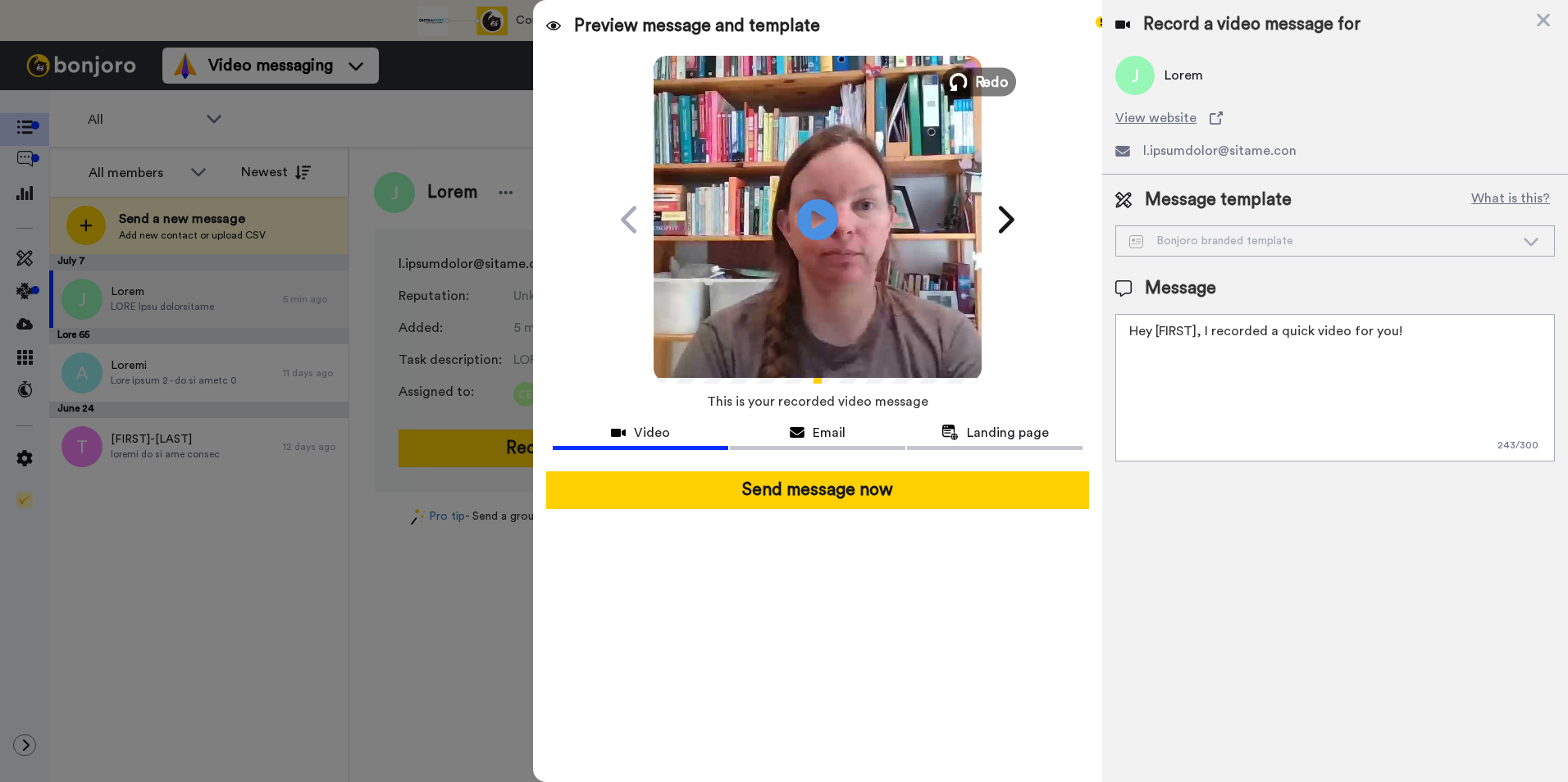 click on "Redo" at bounding box center [979, 81] 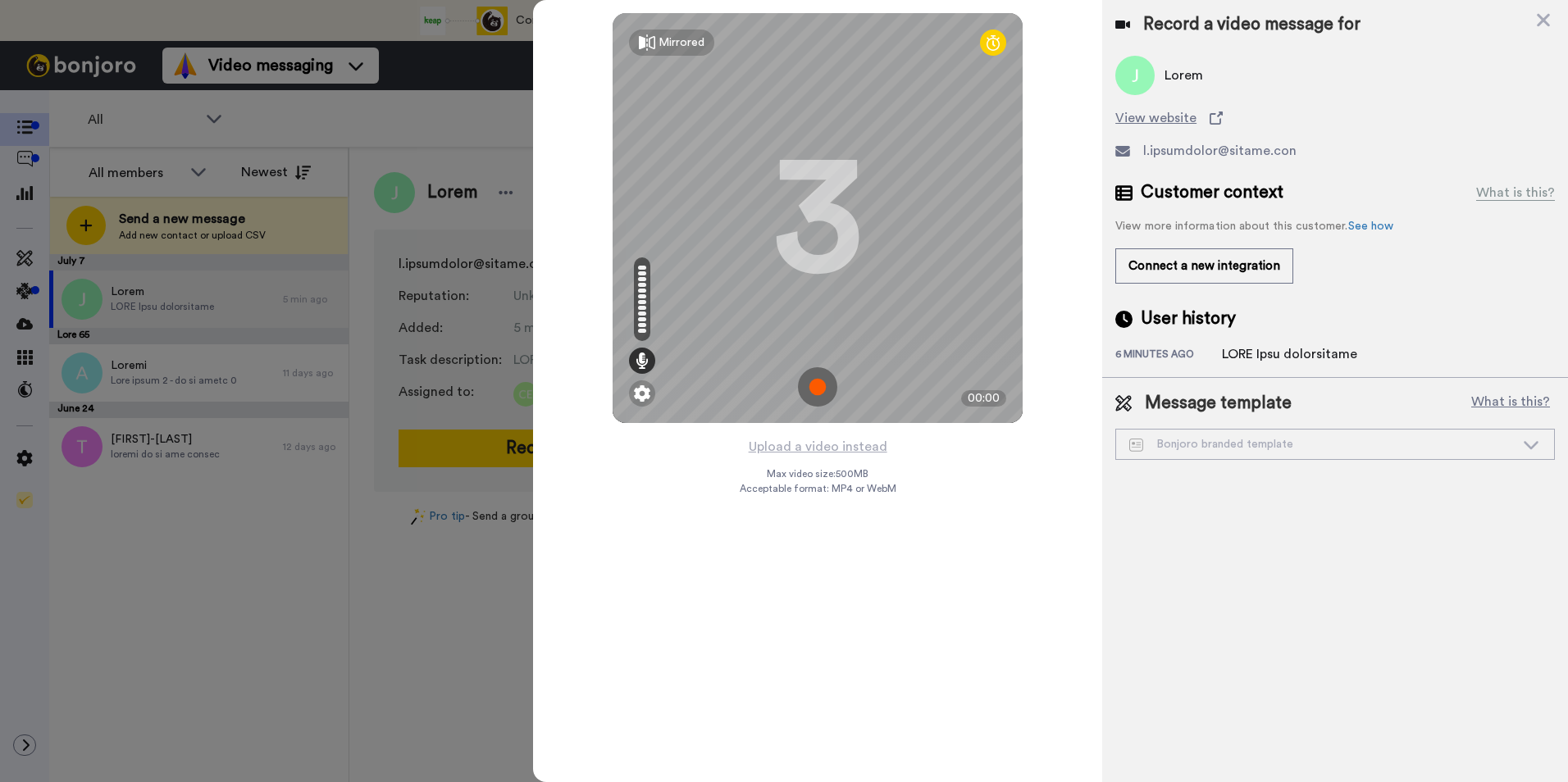 click at bounding box center [818, 387] 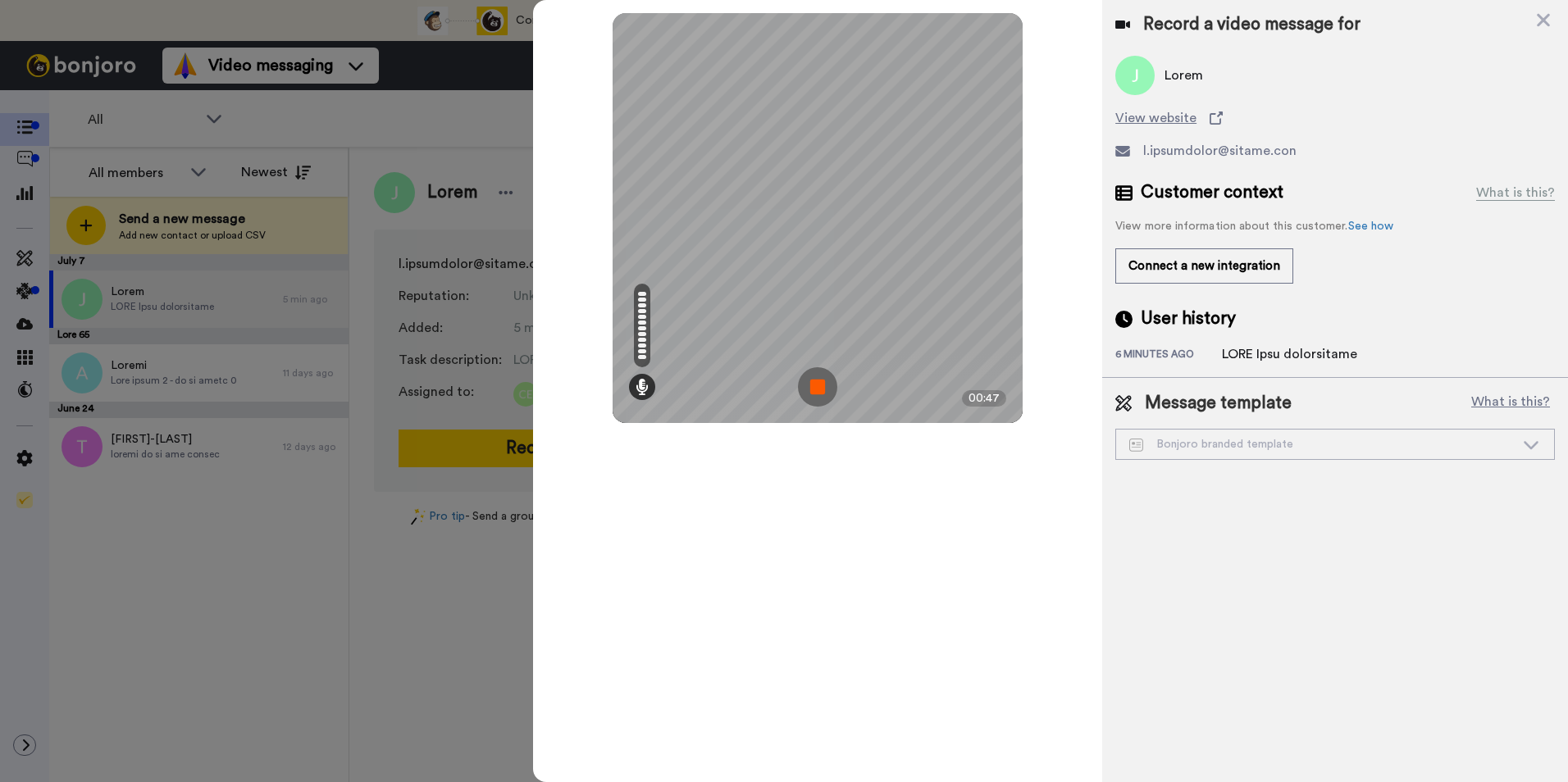 click at bounding box center (818, 387) 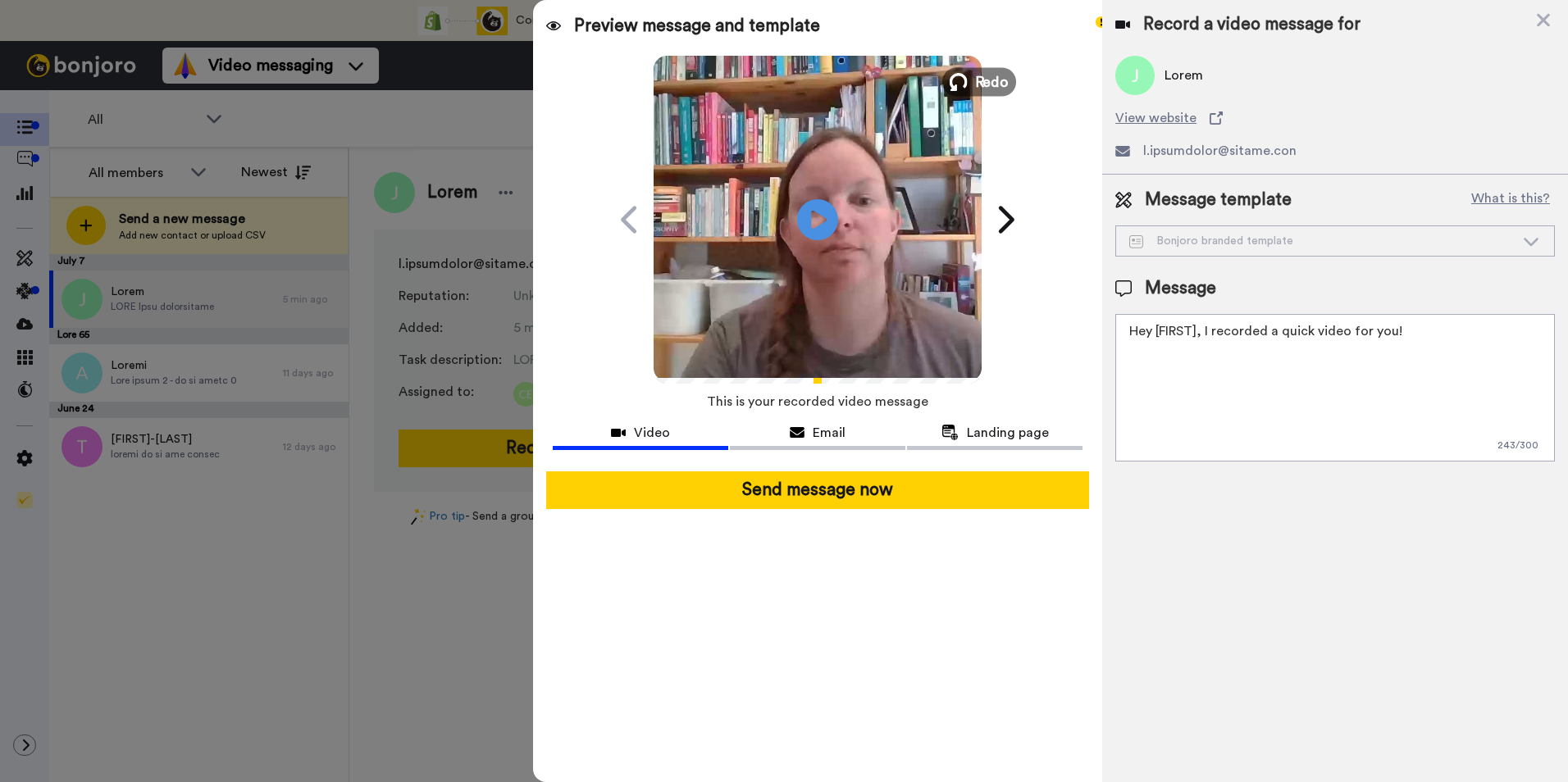 click on "Redo" at bounding box center [992, 81] 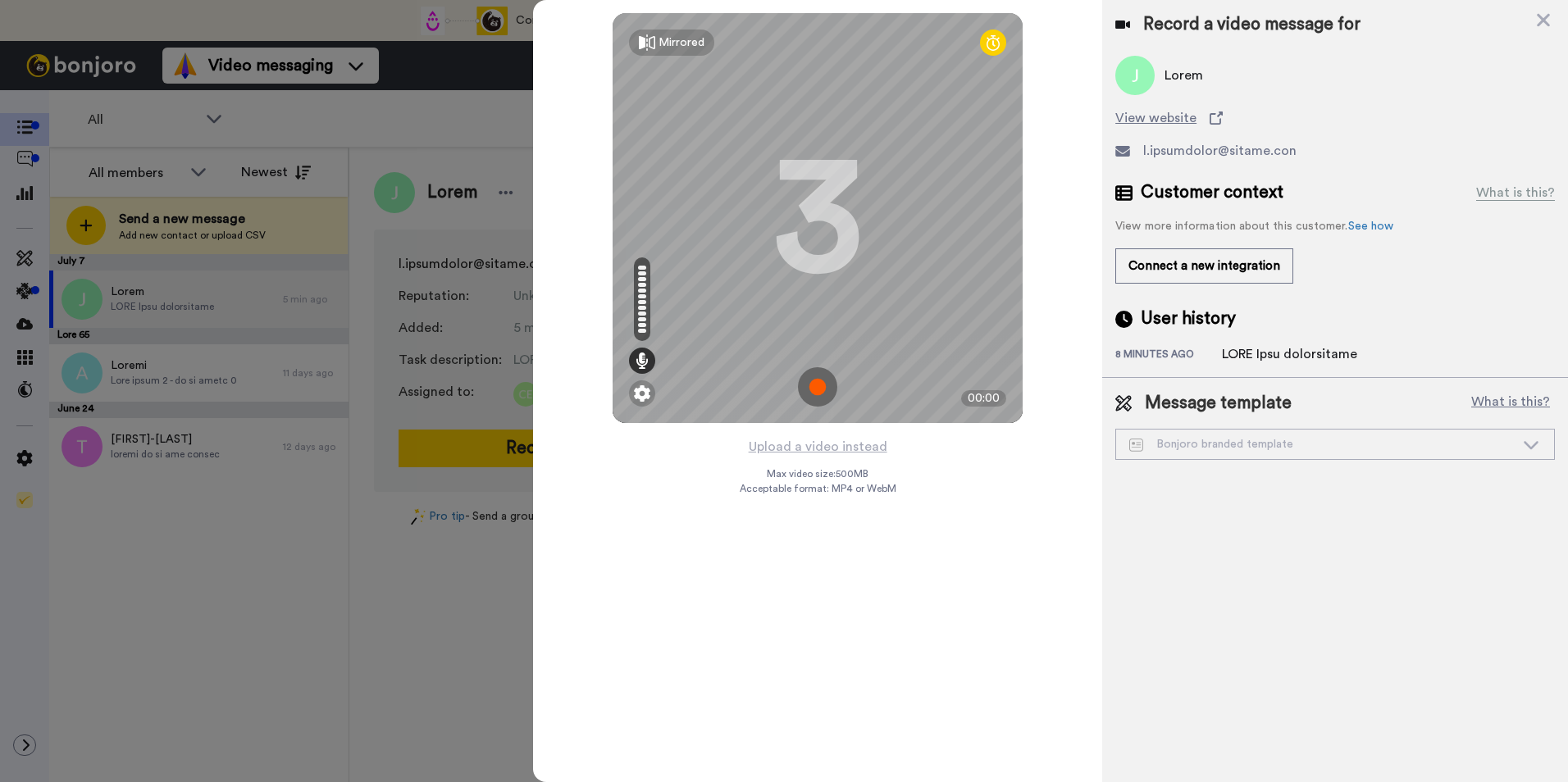 click at bounding box center (818, 387) 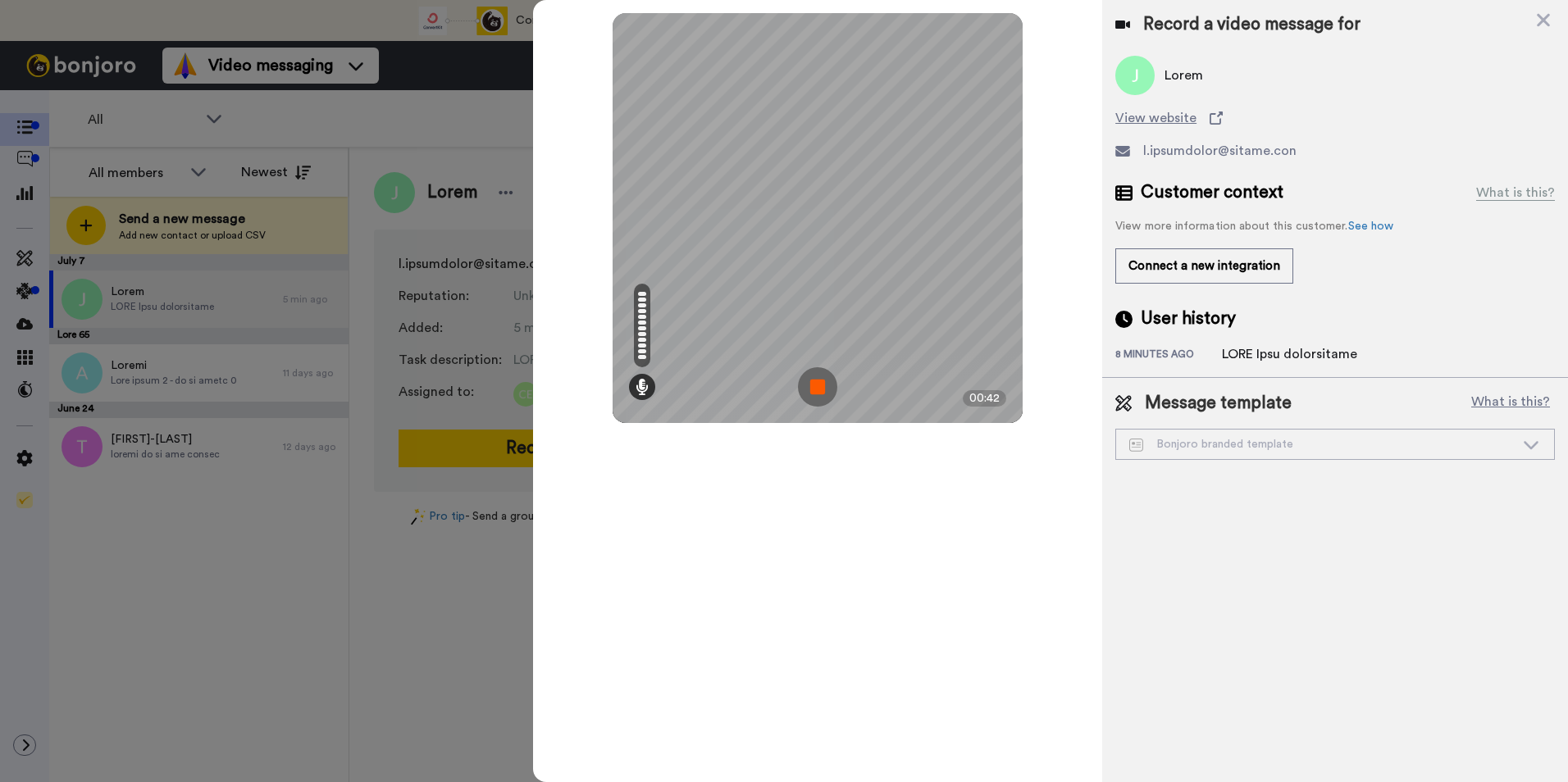 click at bounding box center [818, 387] 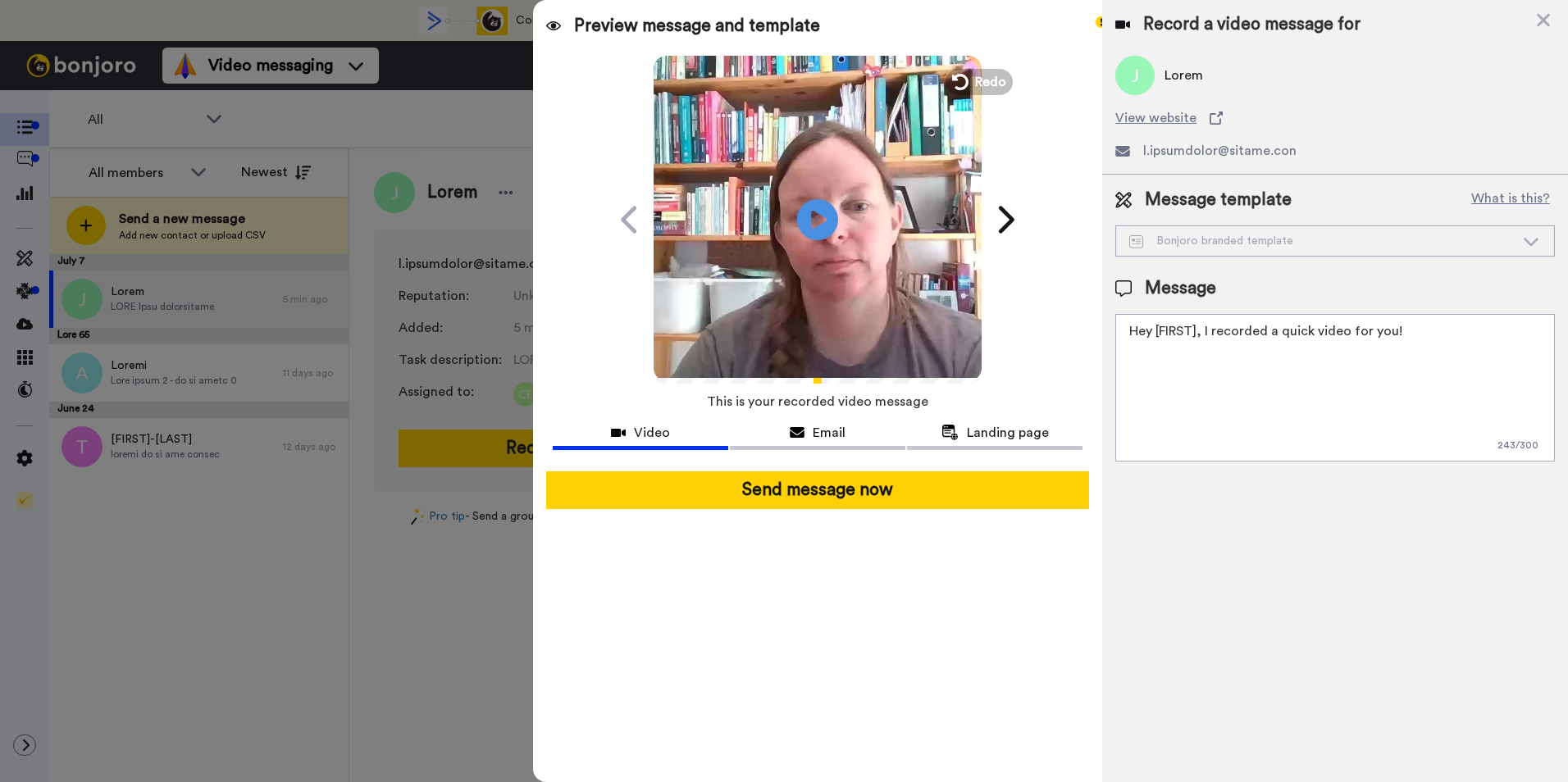 drag, startPoint x: 1492, startPoint y: 326, endPoint x: 1032, endPoint y: 352, distance: 460.7342 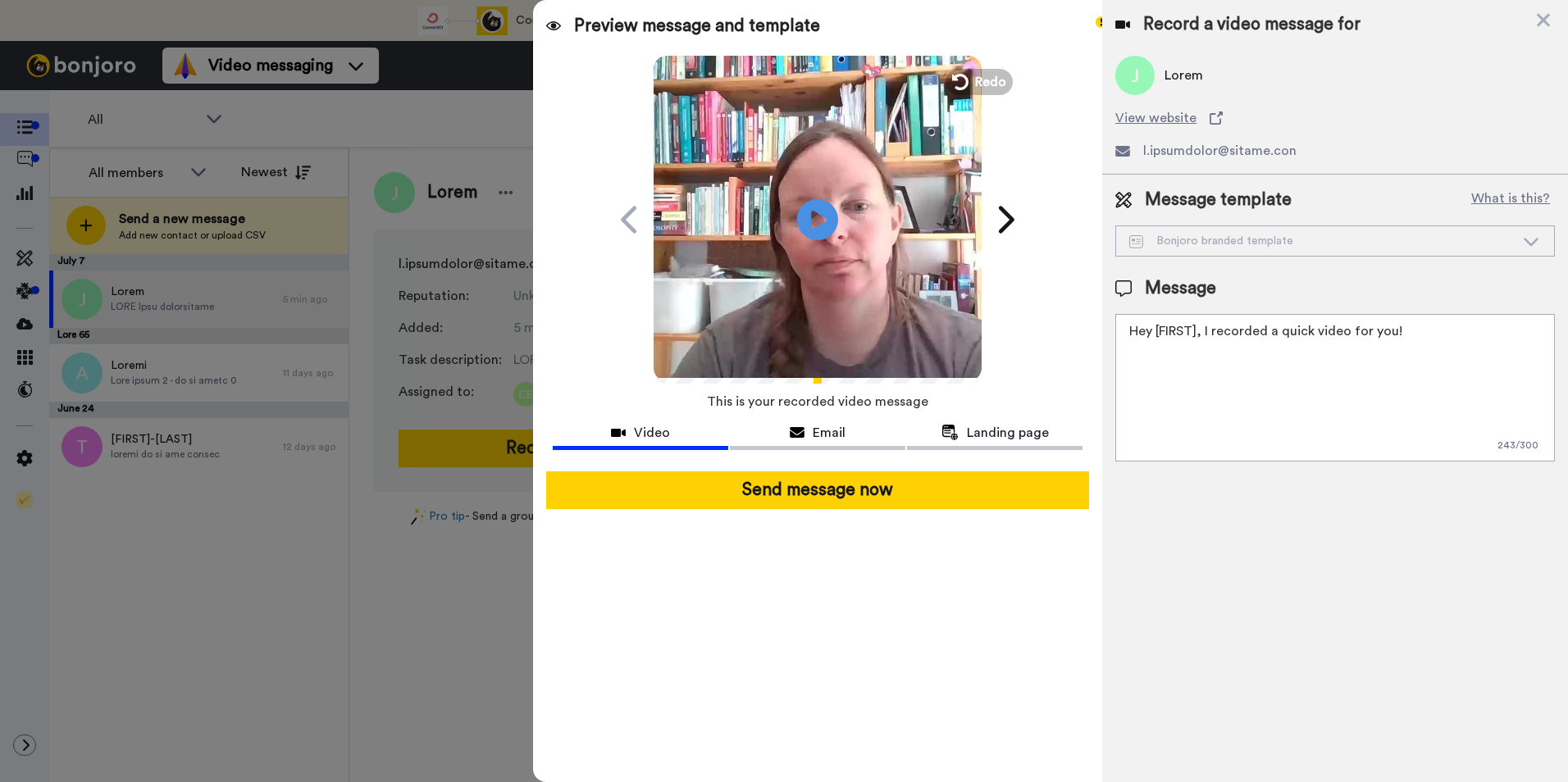 paste on "i Julia — here’s a quick look at how we structure learning:
📂 Pathway overview: bit.ly/fovu-pathways
🎥 Member experience: bit.ly/fovu-tour
Let me know if you'd like a walkthrough or have any questions! —Camilla" 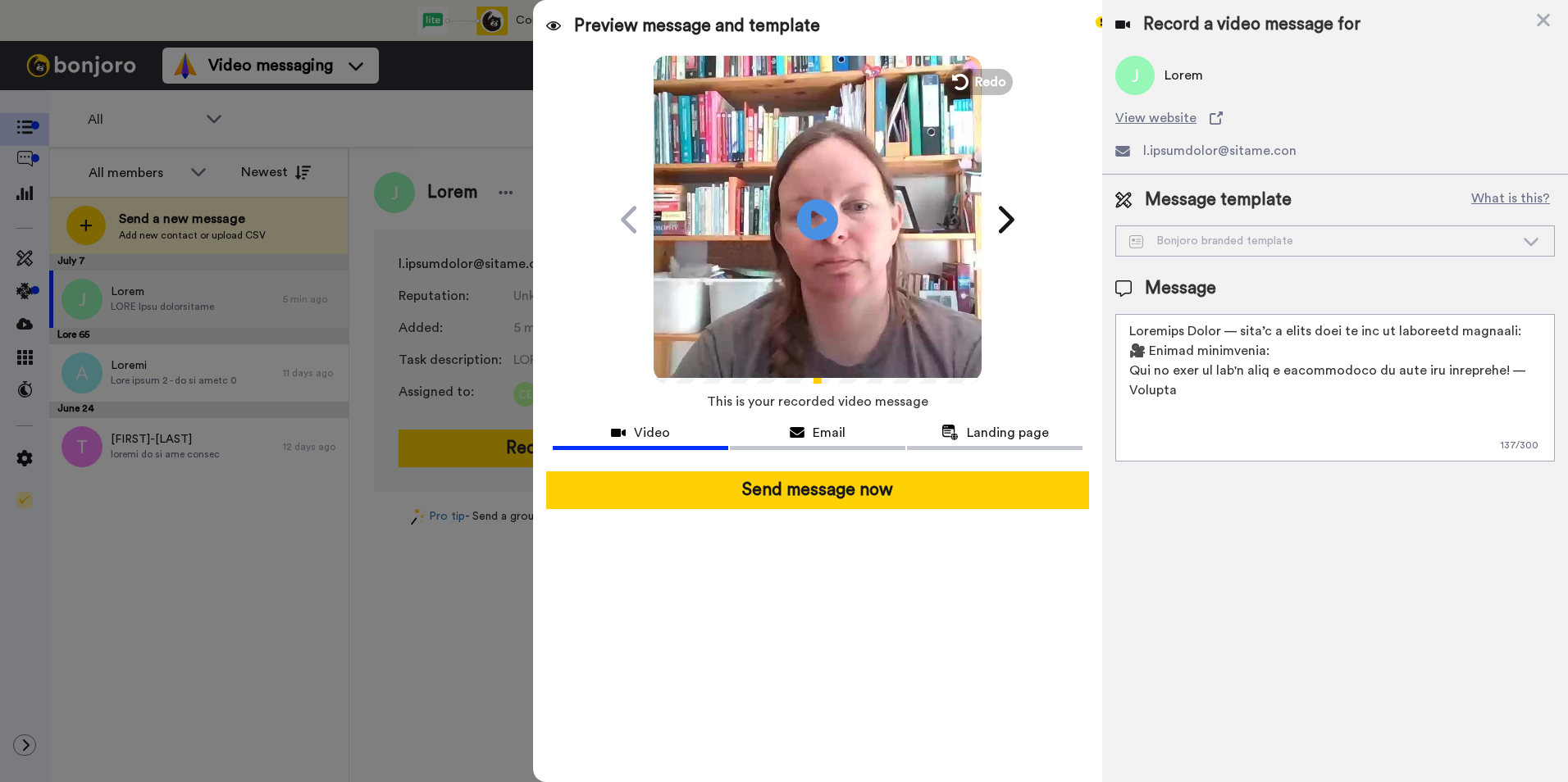 click on "Gutentag Julia — here’s a quick look at how we structure learning:
🎥 Member experience:
Let me know if you'd like a walkthrough or have any questions! —Camilla" at bounding box center [1335, 388] 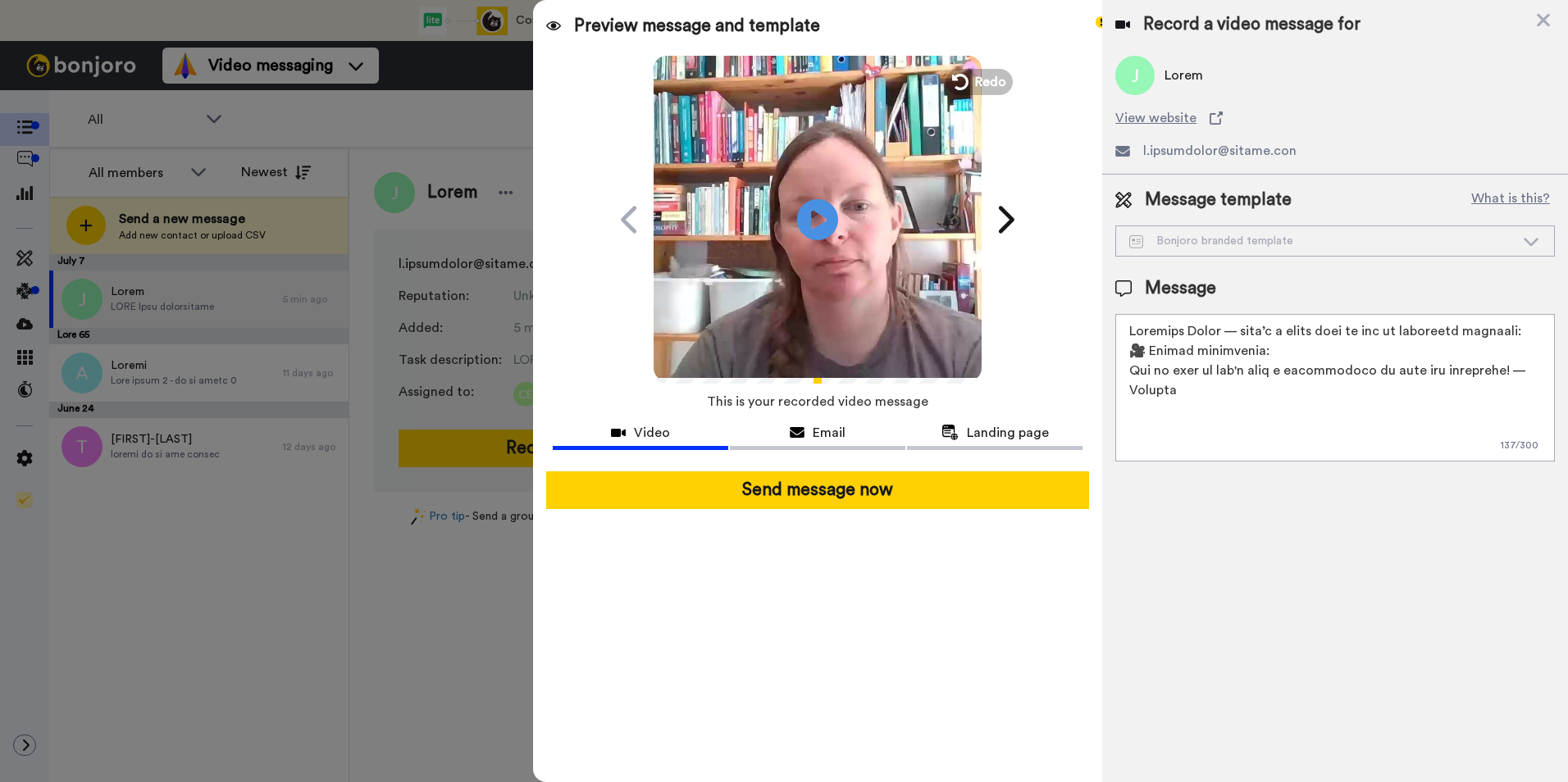 paste on "https://app.membership.io/watch/pDo6XVE824" 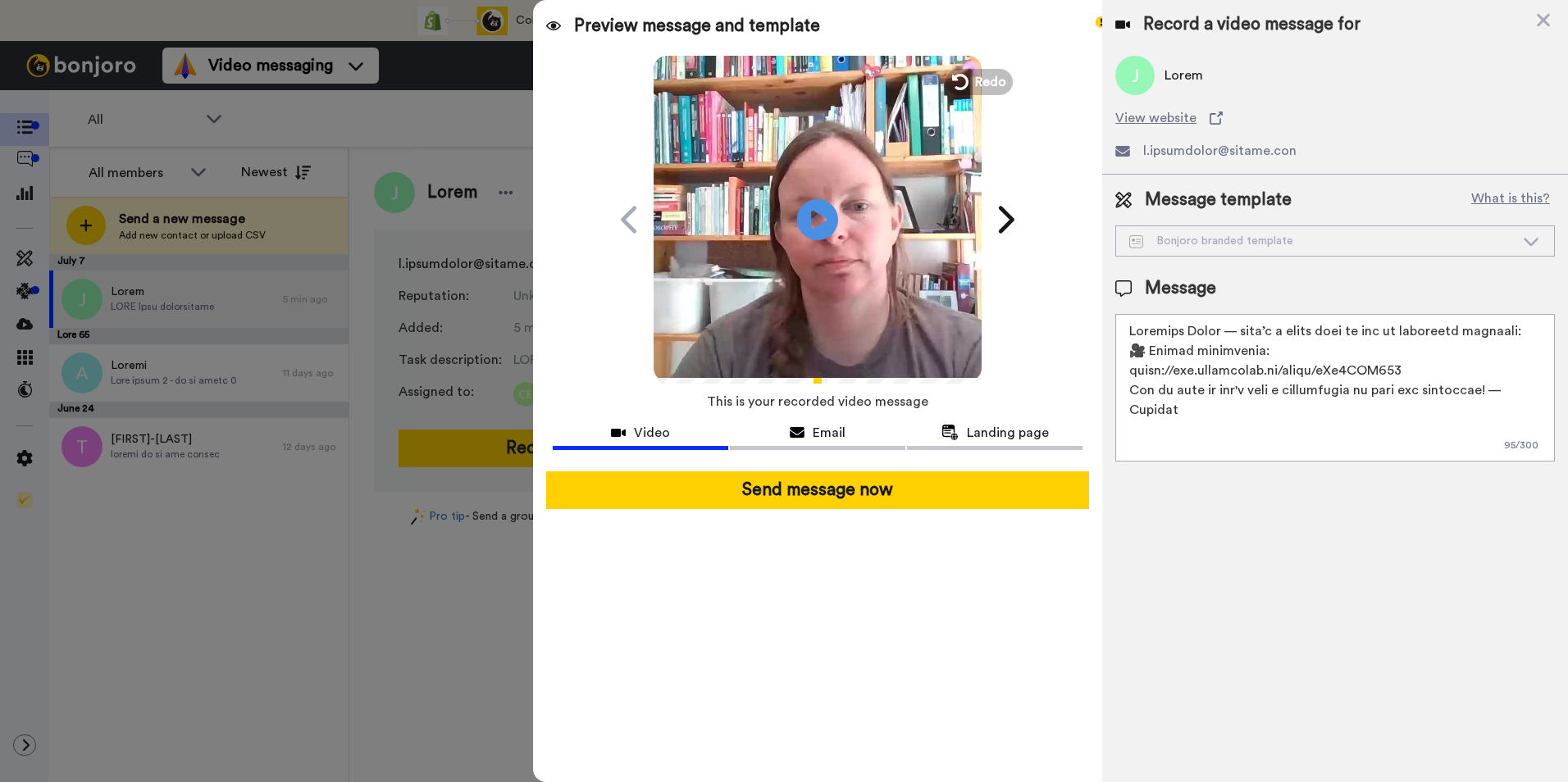 click on "Gutentag Julia — here’s a quick look at how we structure learning:
🎥 Member experience: https://app.membership.io/watch/pDo6XVE824
Let me know if you'd like a walkthrough or have any questions! —Camilla" at bounding box center [1335, 388] 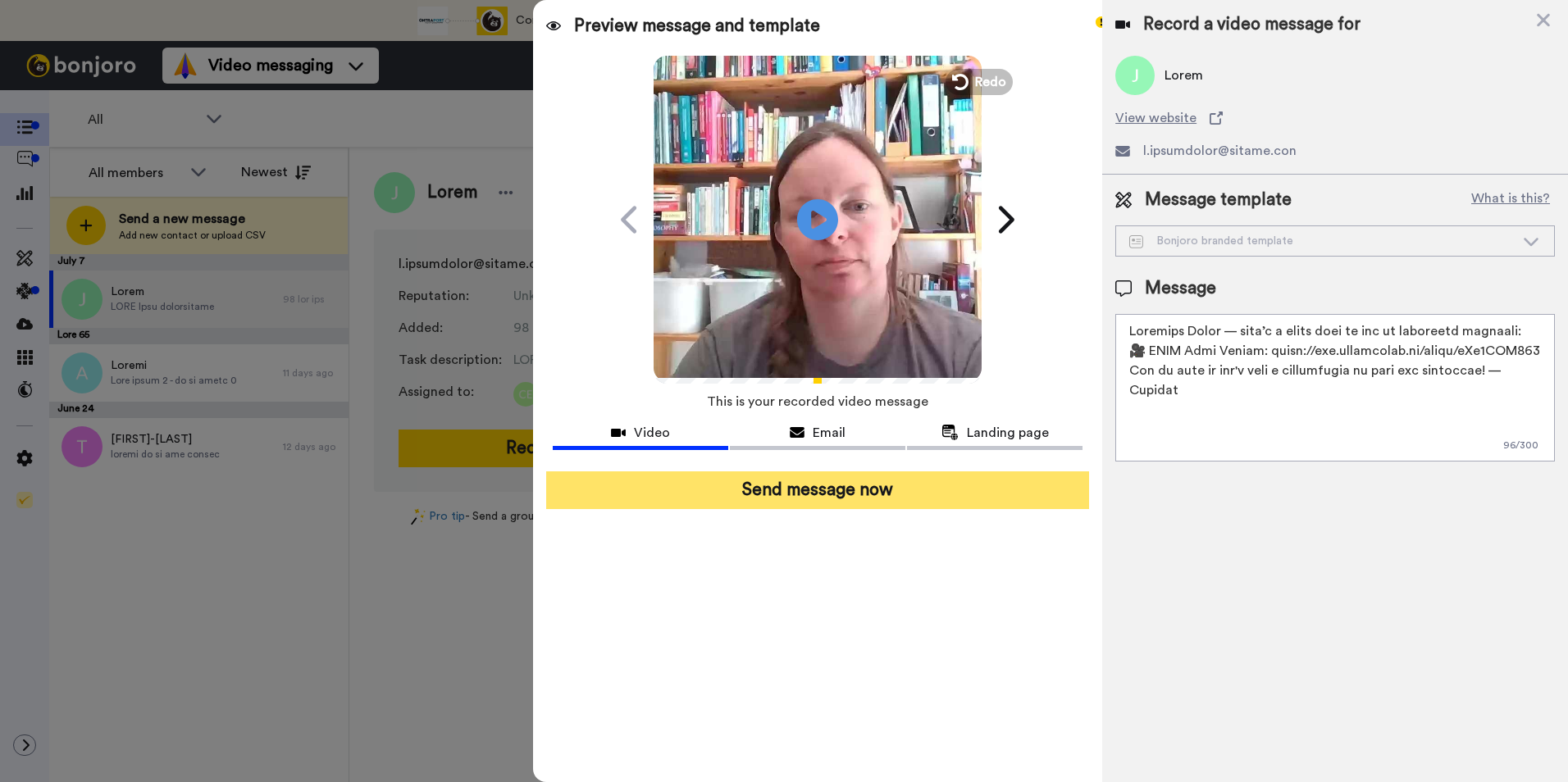 type on "Gutentag Julia — here’s a quick look at how we structure learning:
🎥 FOVU Club Levels: https://app.membership.io/watch/pDo6XVE824
Let me know if you'd like a walkthrough or have any questions! —Camilla" 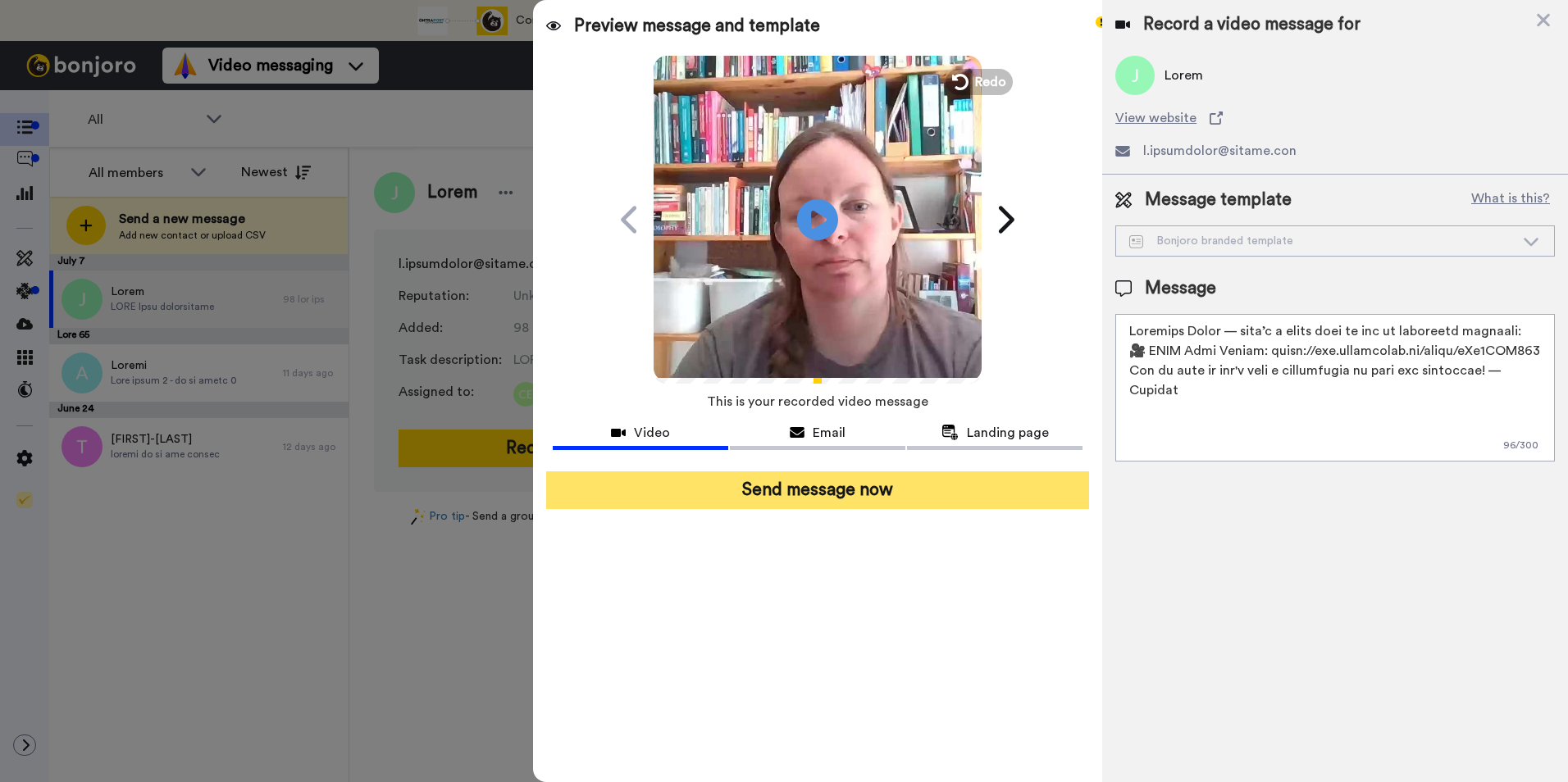 click on "Send message now" at bounding box center (818, 490) 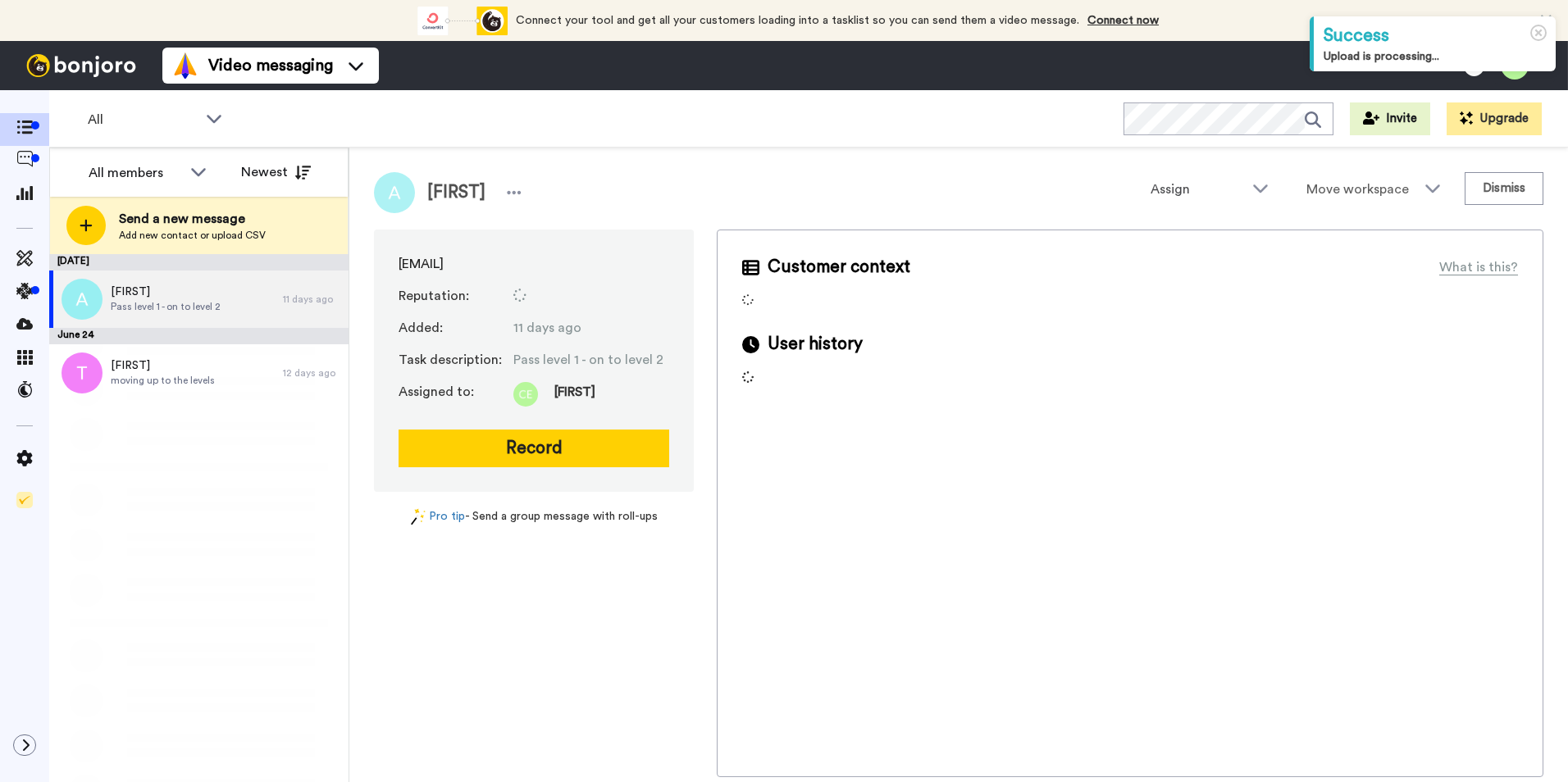 scroll, scrollTop: 0, scrollLeft: 0, axis: both 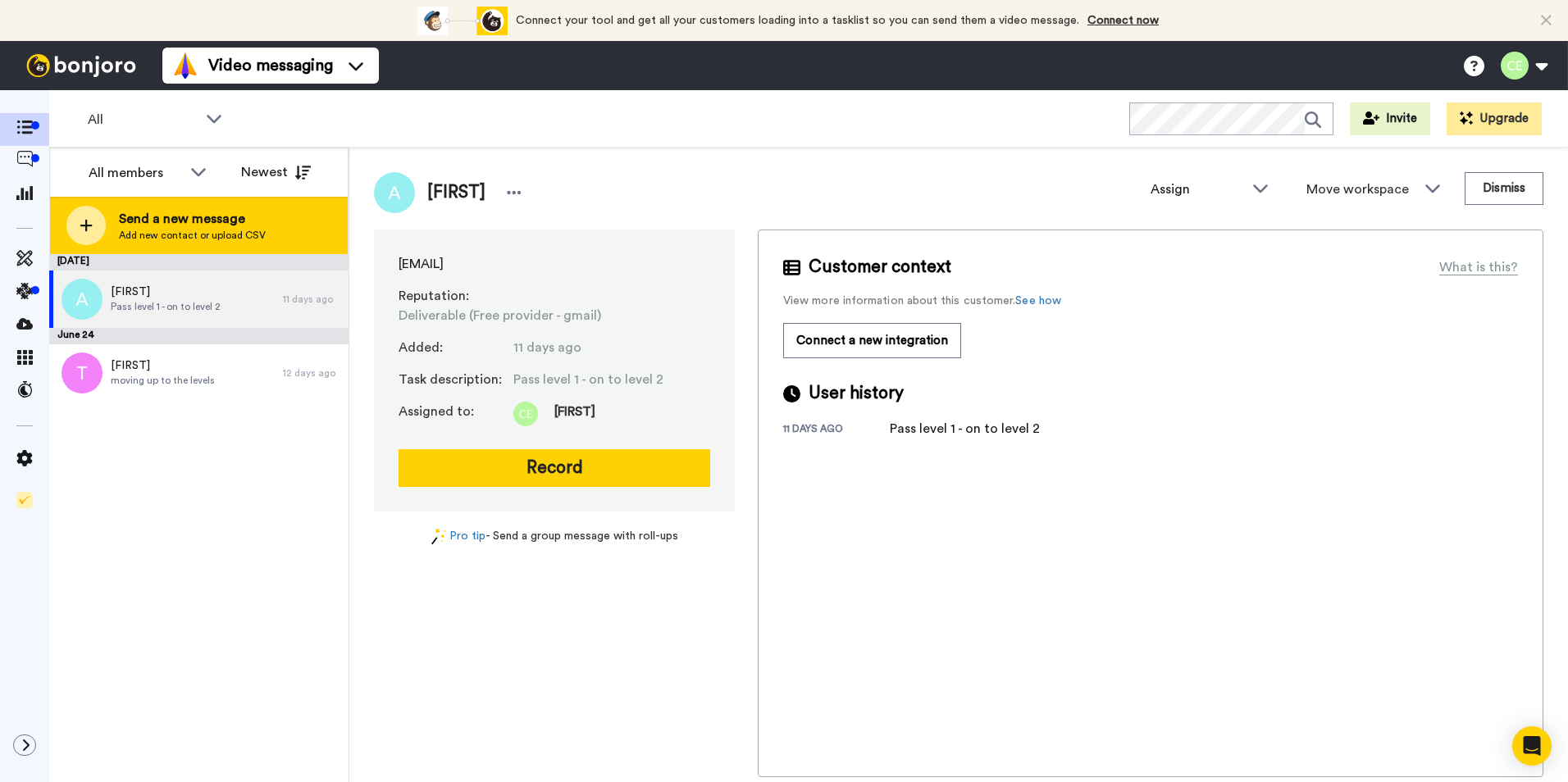 click at bounding box center (86, 225) 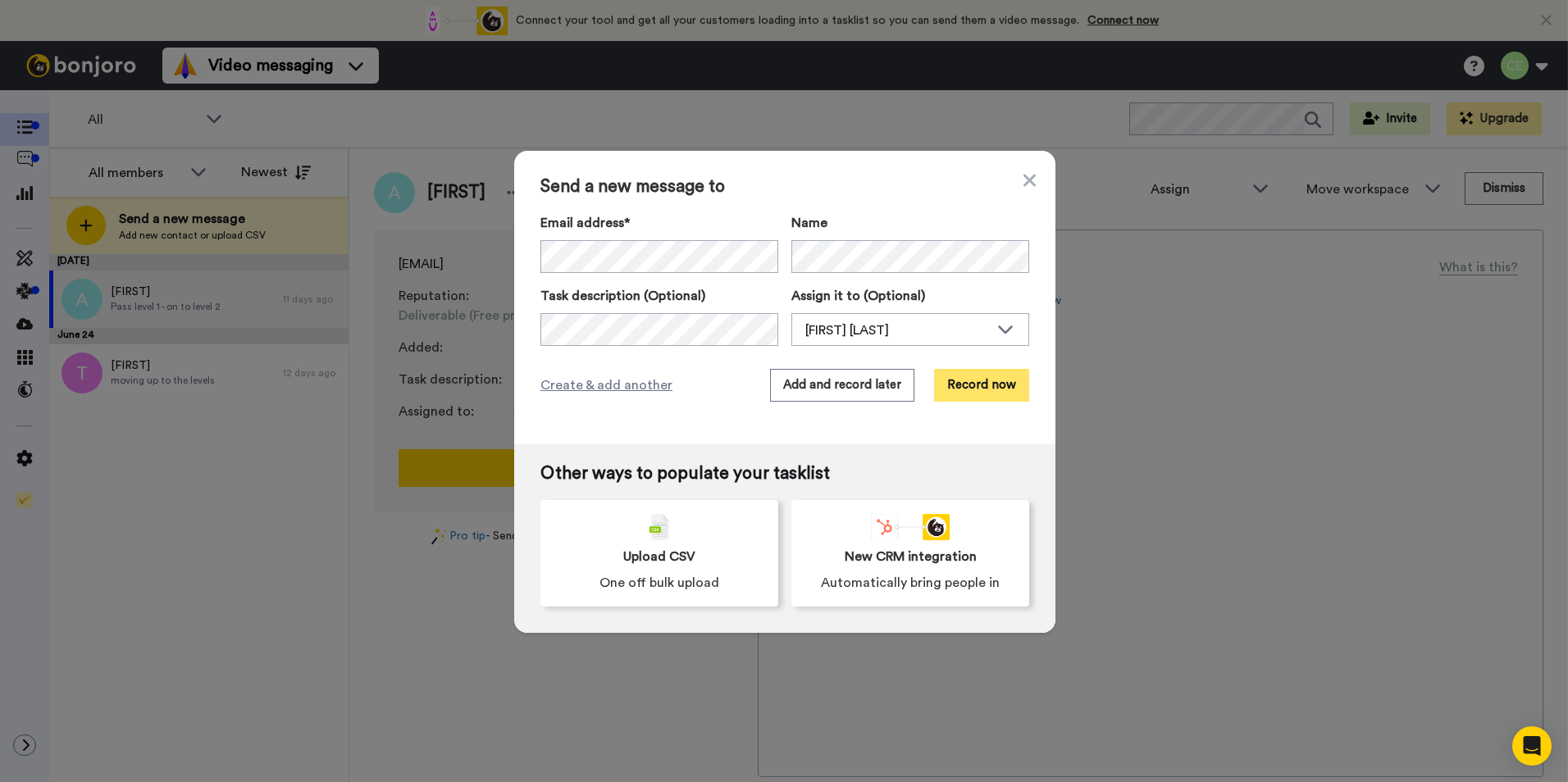 click on "Record now" at bounding box center (982, 385) 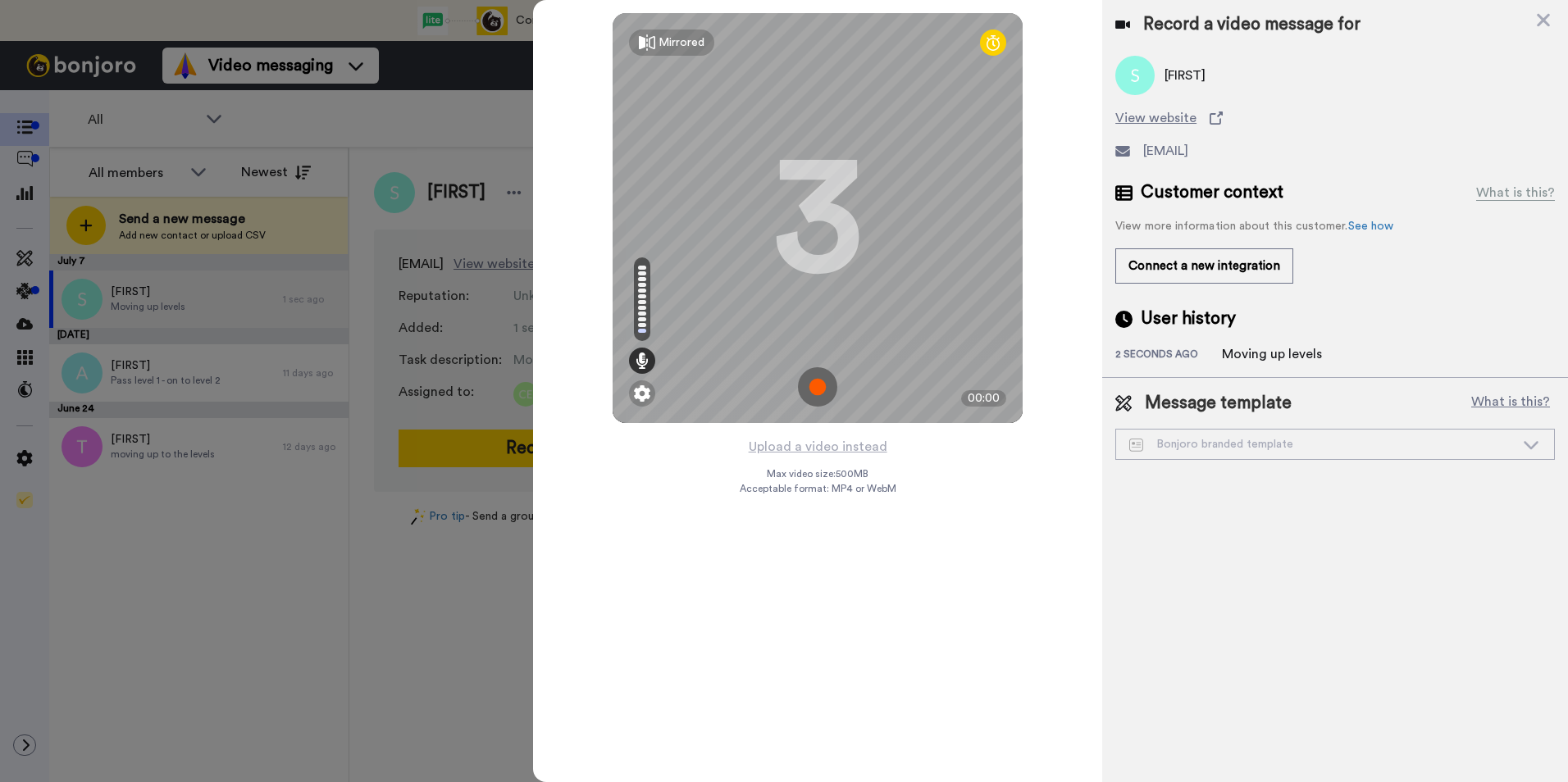 click at bounding box center (818, 387) 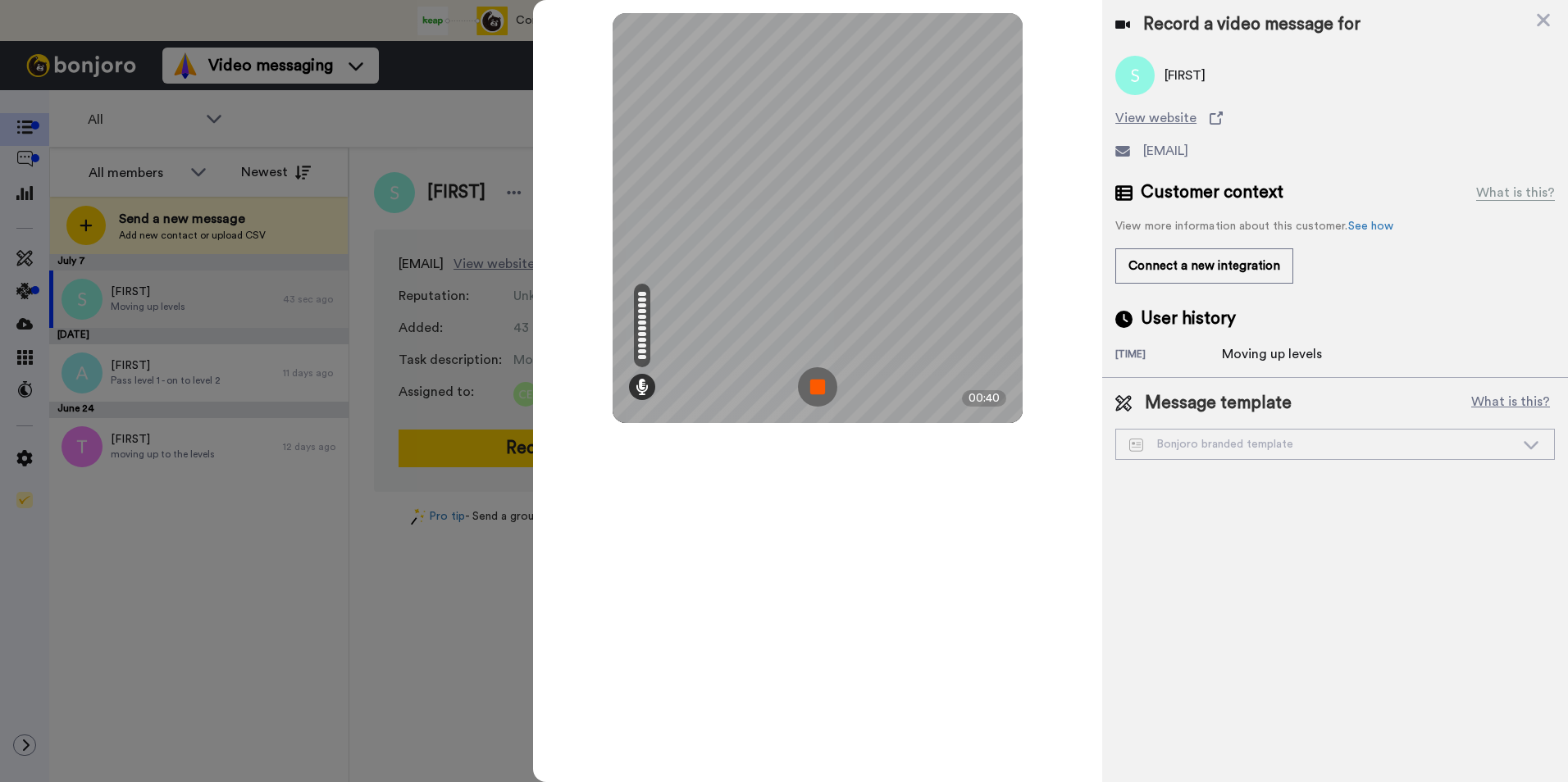 click at bounding box center (818, 387) 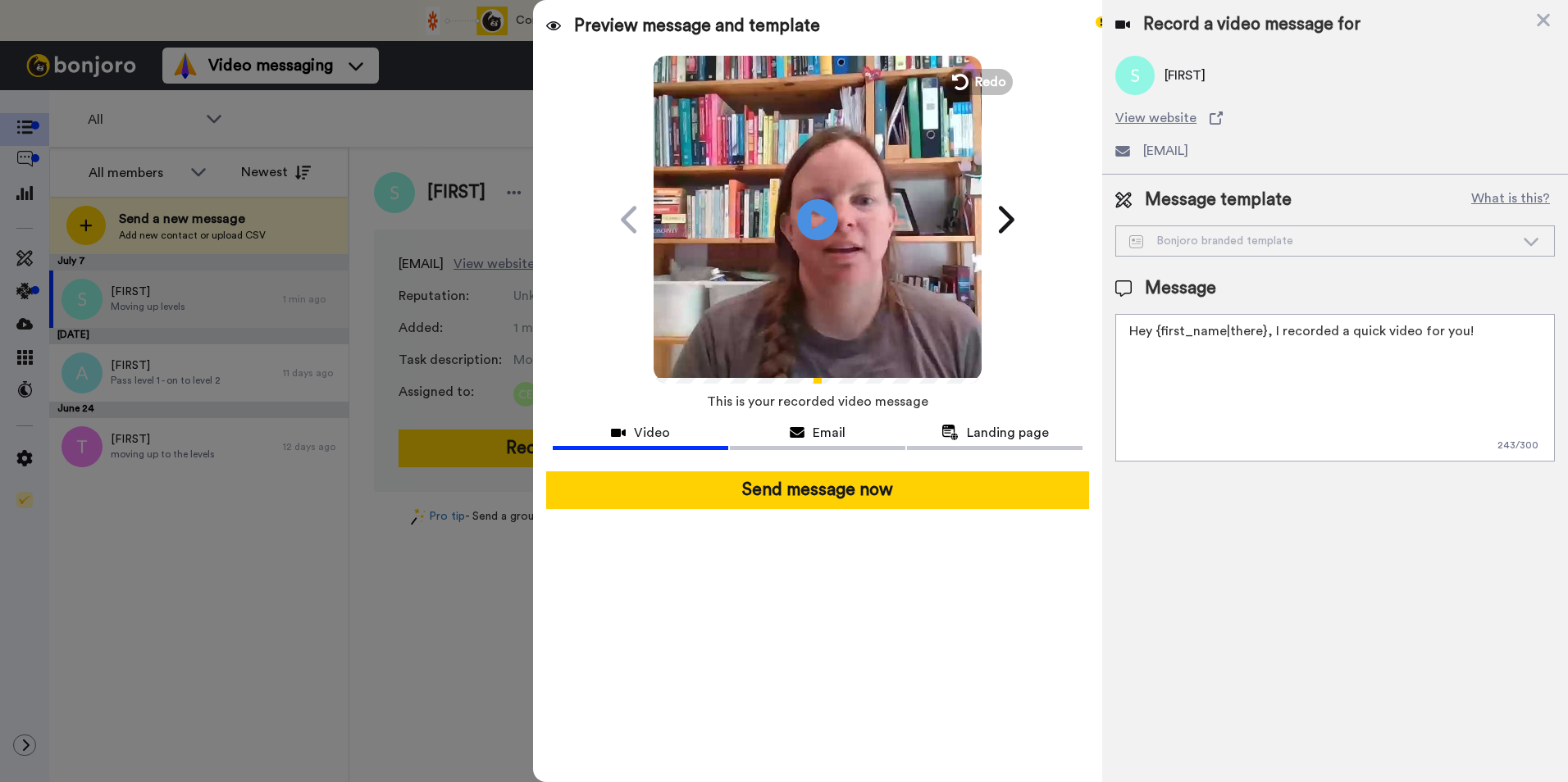 click on "Hey {first_name|there}, I recorded a quick video for you!" at bounding box center [1335, 388] 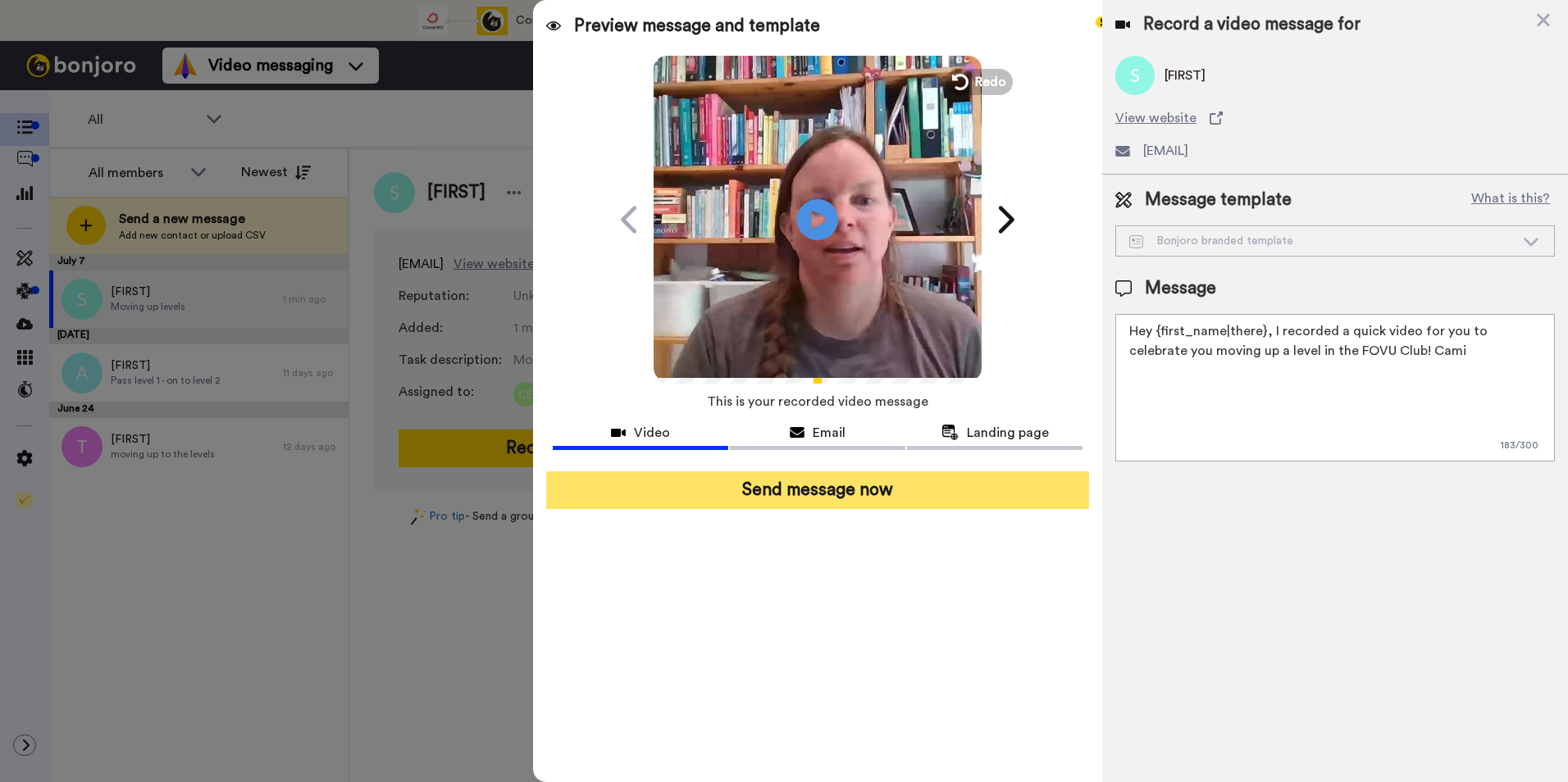 type on "Hey {first_name|there}, I recorded a quick video for you to celebrate you moving up a level in the FOVU Club! Camilla" 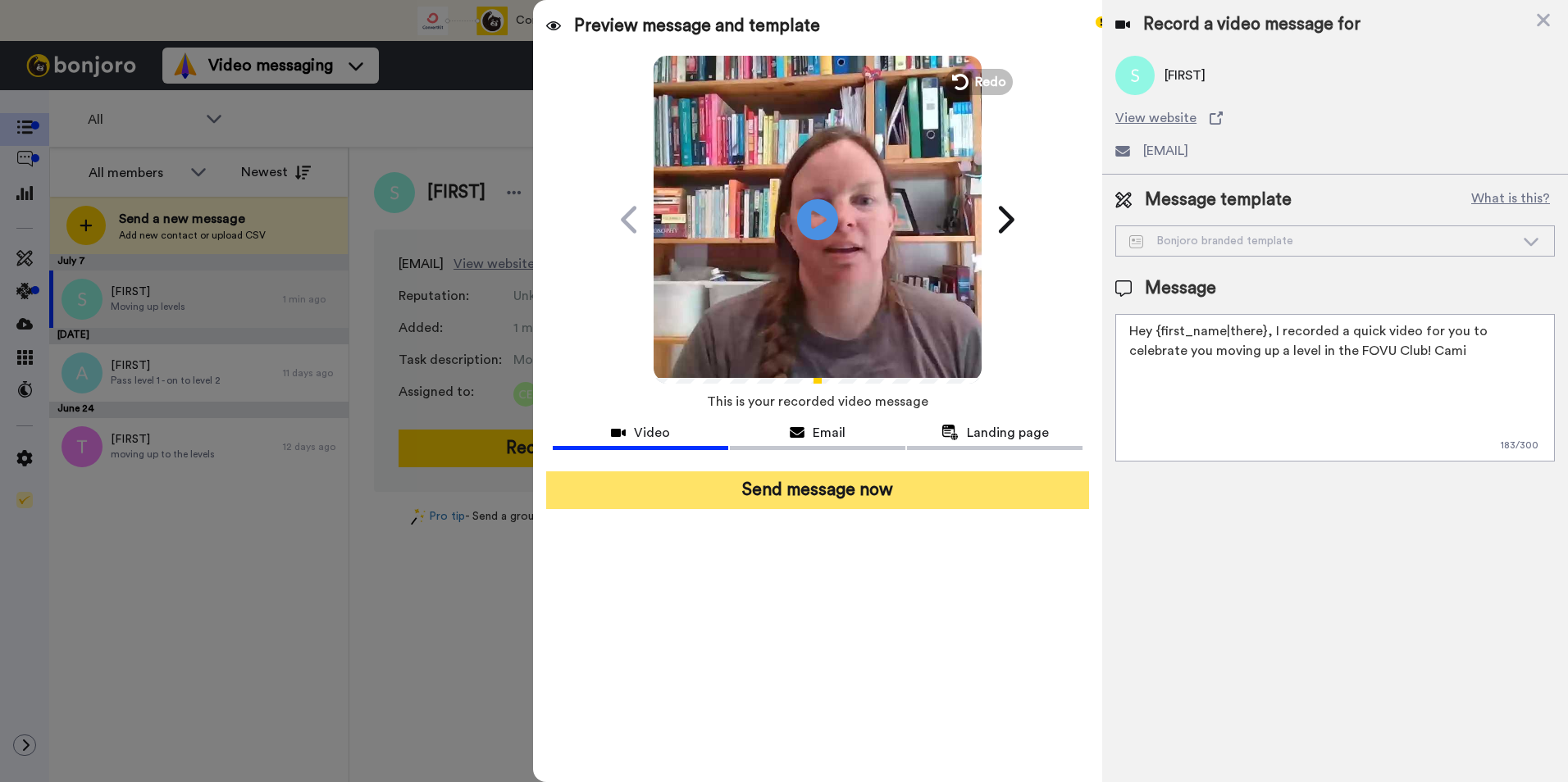 click on "Send message now" at bounding box center (818, 490) 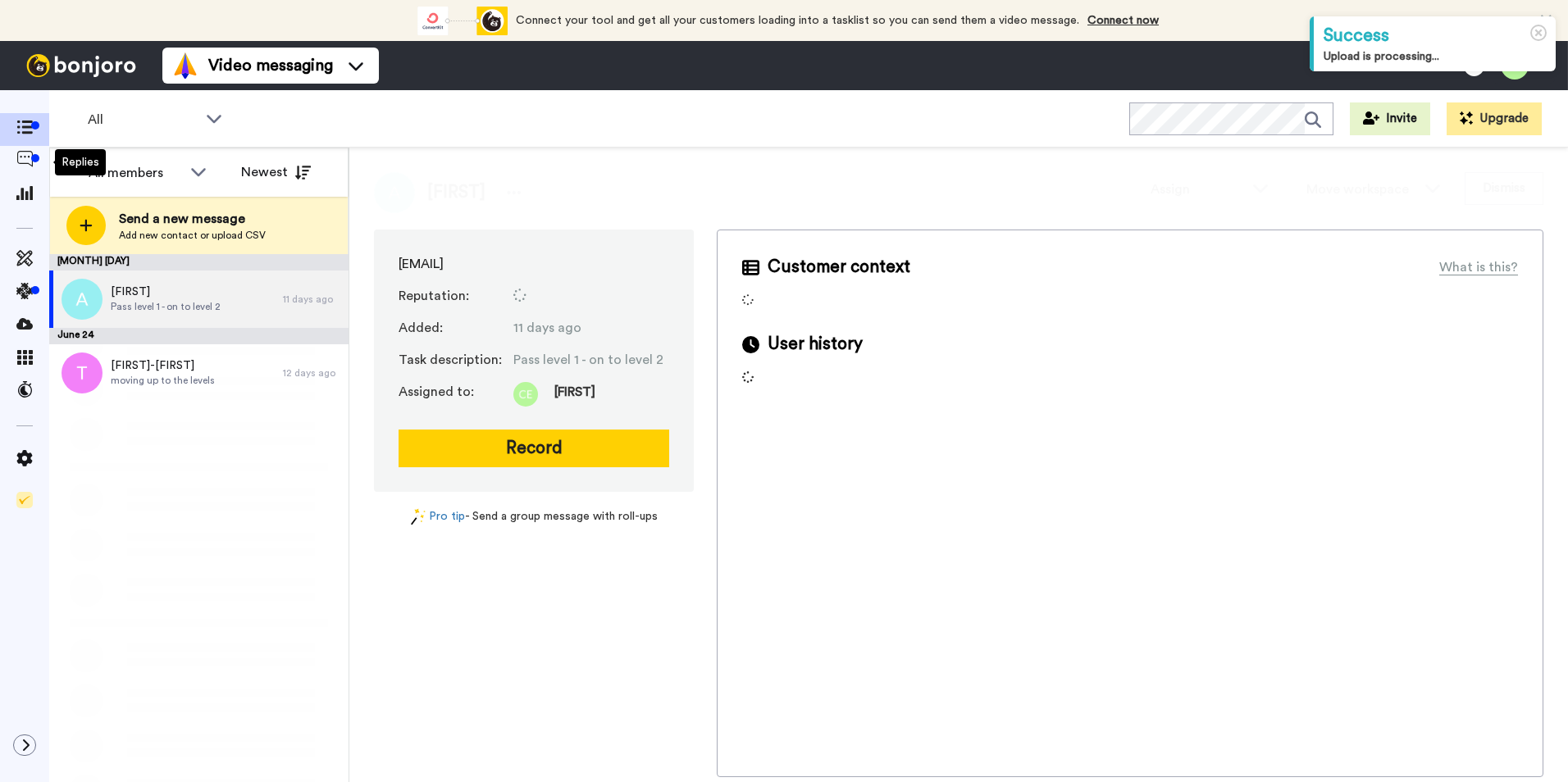 scroll, scrollTop: 0, scrollLeft: 0, axis: both 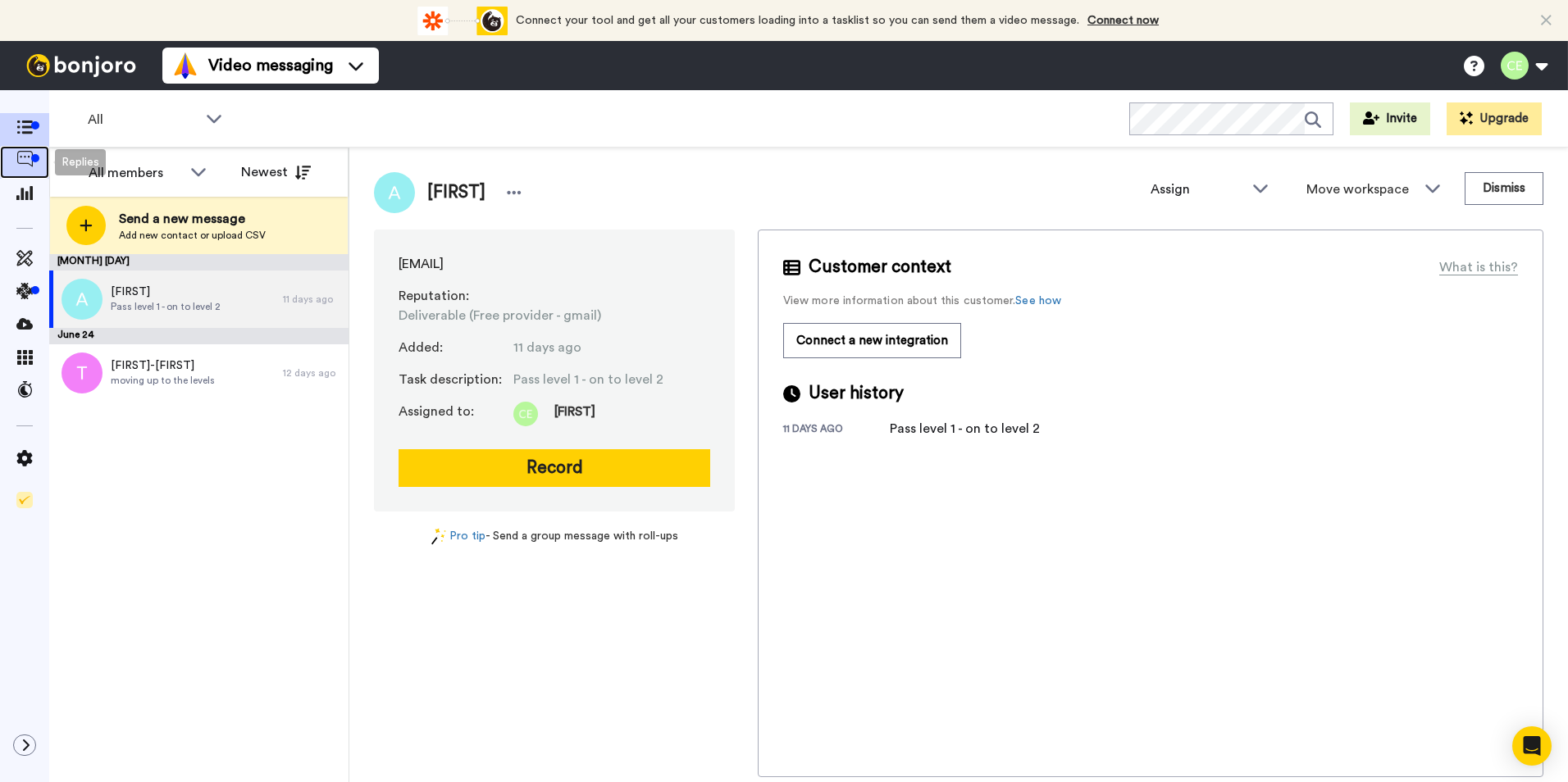 click at bounding box center [25, 159] 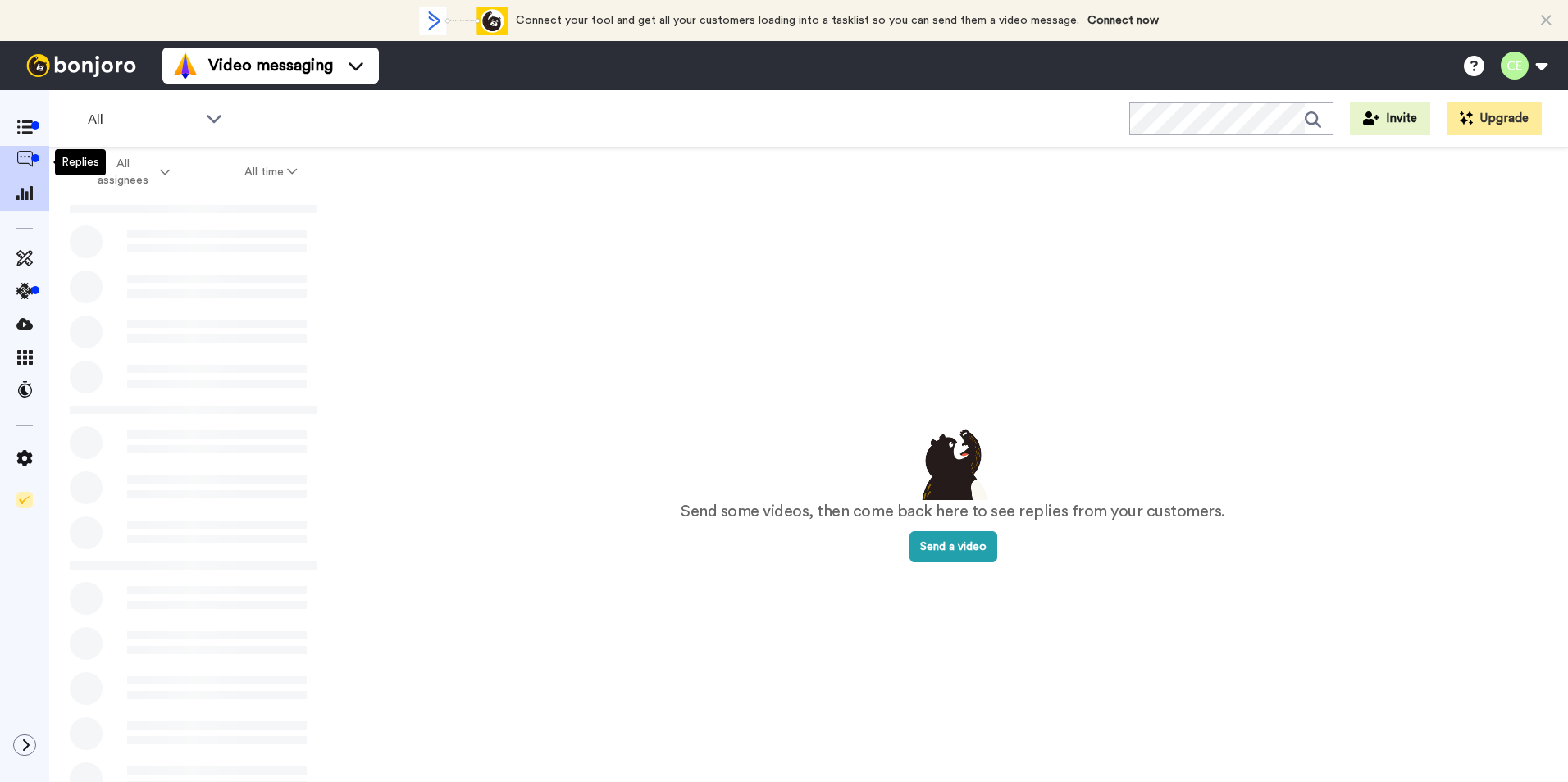 scroll, scrollTop: 0, scrollLeft: 0, axis: both 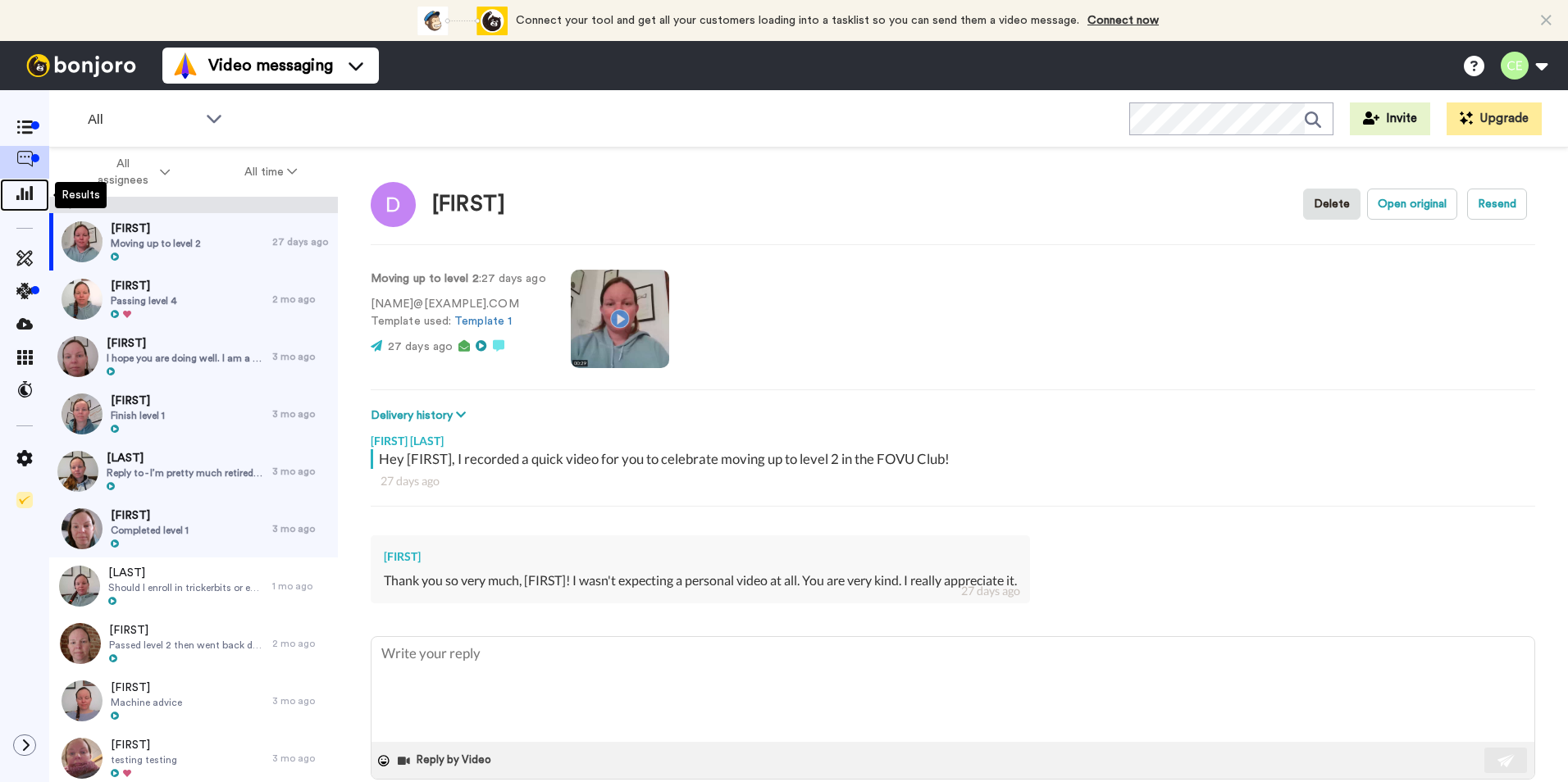 click at bounding box center [25, 193] 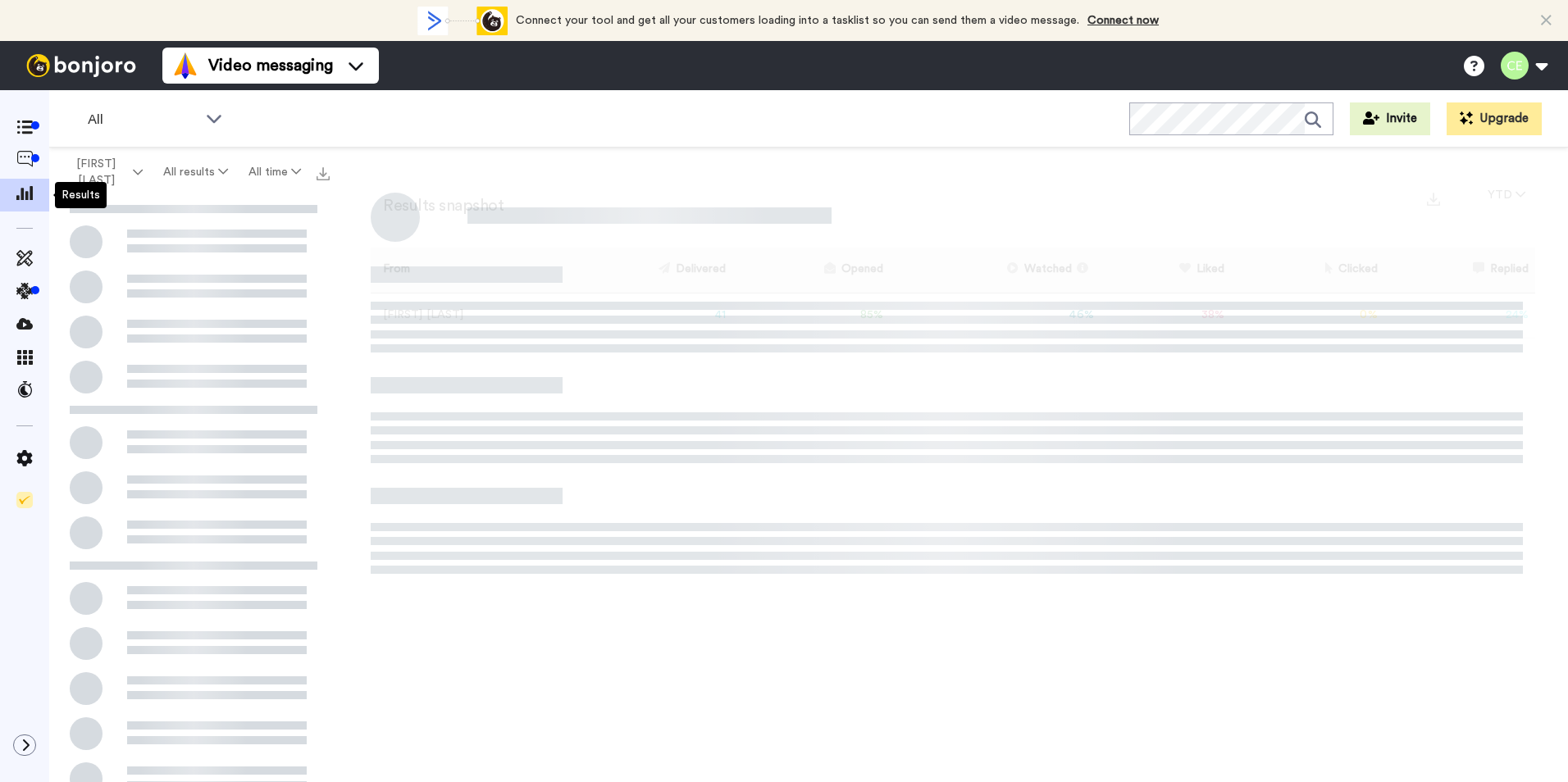 scroll, scrollTop: 0, scrollLeft: 0, axis: both 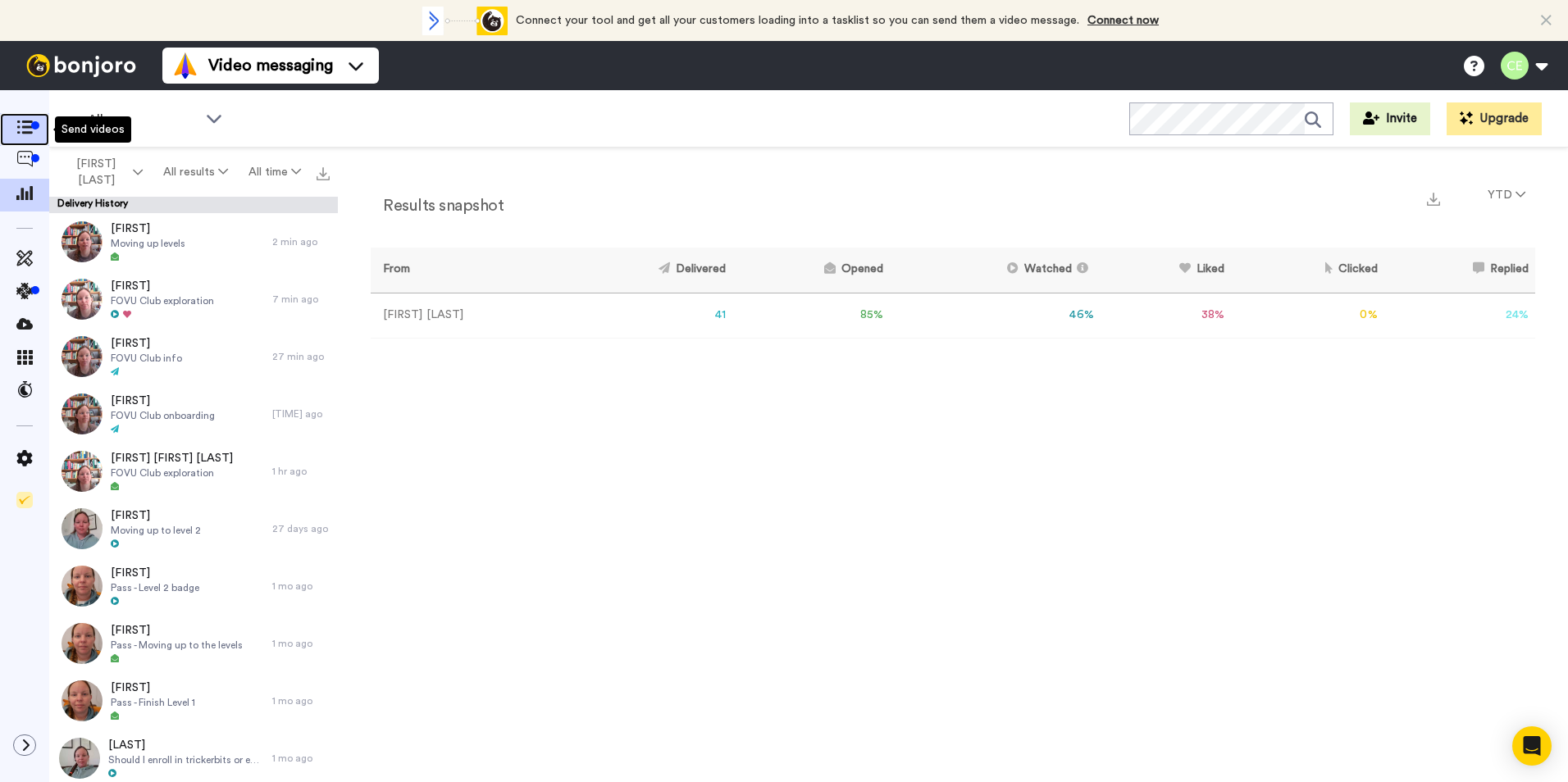 click at bounding box center (25, 127) 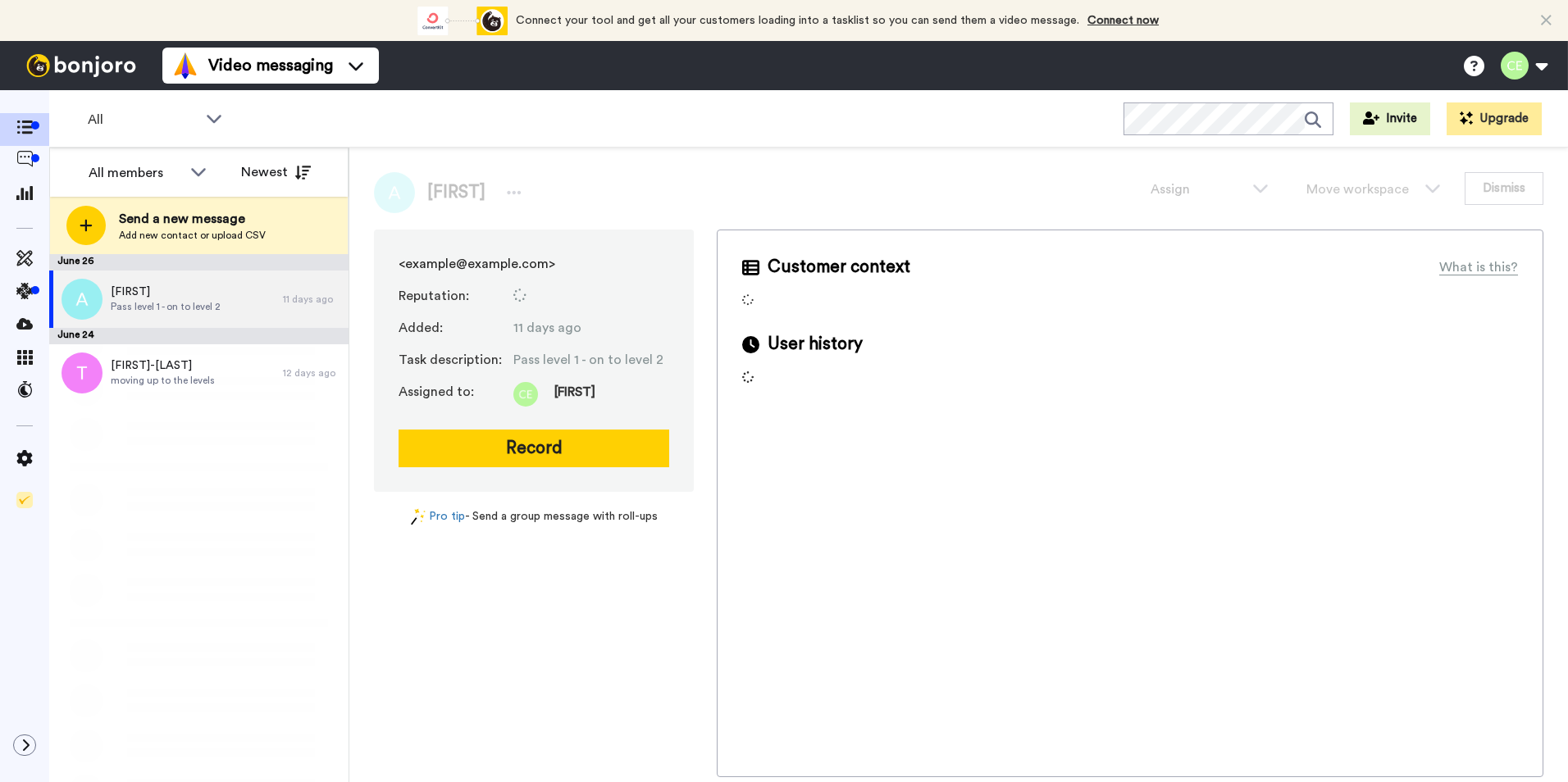 scroll, scrollTop: 0, scrollLeft: 0, axis: both 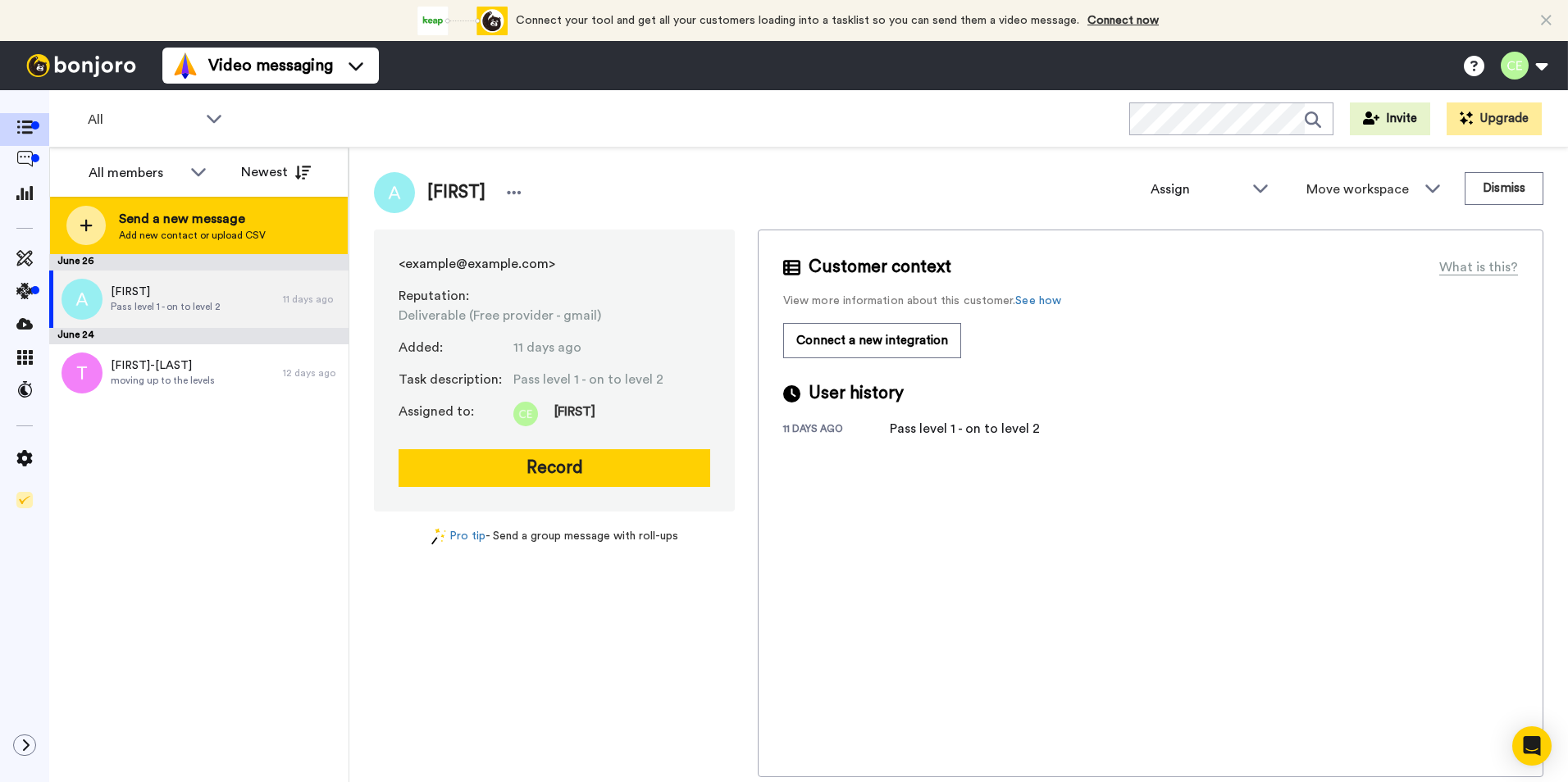 click on "Send a new message Add new contact or upload CSV" at bounding box center (198, 225) 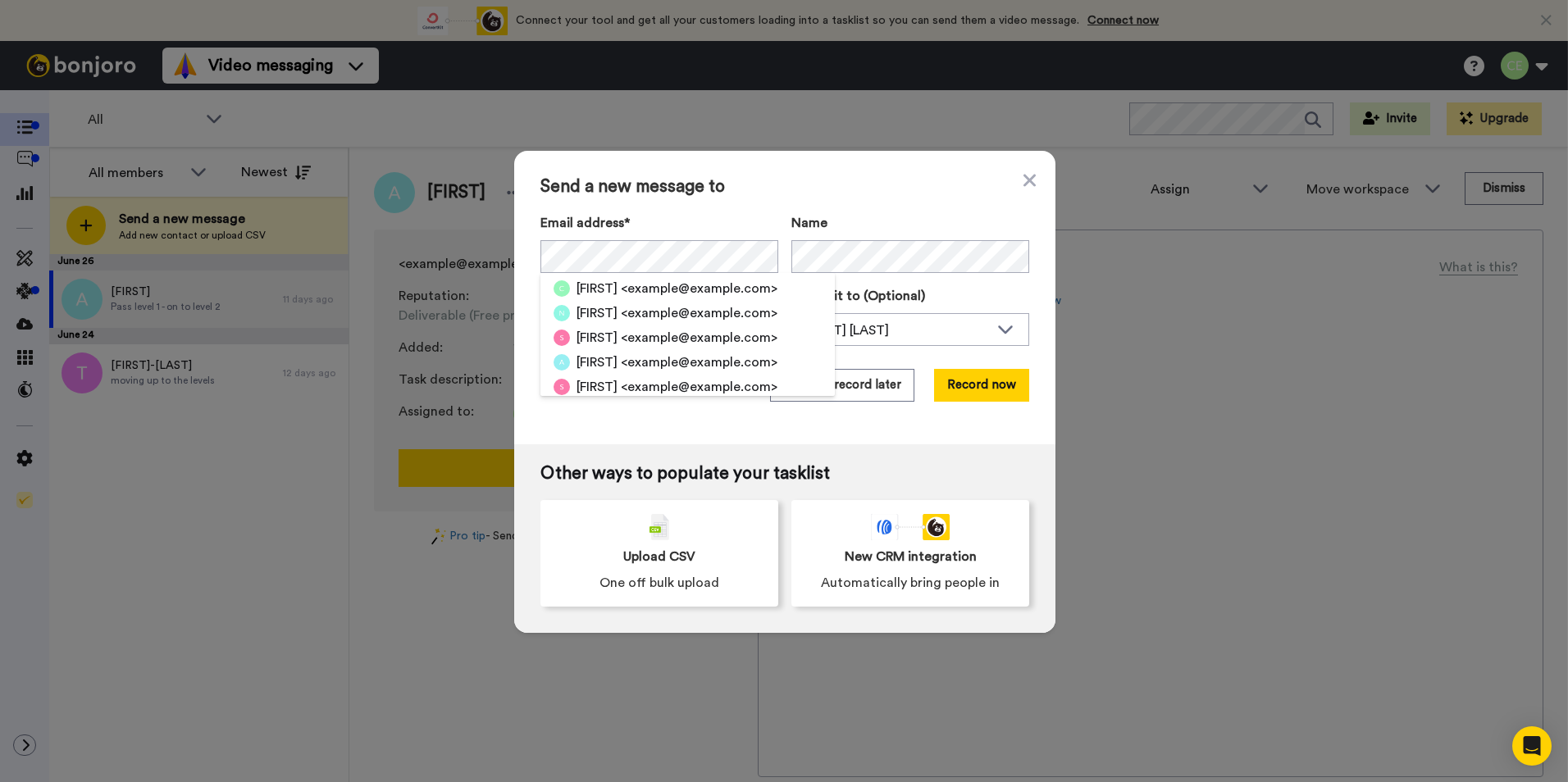 scroll, scrollTop: 246, scrollLeft: 0, axis: vertical 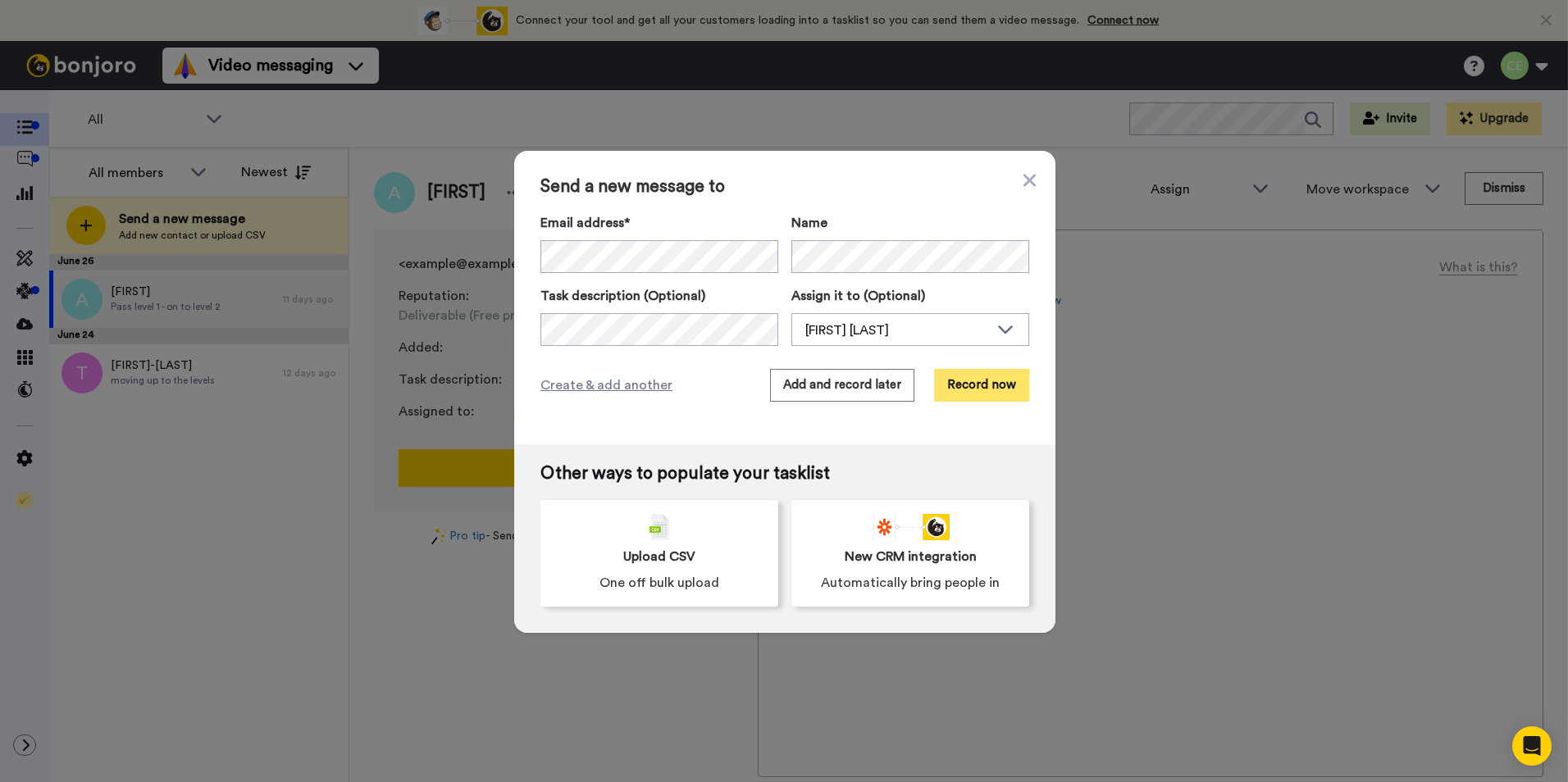 click on "Record now" at bounding box center (982, 385) 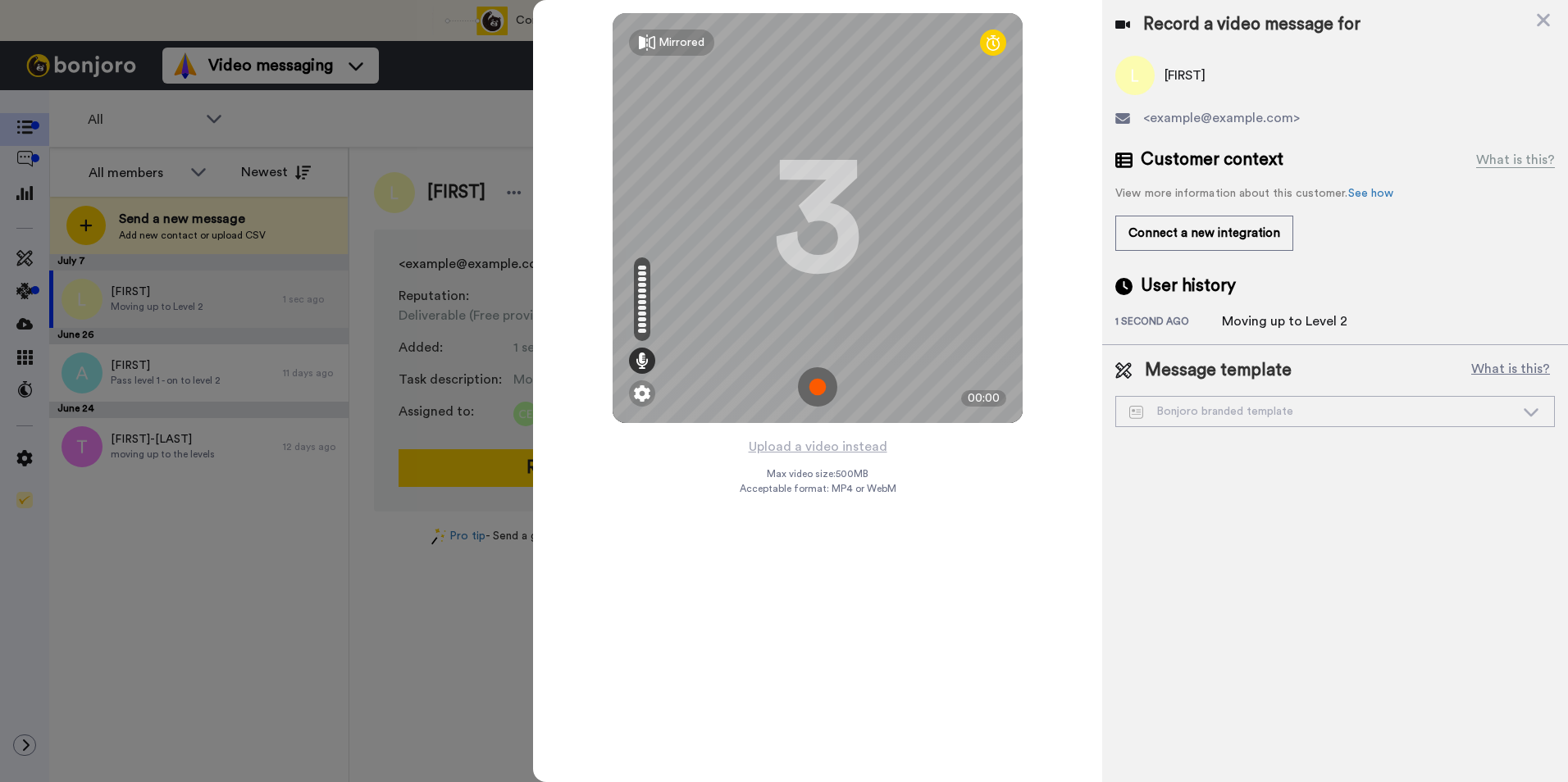 click at bounding box center [818, 387] 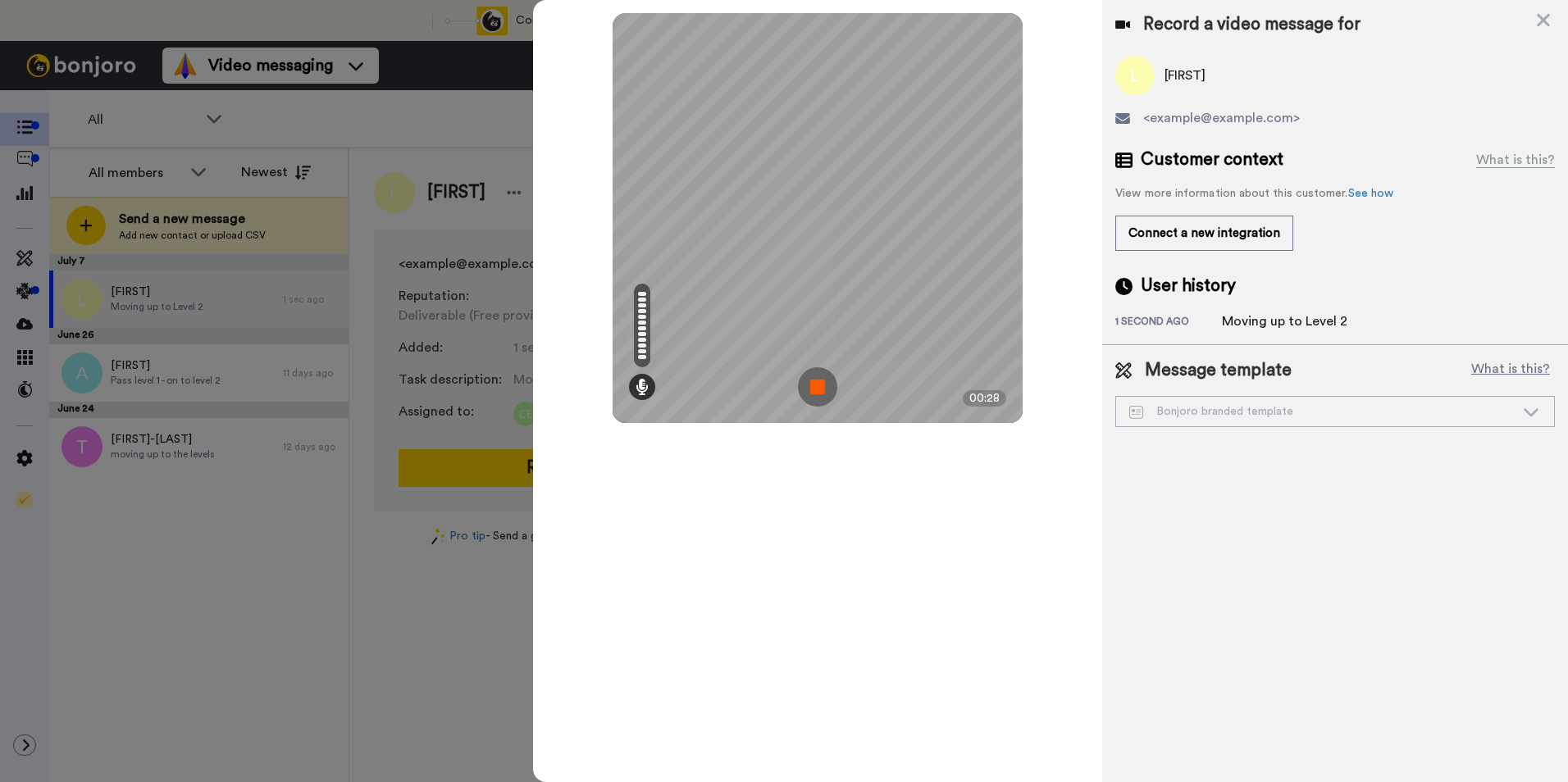 click at bounding box center [818, 387] 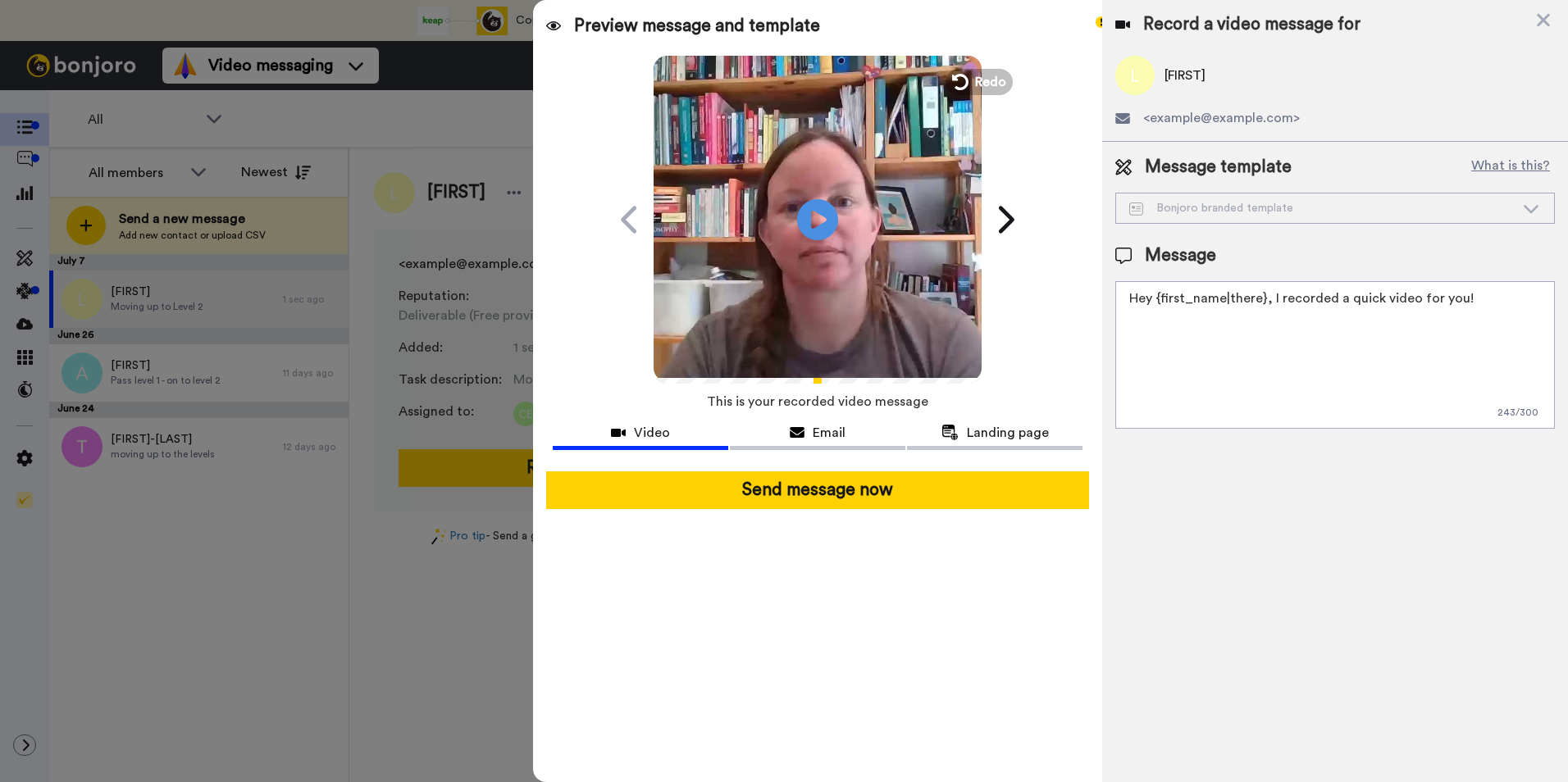 click on "Hey {first_name|there}, I recorded a quick video for you!" at bounding box center (1335, 355) 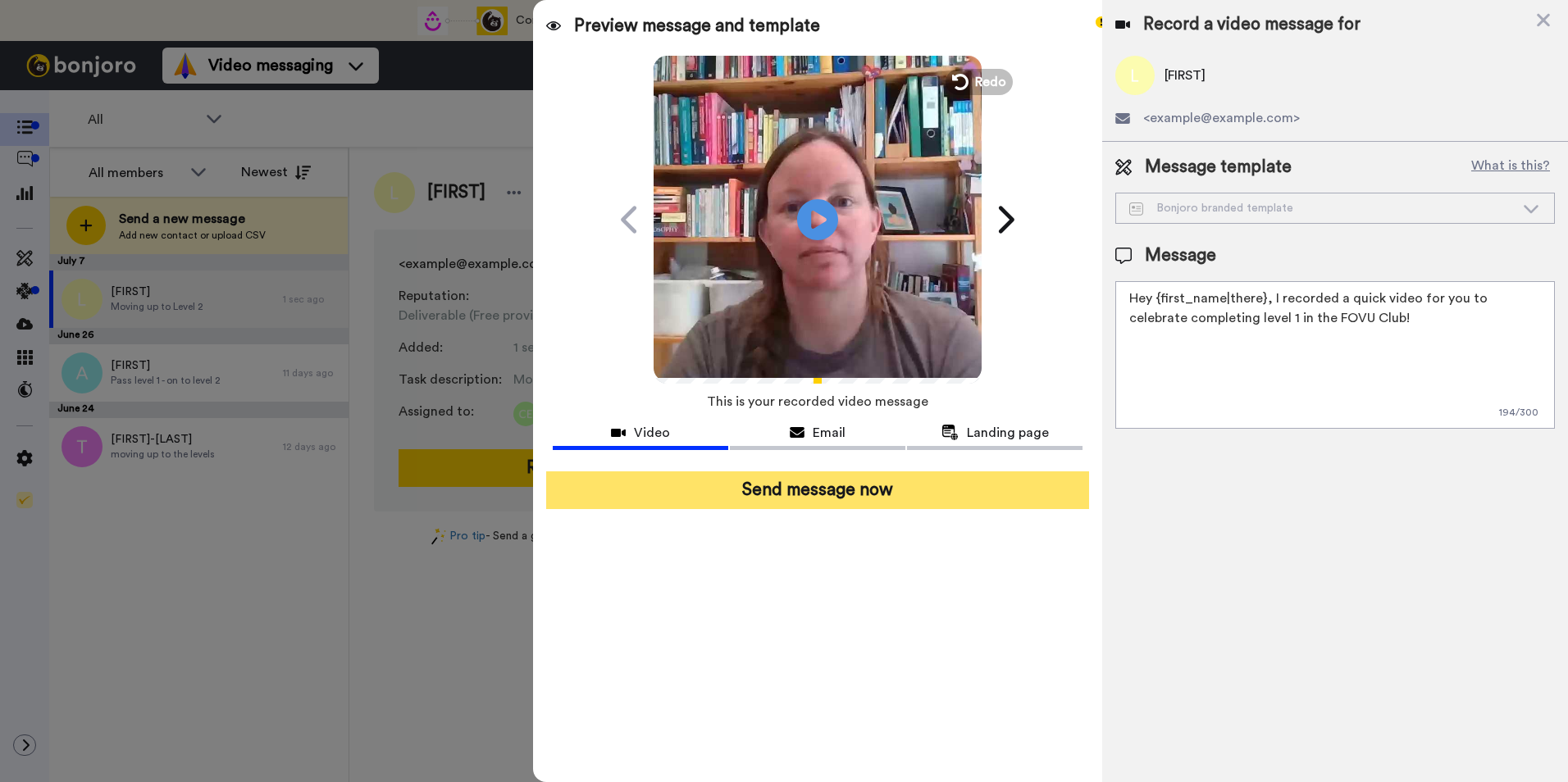 type on "Hey {first_name|there}, I recorded a quick video for you to celebrate completing level 1 in the FOVU Club!" 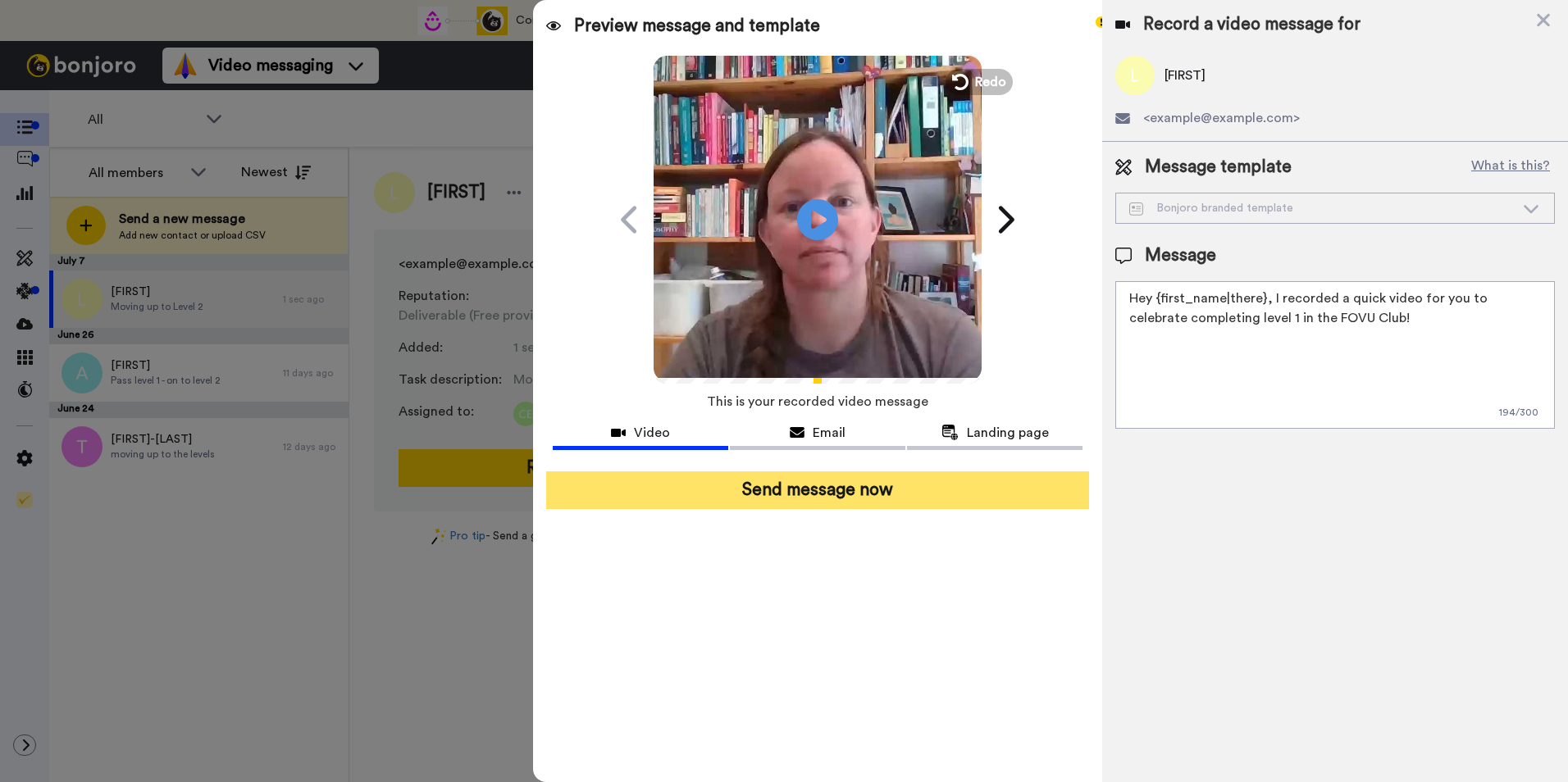 click on "Send message now" at bounding box center (818, 490) 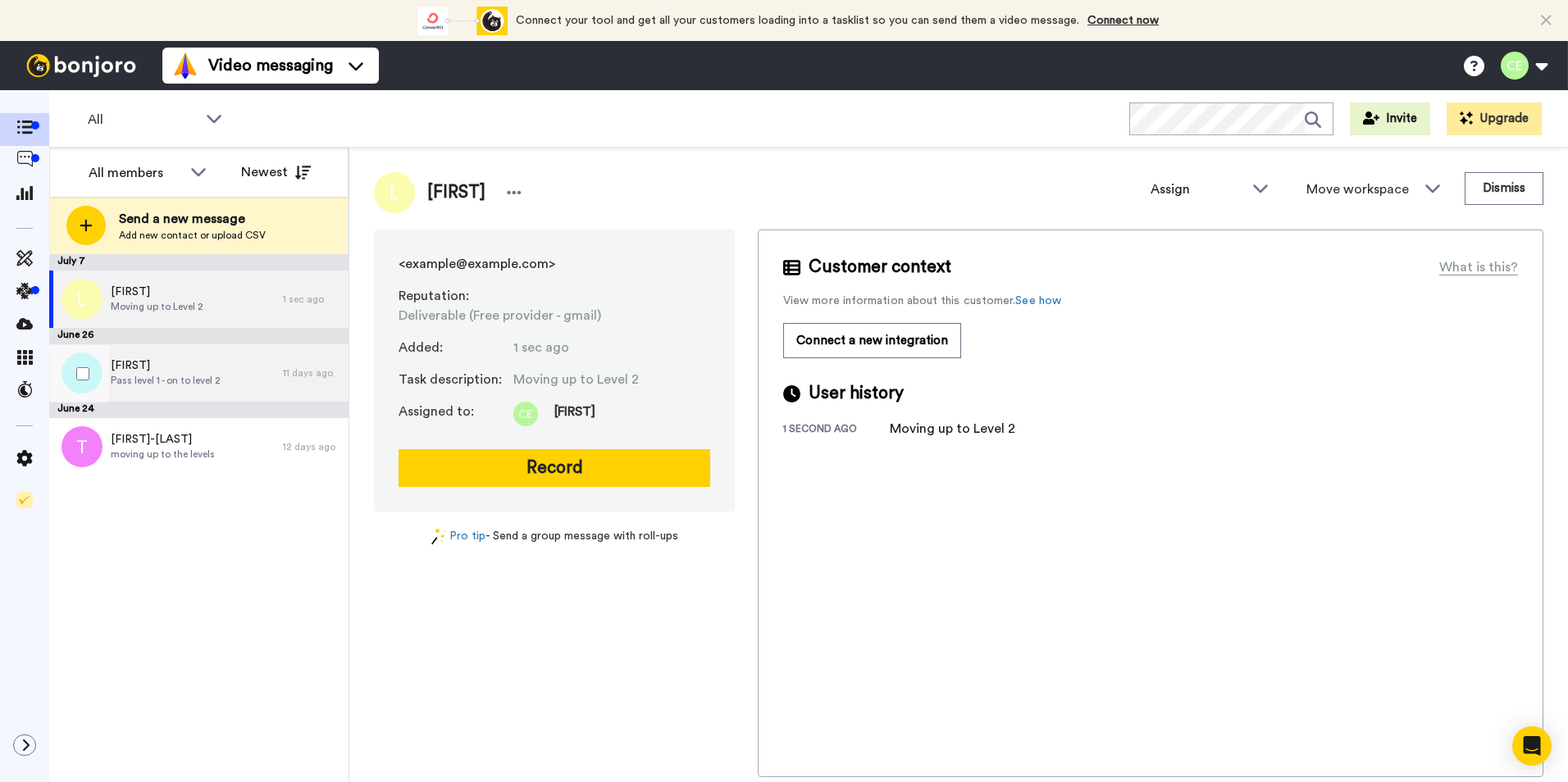 click on "Pass level 1 - on to level 2" at bounding box center (157, 307) 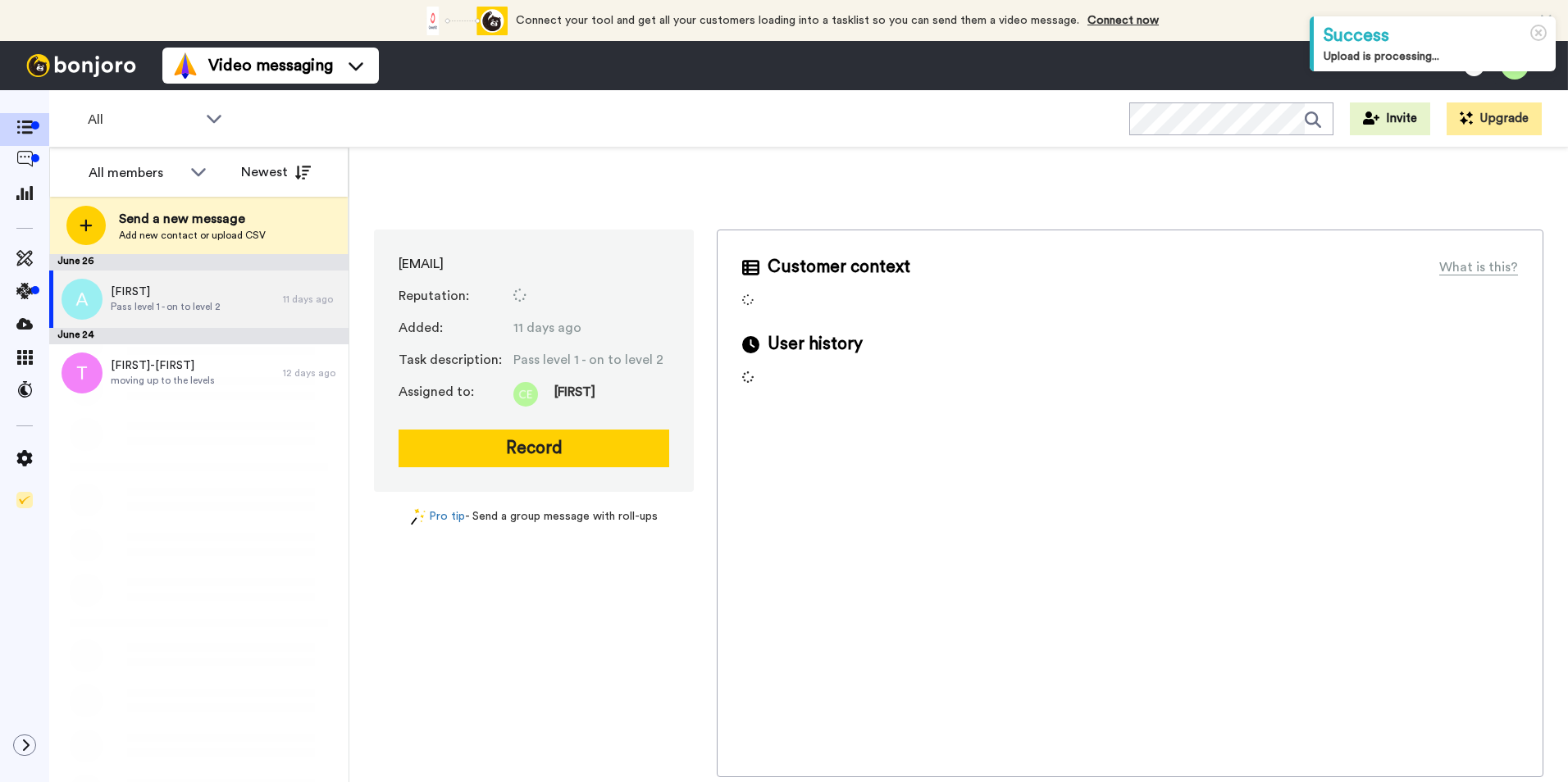 scroll, scrollTop: 0, scrollLeft: 0, axis: both 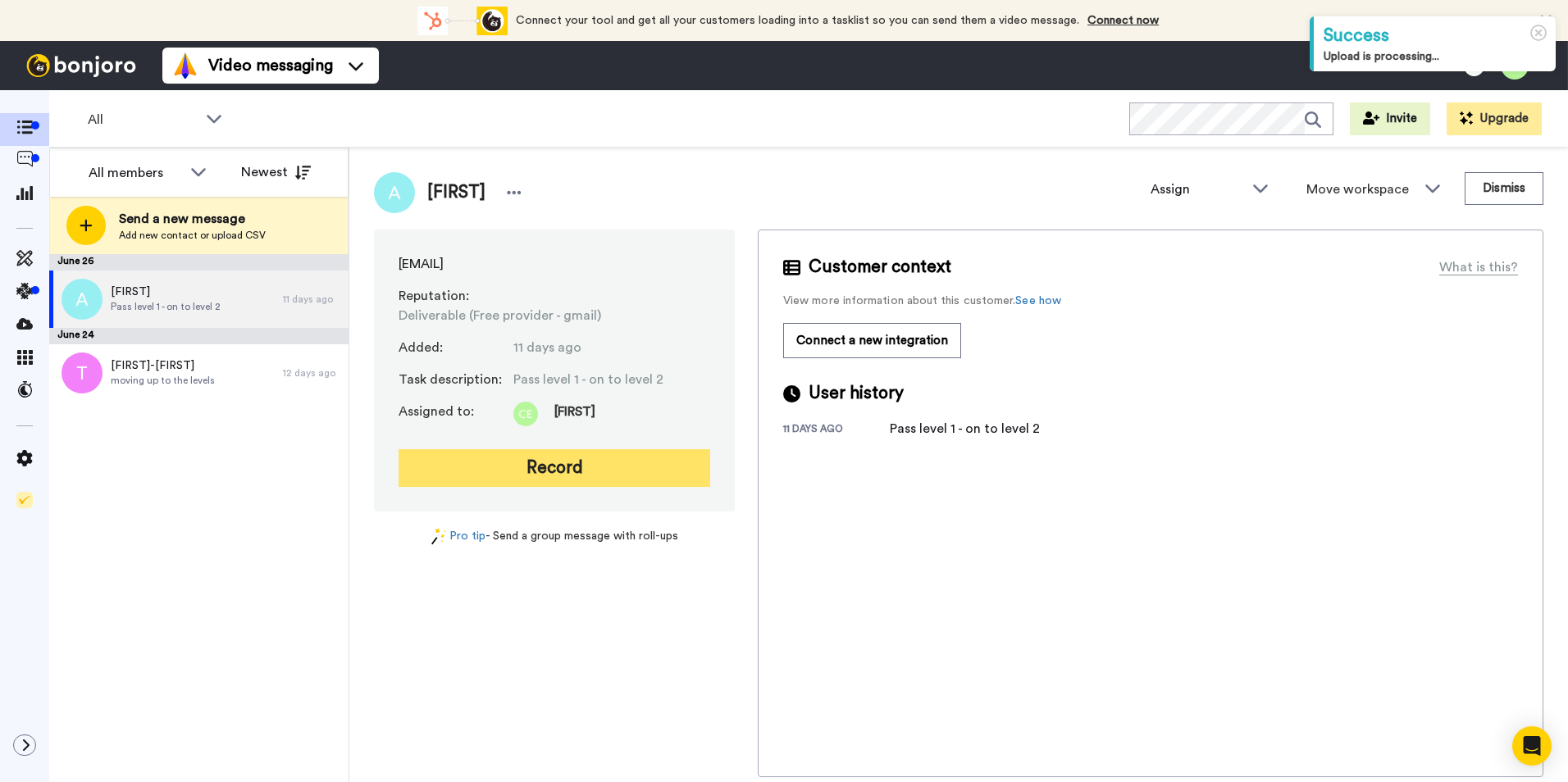 click on "Record" at bounding box center [554, 468] 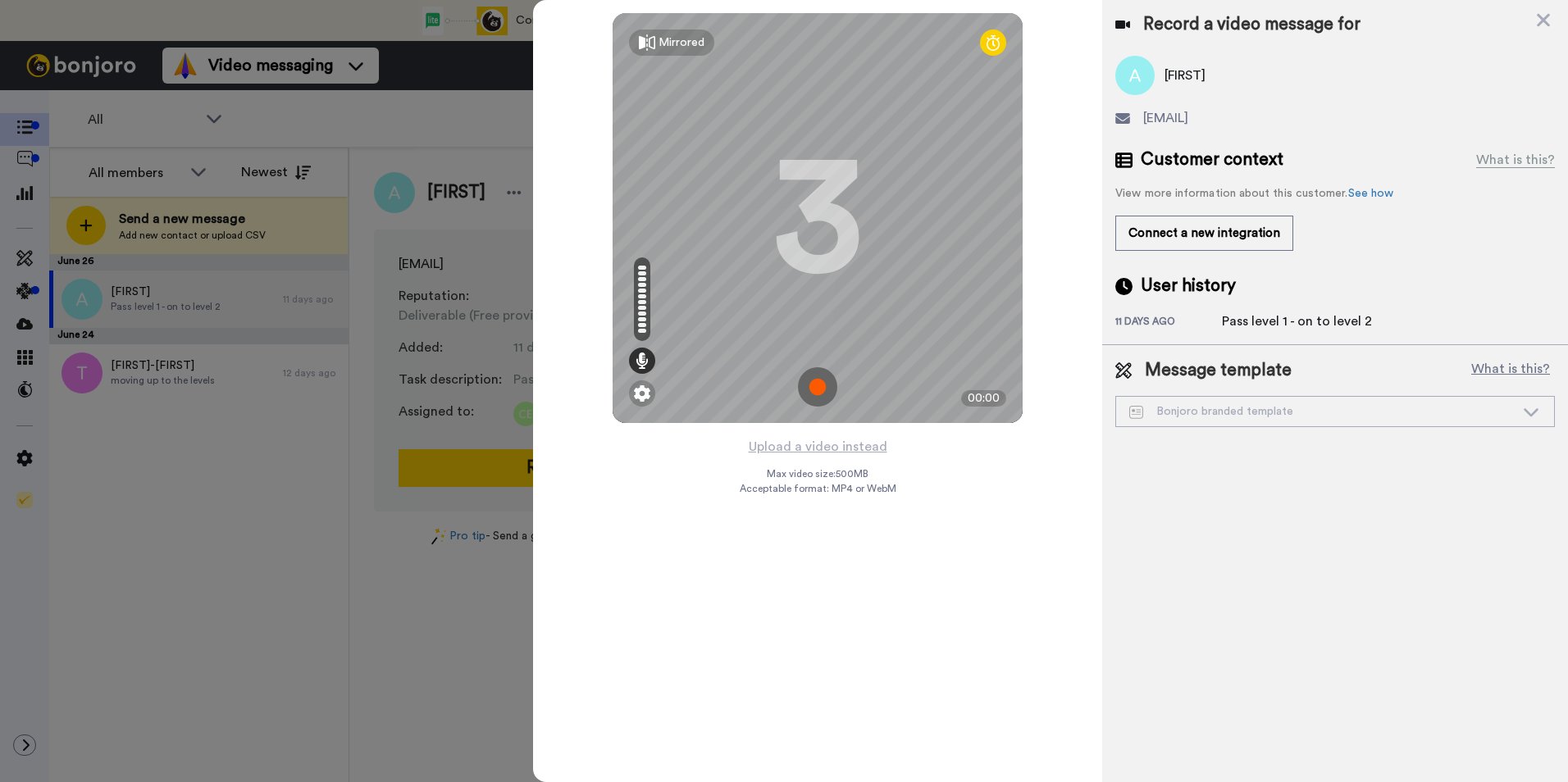 click at bounding box center [818, 387] 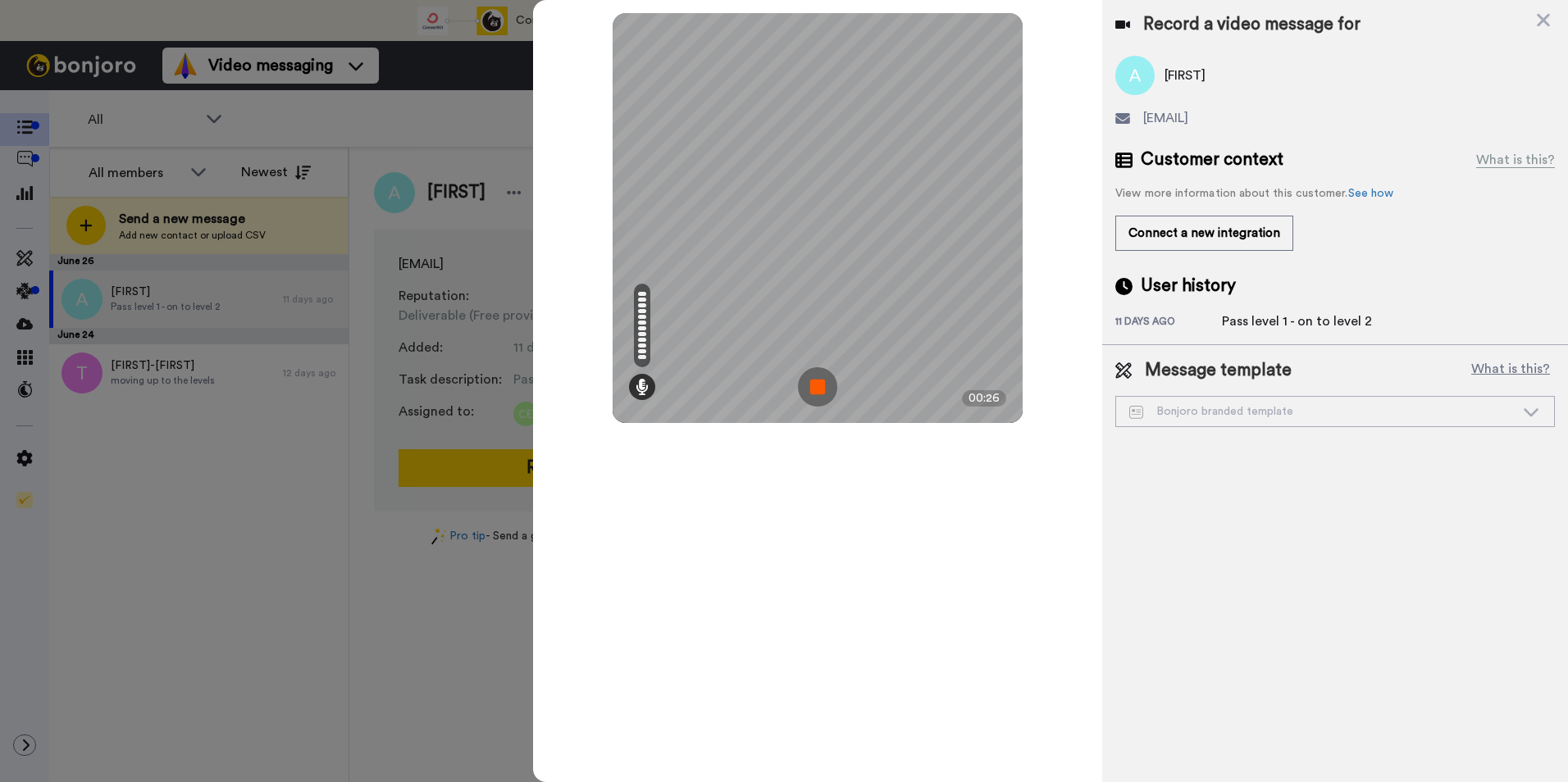 click at bounding box center [818, 387] 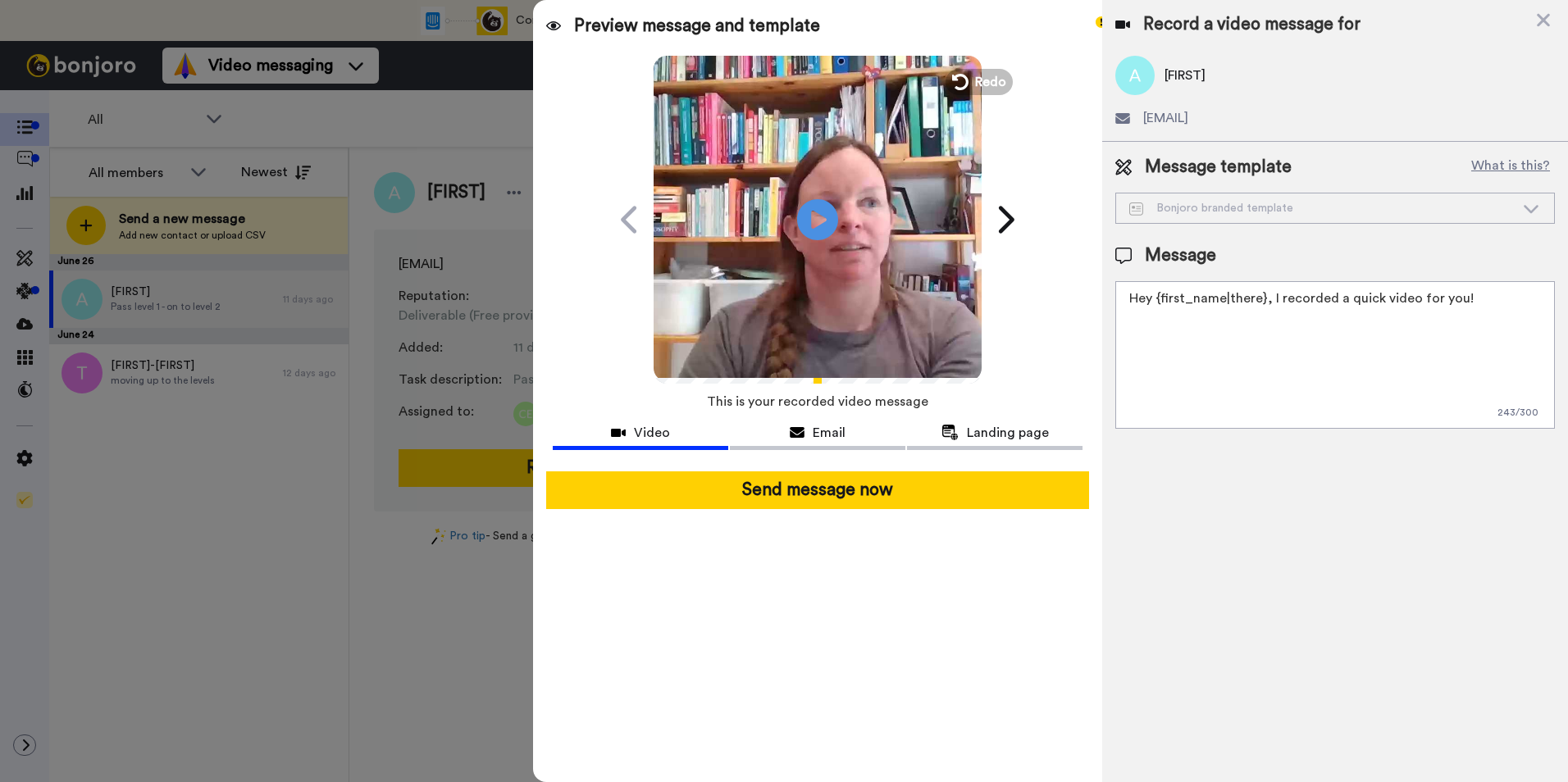 click on "Hey {first_name|there}, I recorded a quick video for you!" at bounding box center (1335, 355) 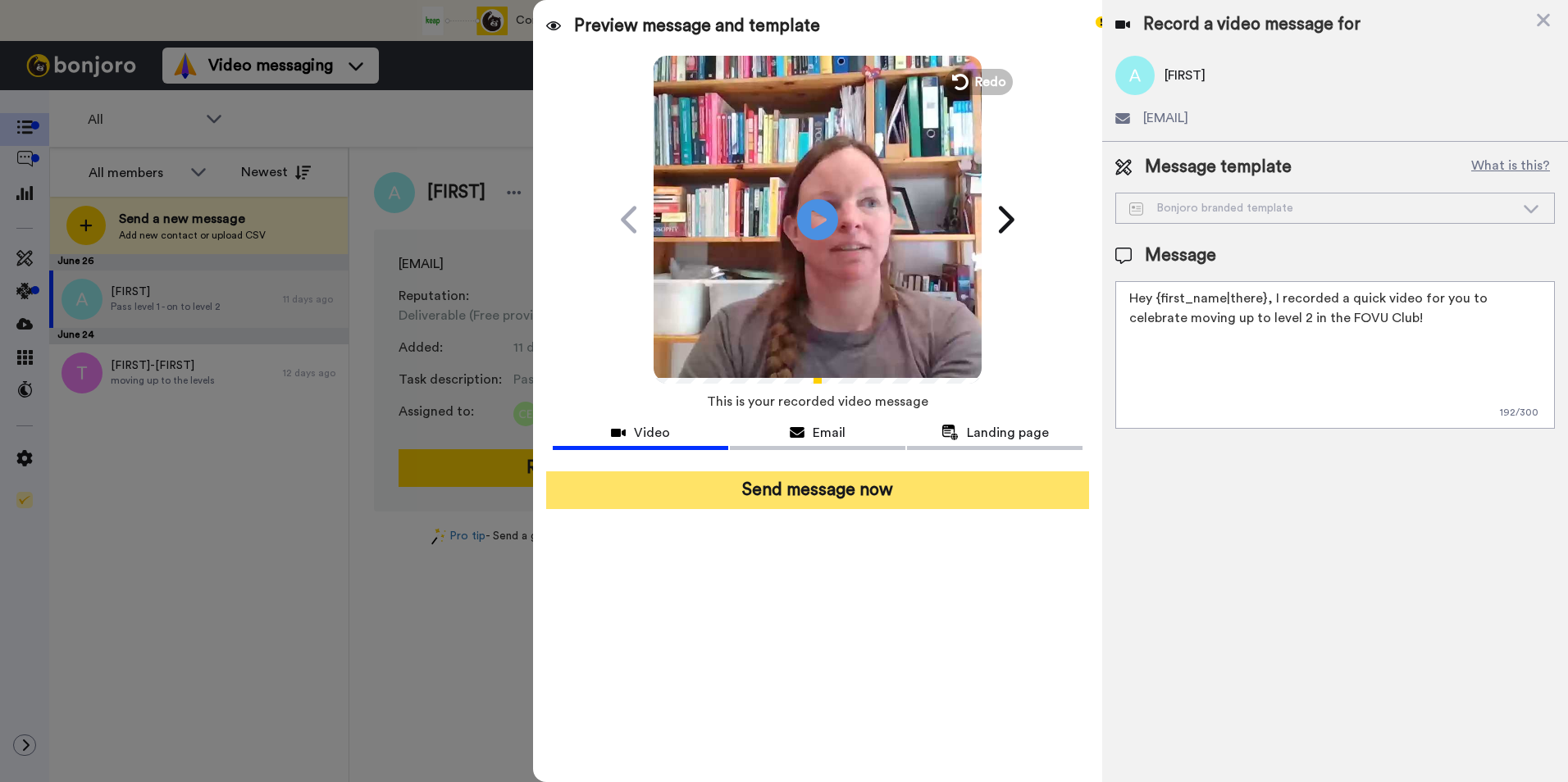 type on "Hey {first_name|there}, I recorded a quick video for you to celebrate moving up to level 2 in the FOVU Club!" 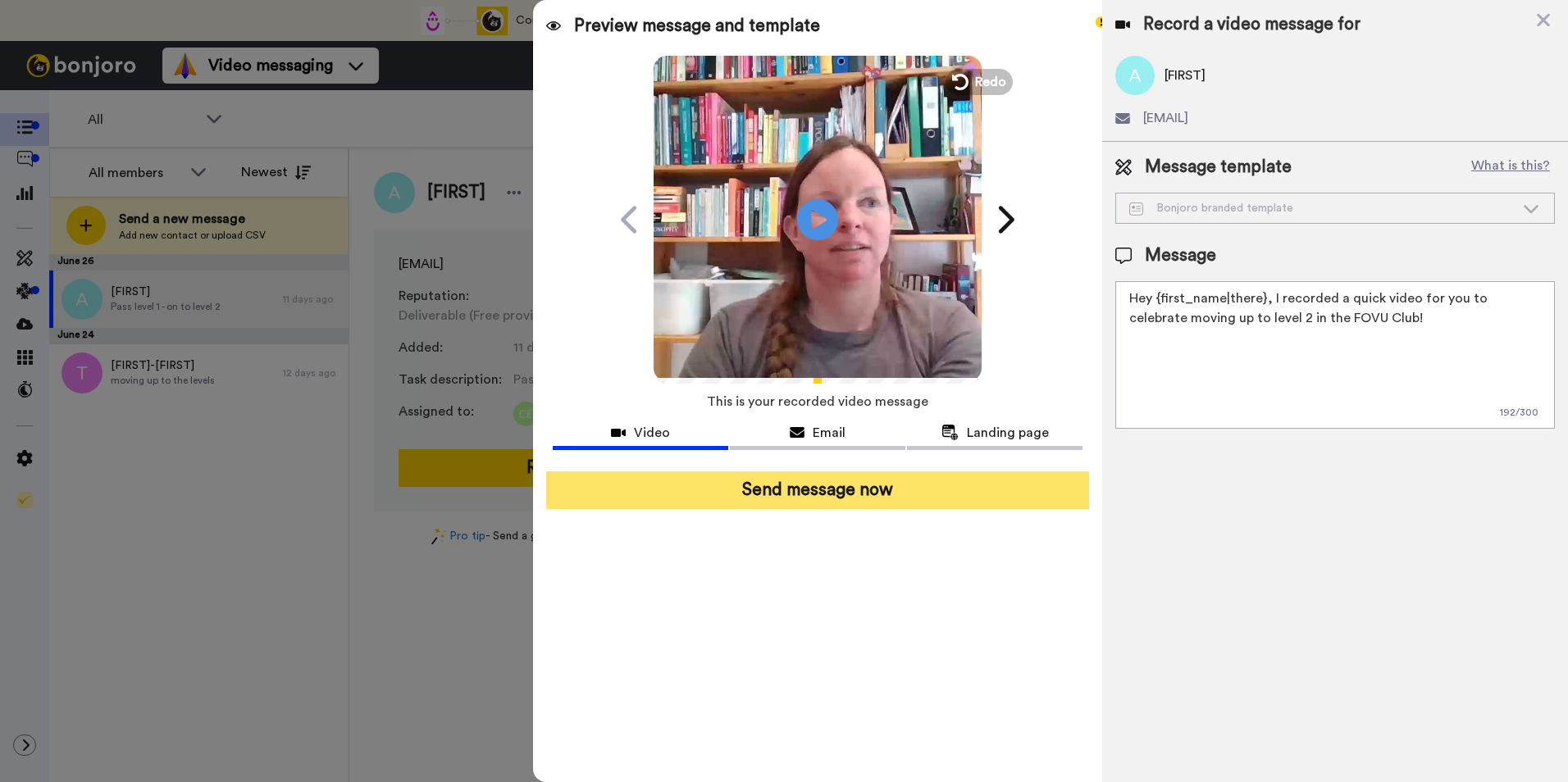 click on "Send message now" at bounding box center (818, 490) 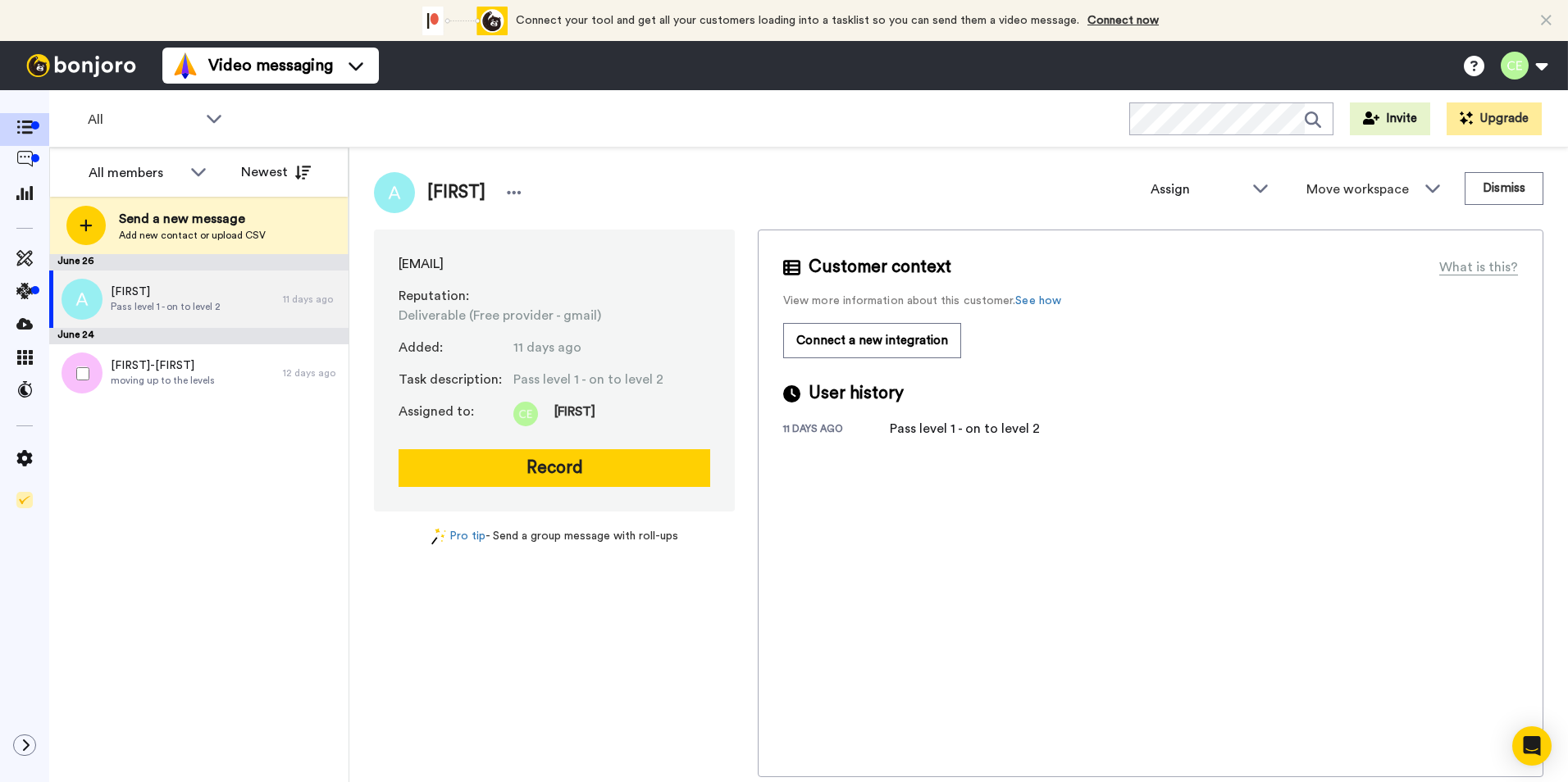 click on "Toni-Marie moving up to the levels" at bounding box center [166, 299] 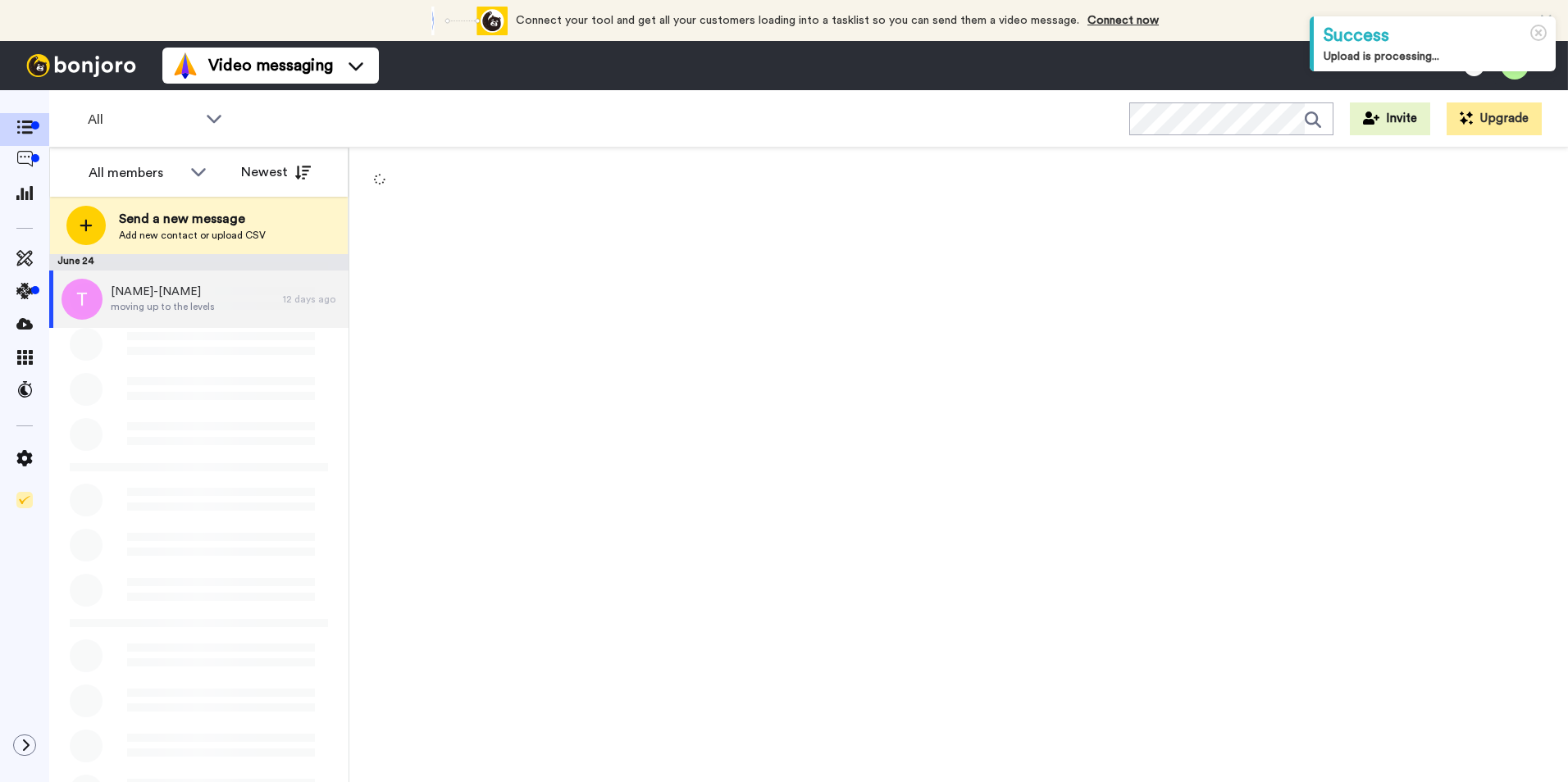 scroll, scrollTop: 0, scrollLeft: 0, axis: both 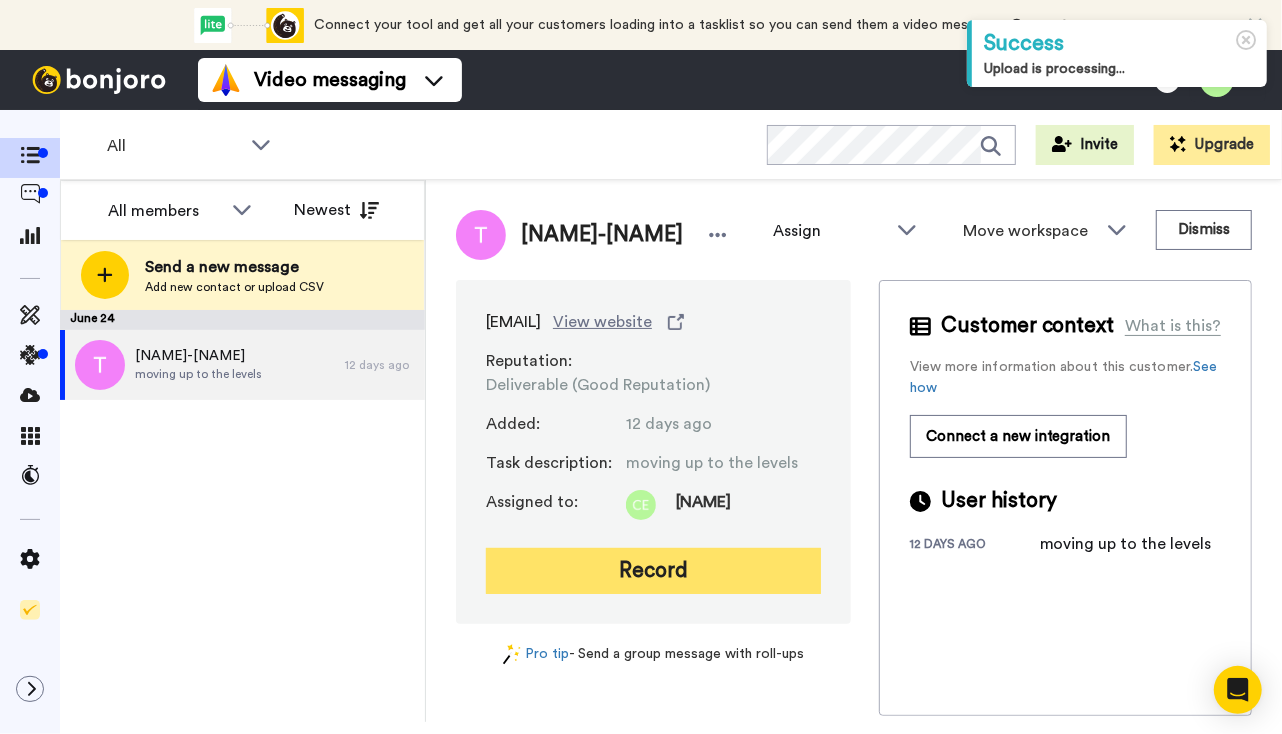 click on "Record" at bounding box center [653, 571] 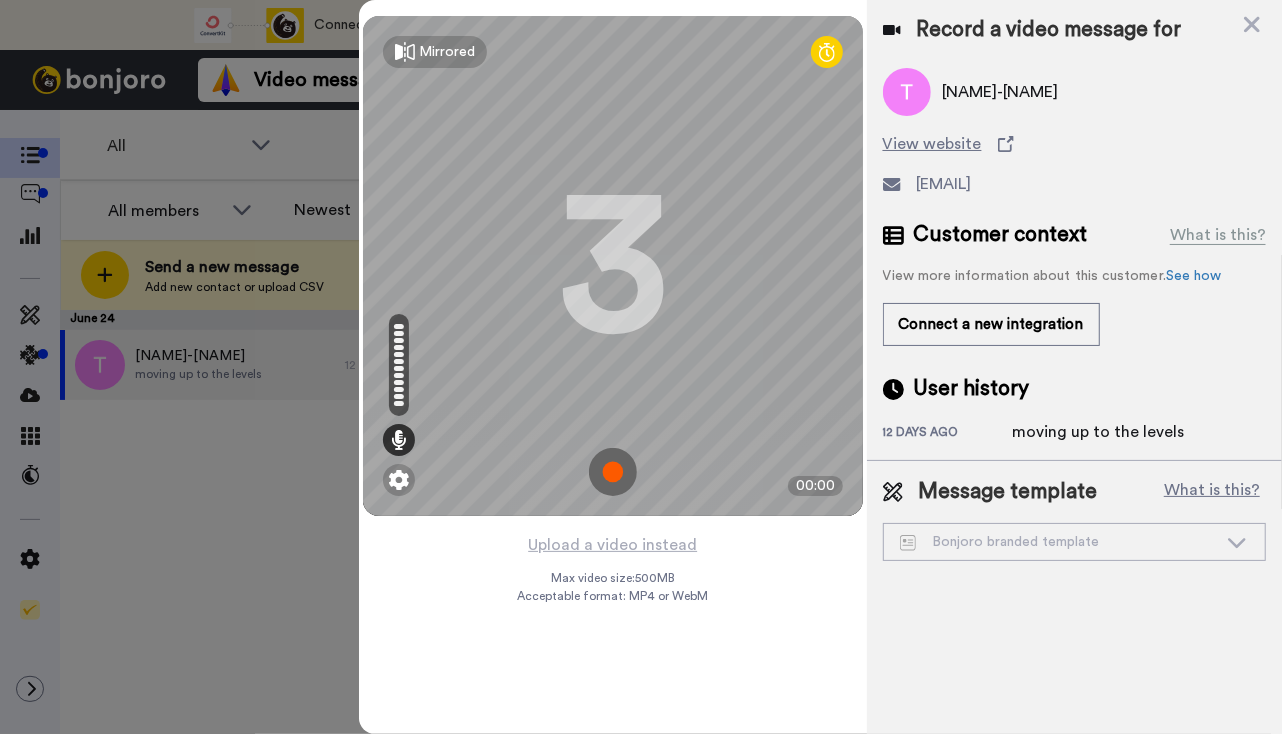 click at bounding box center (613, 472) 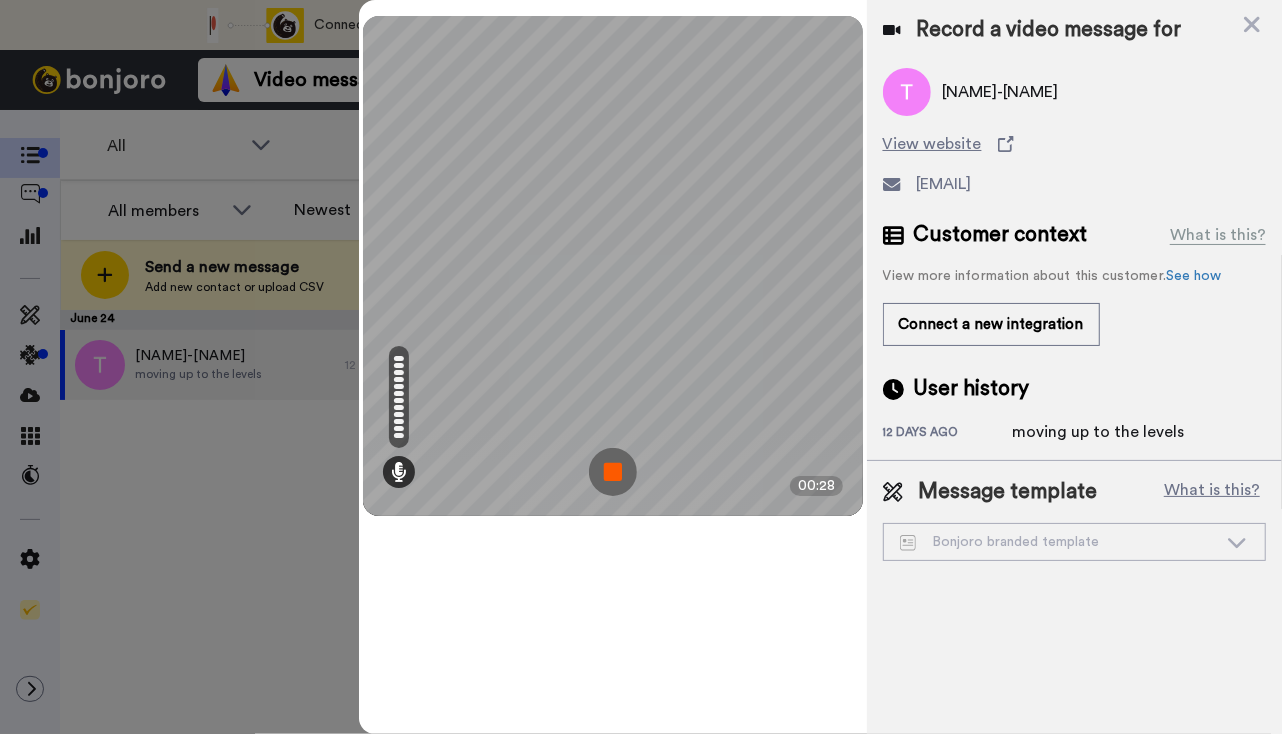click at bounding box center (613, 472) 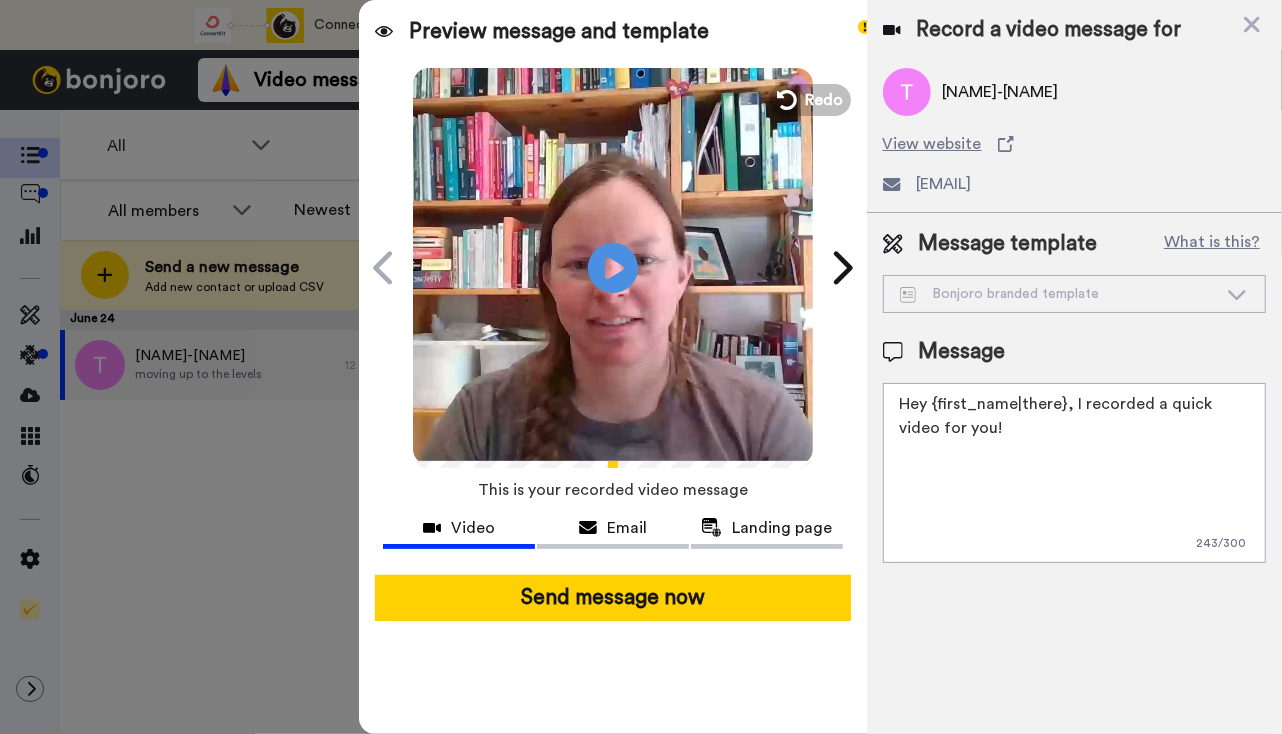 click on "Hey {first_name|there}, I recorded a quick video for you!" at bounding box center [1074, 473] 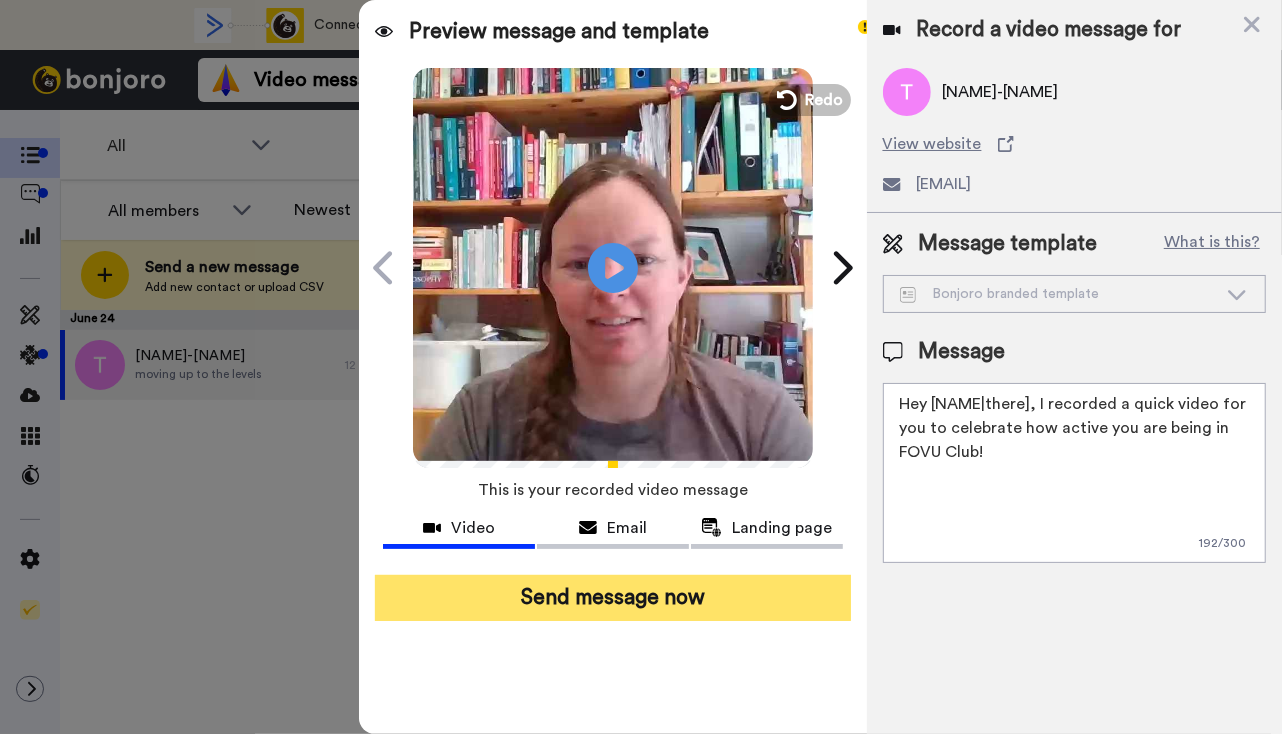 type on "Hey [NAME|there], I recorded a quick video for you to celebrate how active you are being in FOVU Club!" 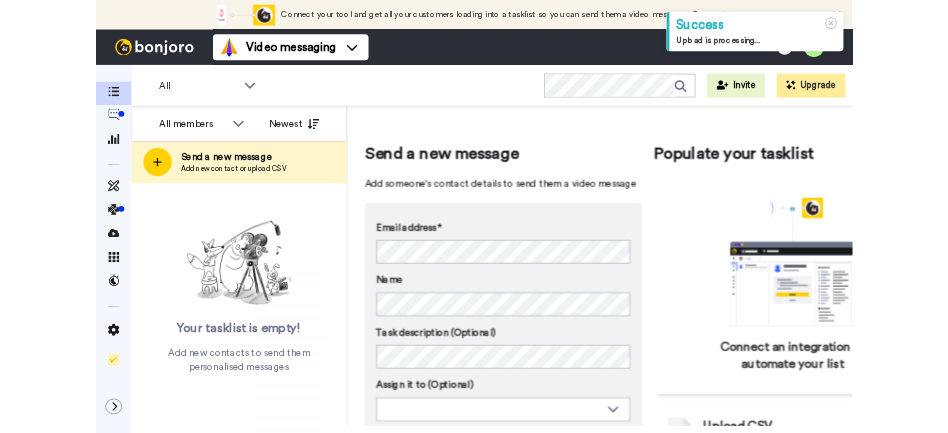 scroll, scrollTop: 0, scrollLeft: 0, axis: both 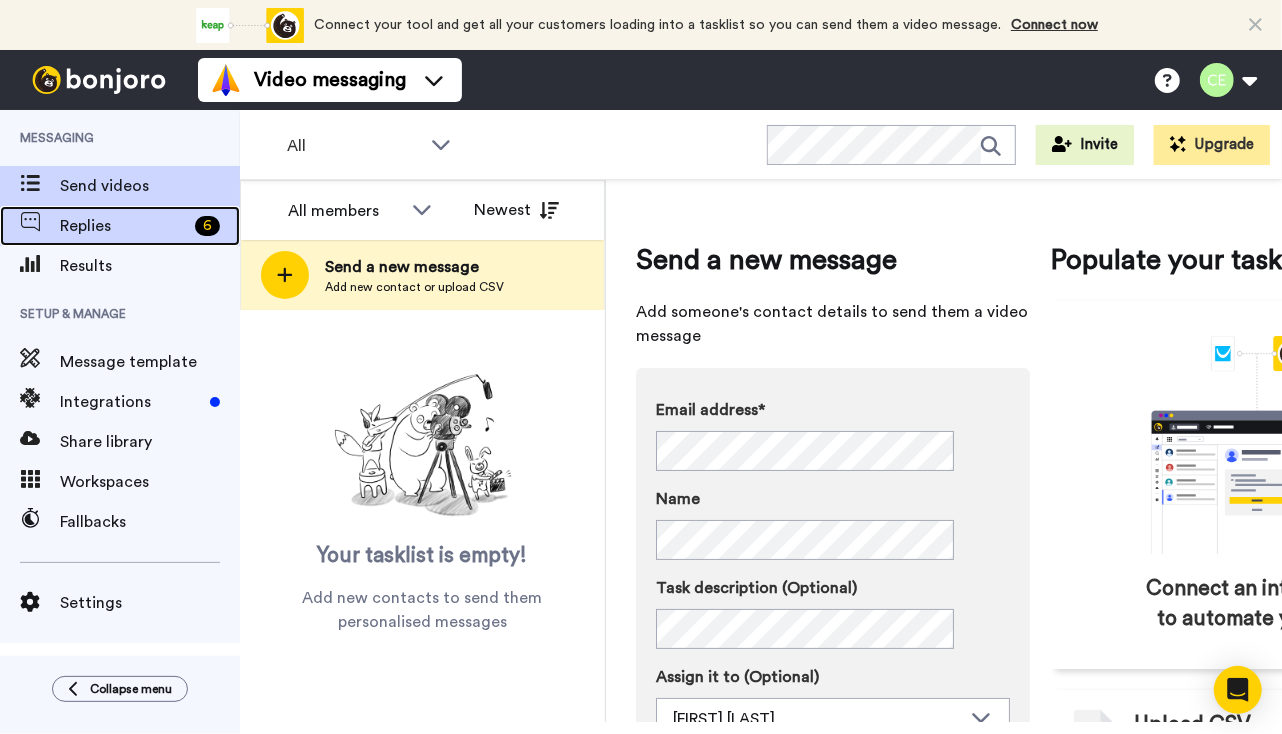 click on "Replies" at bounding box center [123, 226] 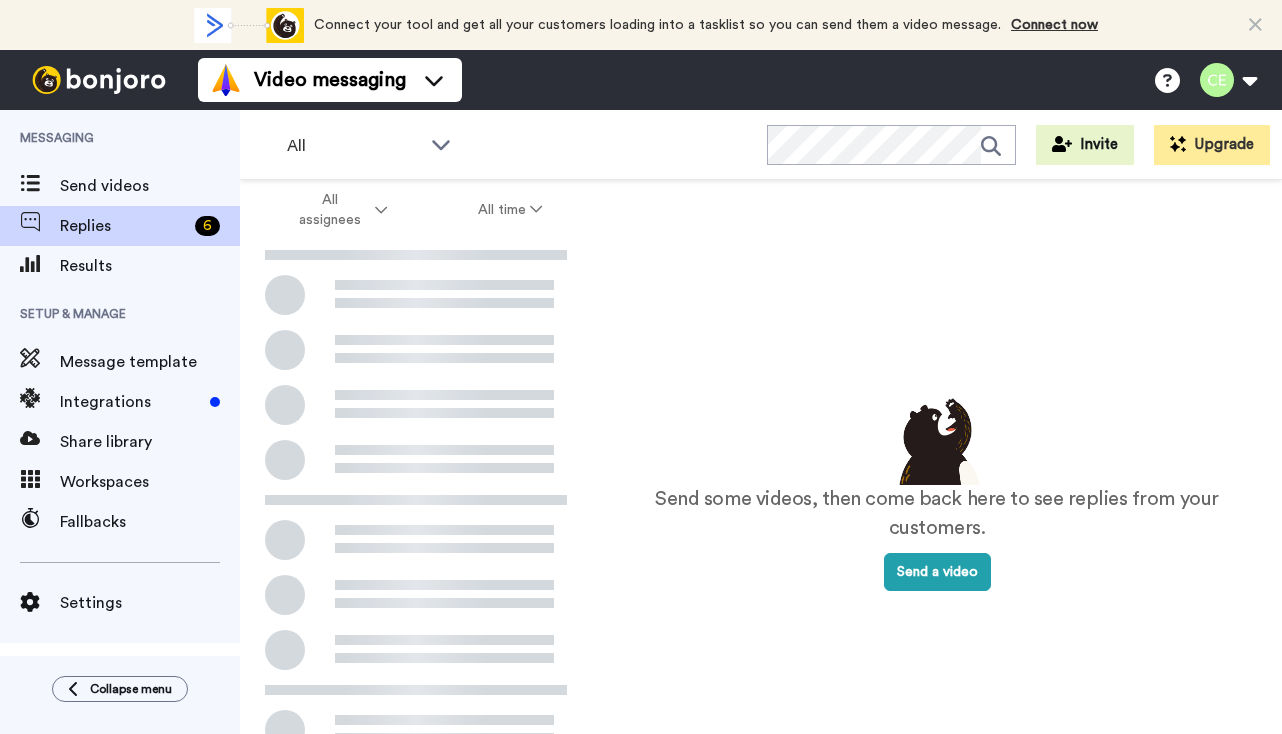 scroll, scrollTop: 0, scrollLeft: 0, axis: both 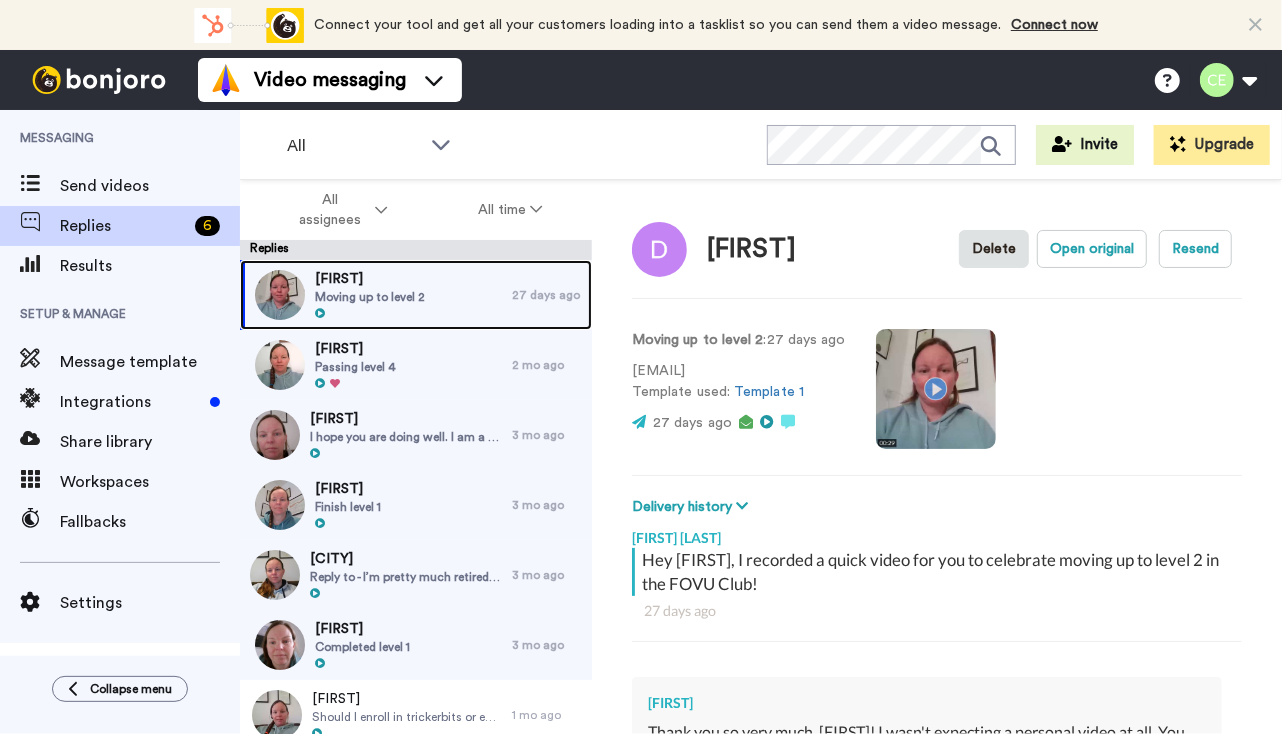 click on "Moving up to level 2" at bounding box center [370, 297] 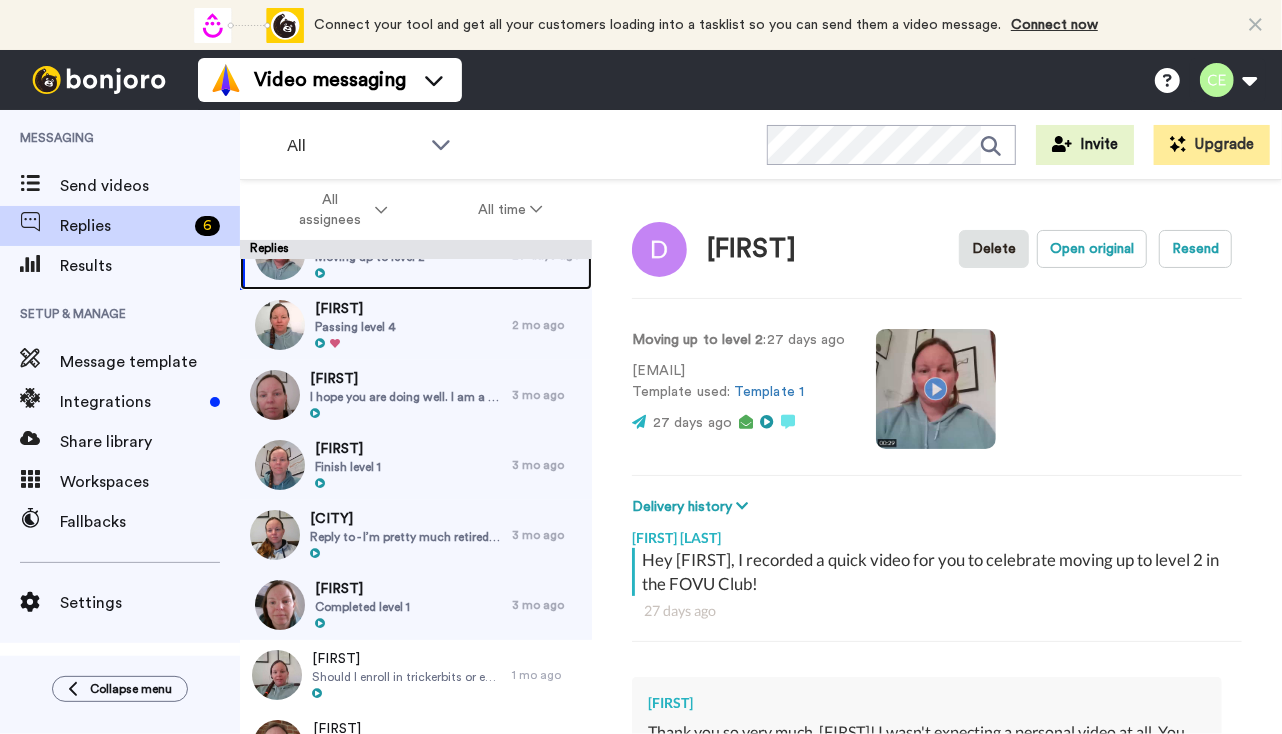scroll, scrollTop: 80, scrollLeft: 0, axis: vertical 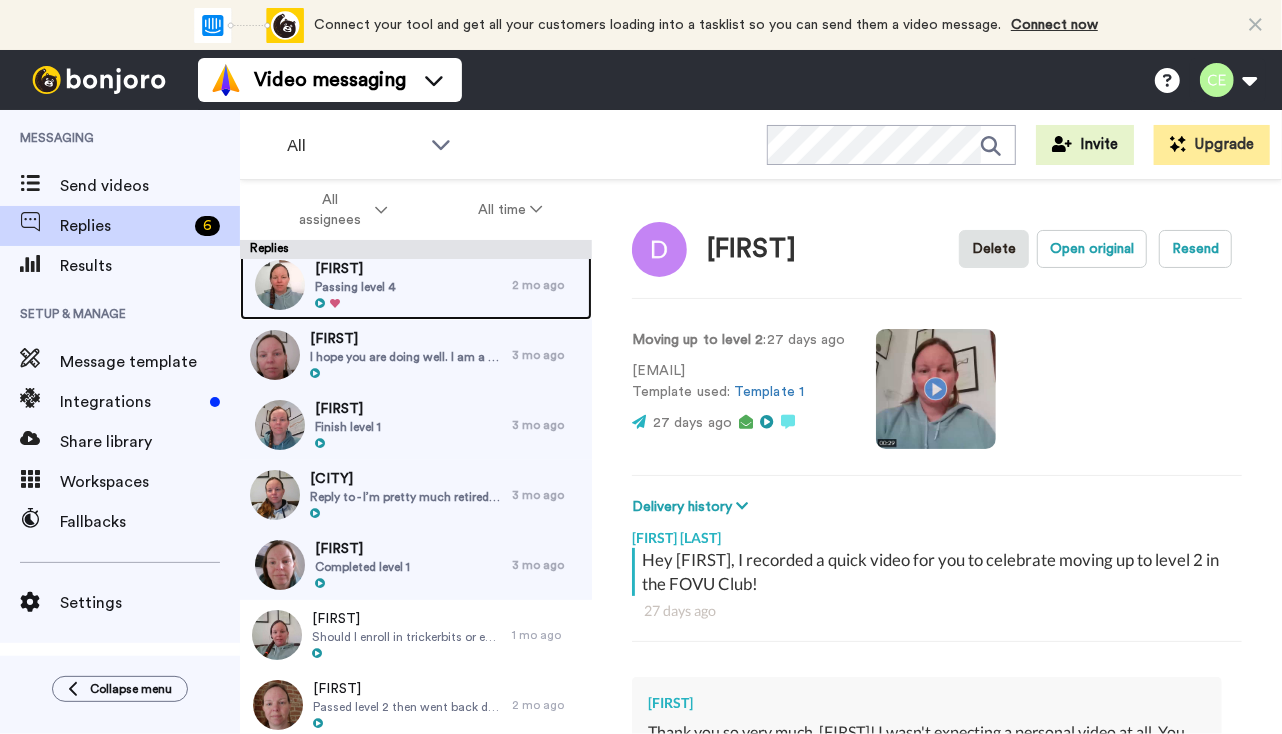 click on "[FIRST]  Passing level 4" at bounding box center (376, 285) 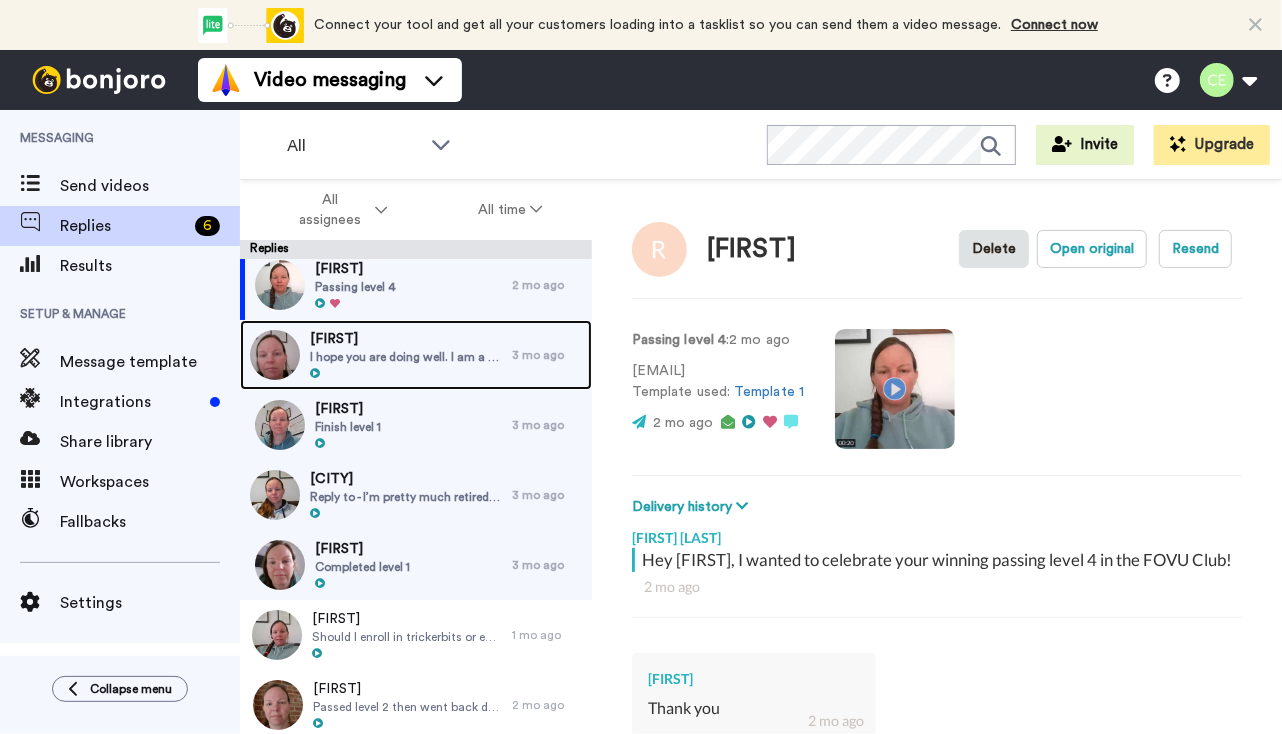 click on "[FIRST]" at bounding box center (406, 339) 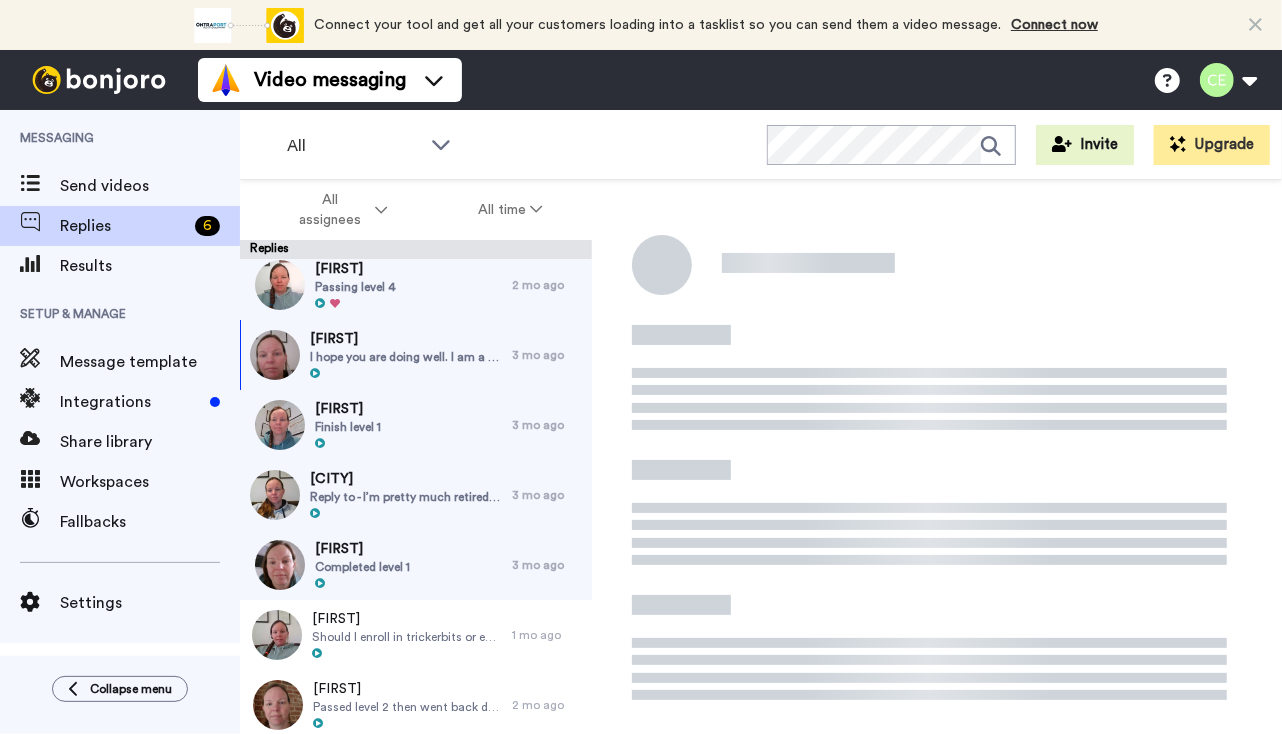 scroll, scrollTop: 208, scrollLeft: 0, axis: vertical 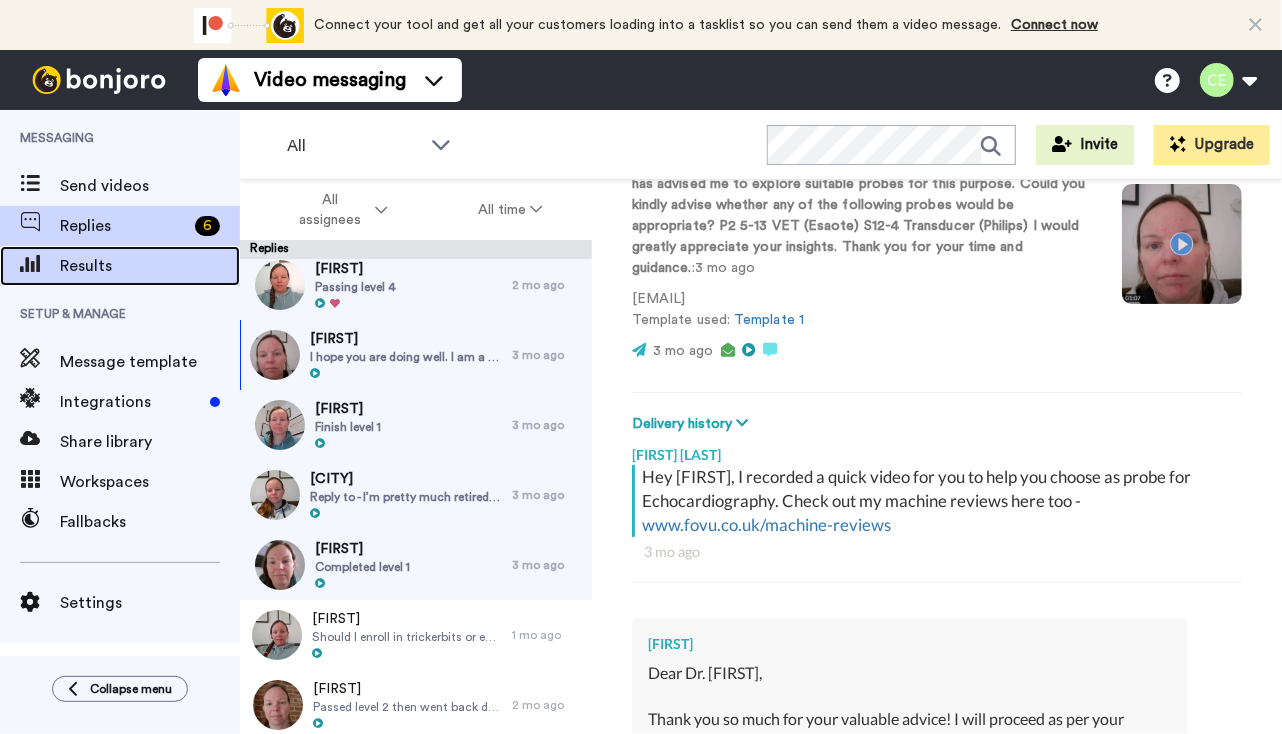click on "Results" at bounding box center (120, 266) 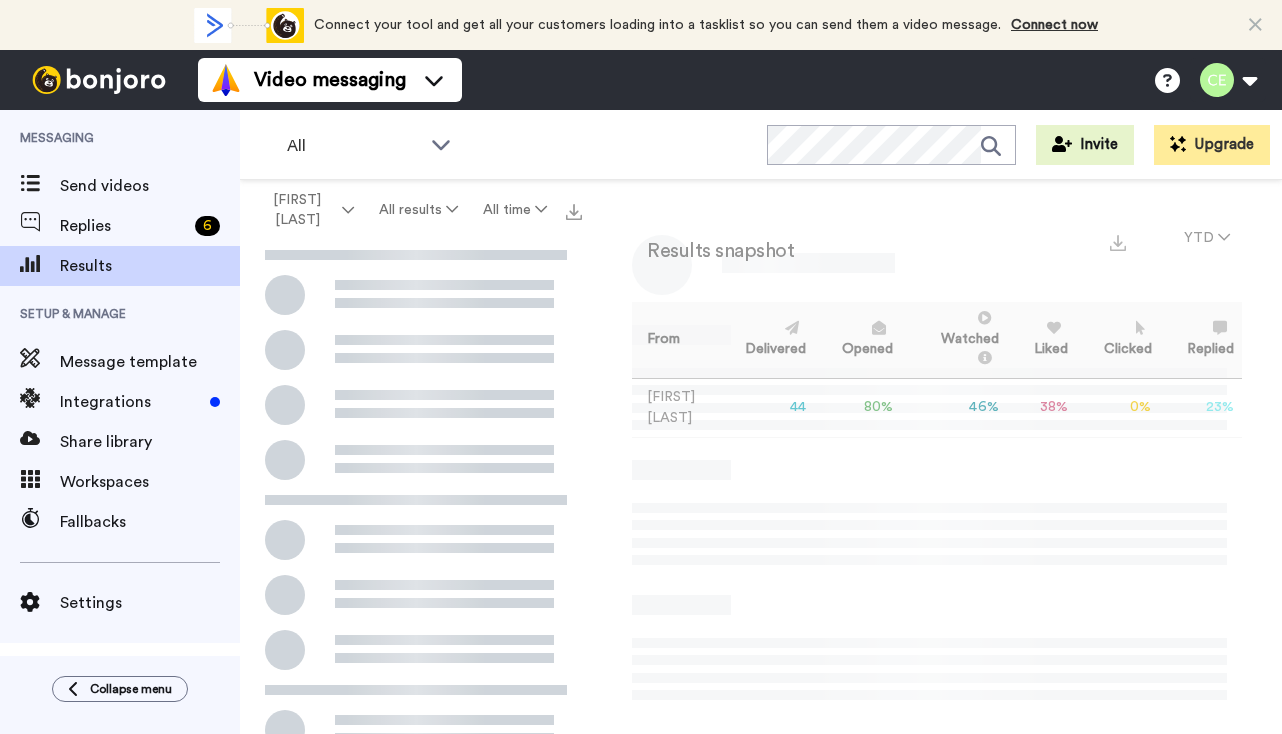 scroll, scrollTop: 0, scrollLeft: 0, axis: both 